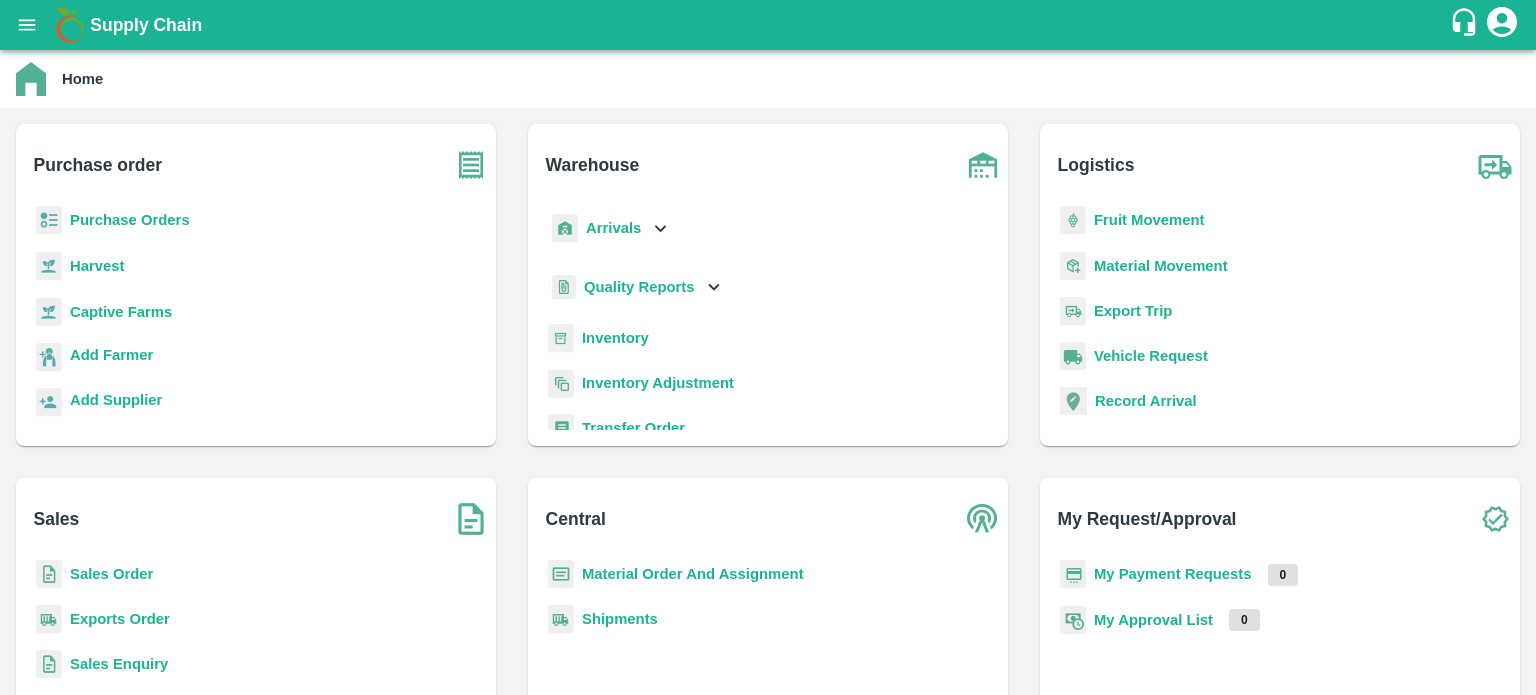 scroll, scrollTop: 0, scrollLeft: 0, axis: both 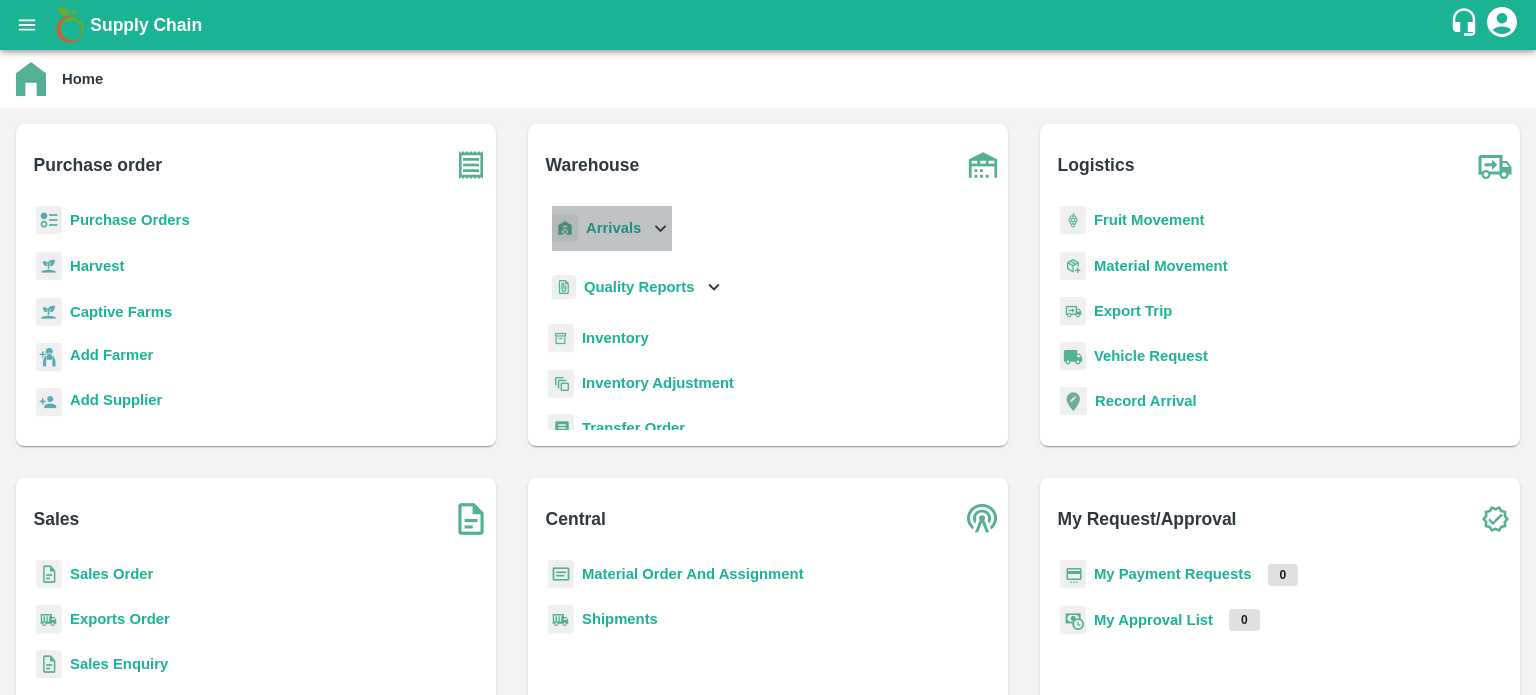 click 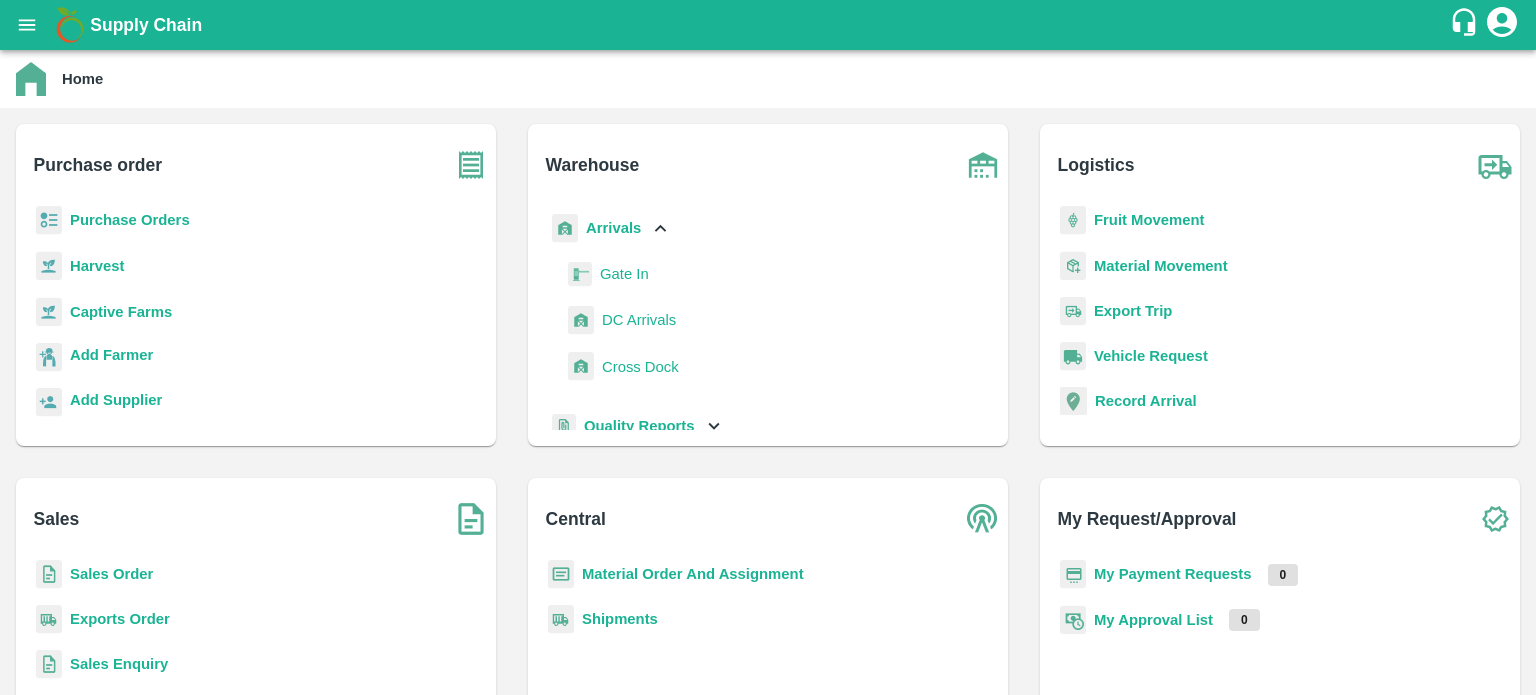 click on "DC Arrivals" at bounding box center (639, 320) 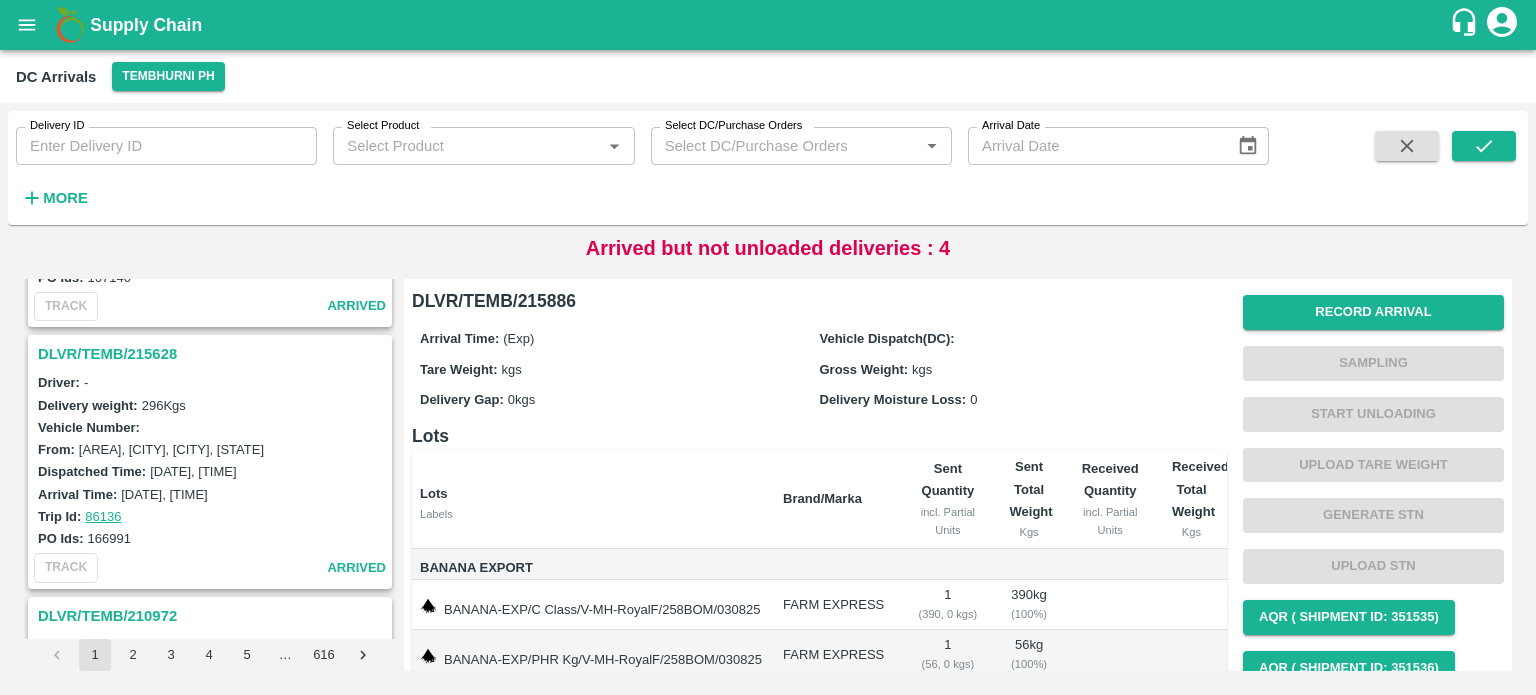 scroll, scrollTop: 2564, scrollLeft: 0, axis: vertical 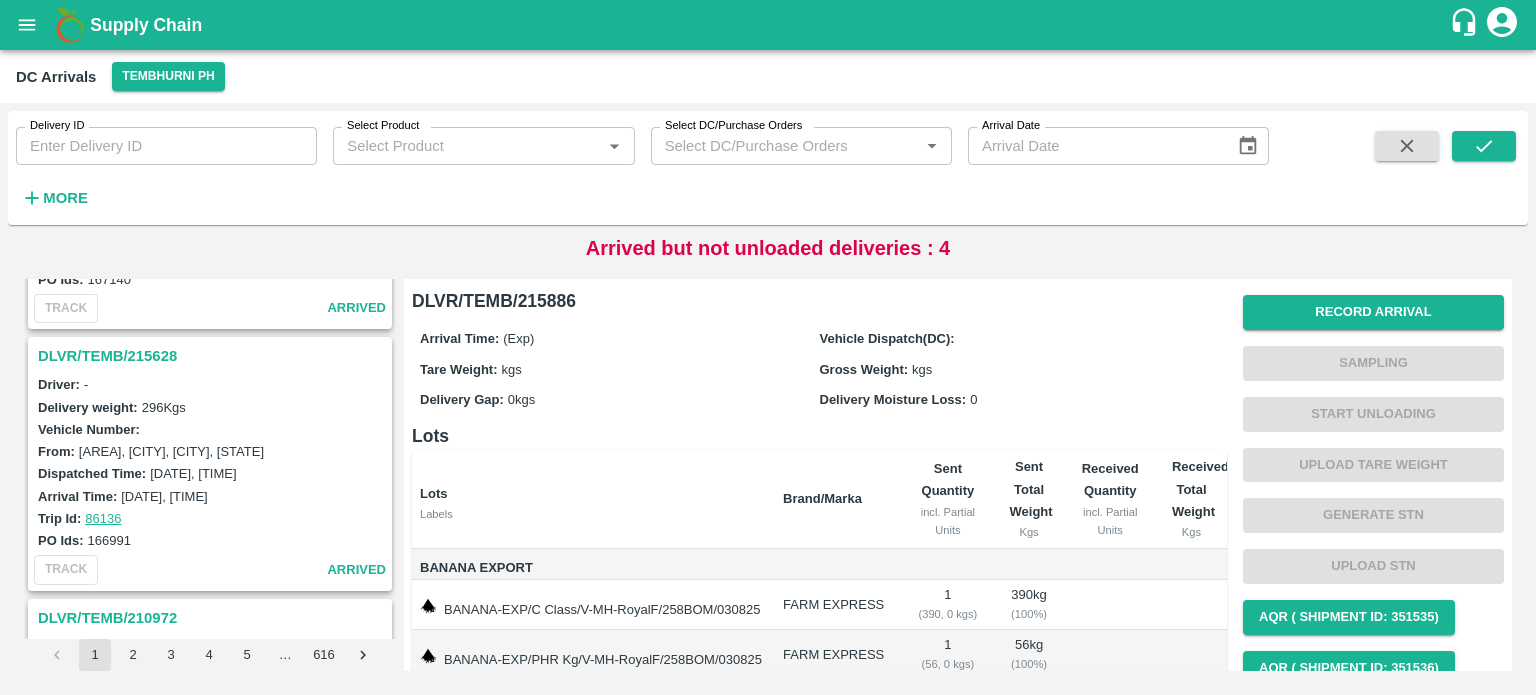 click on "DLVR/TEMB/215628" at bounding box center [213, 356] 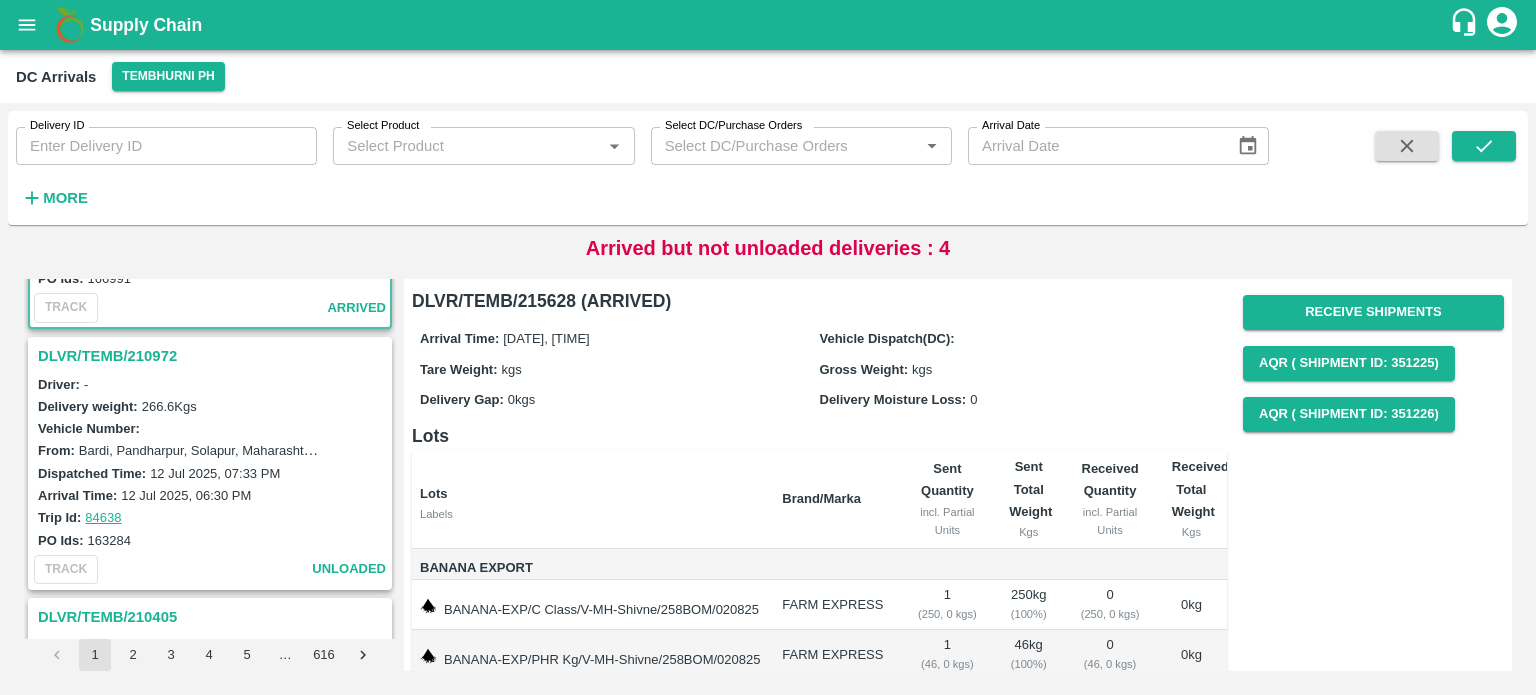 scroll, scrollTop: 2816, scrollLeft: 0, axis: vertical 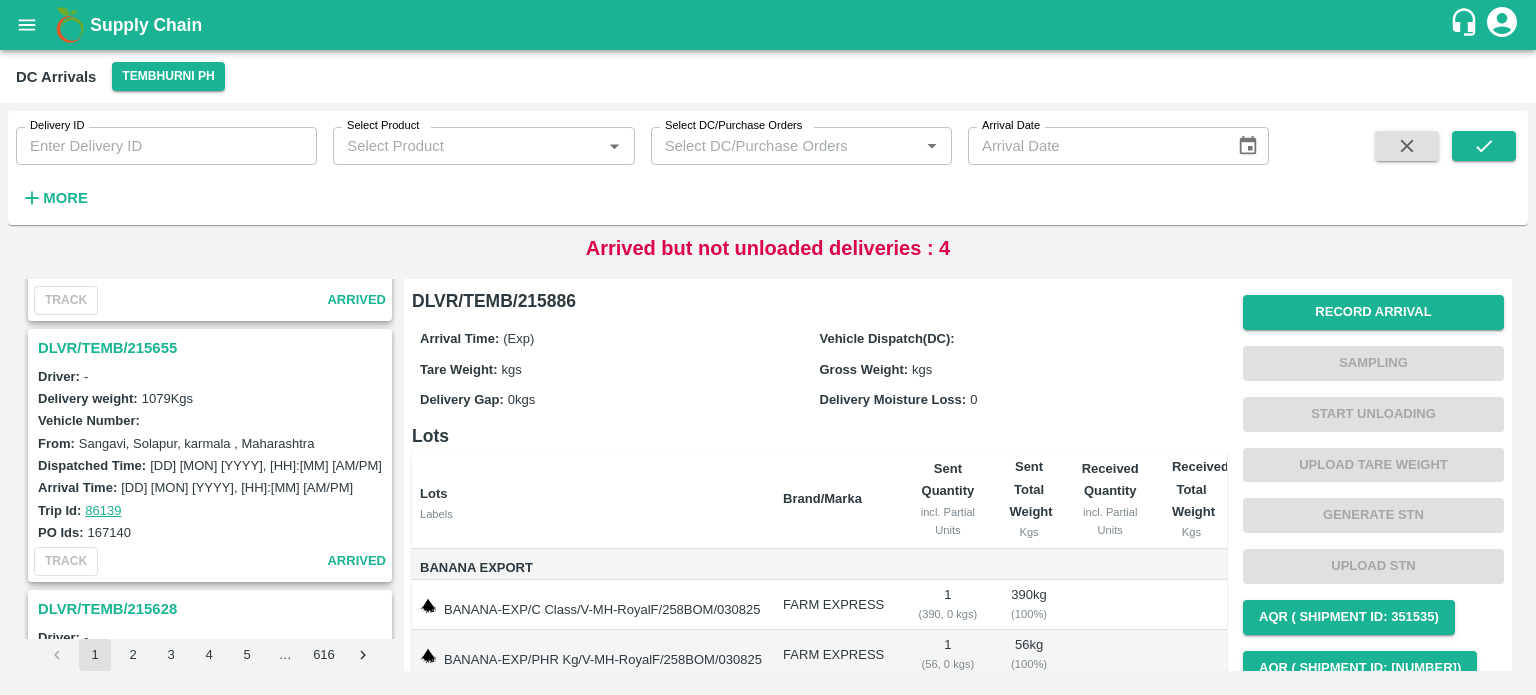 click on "DLVR/TEMB/215655" at bounding box center (213, 348) 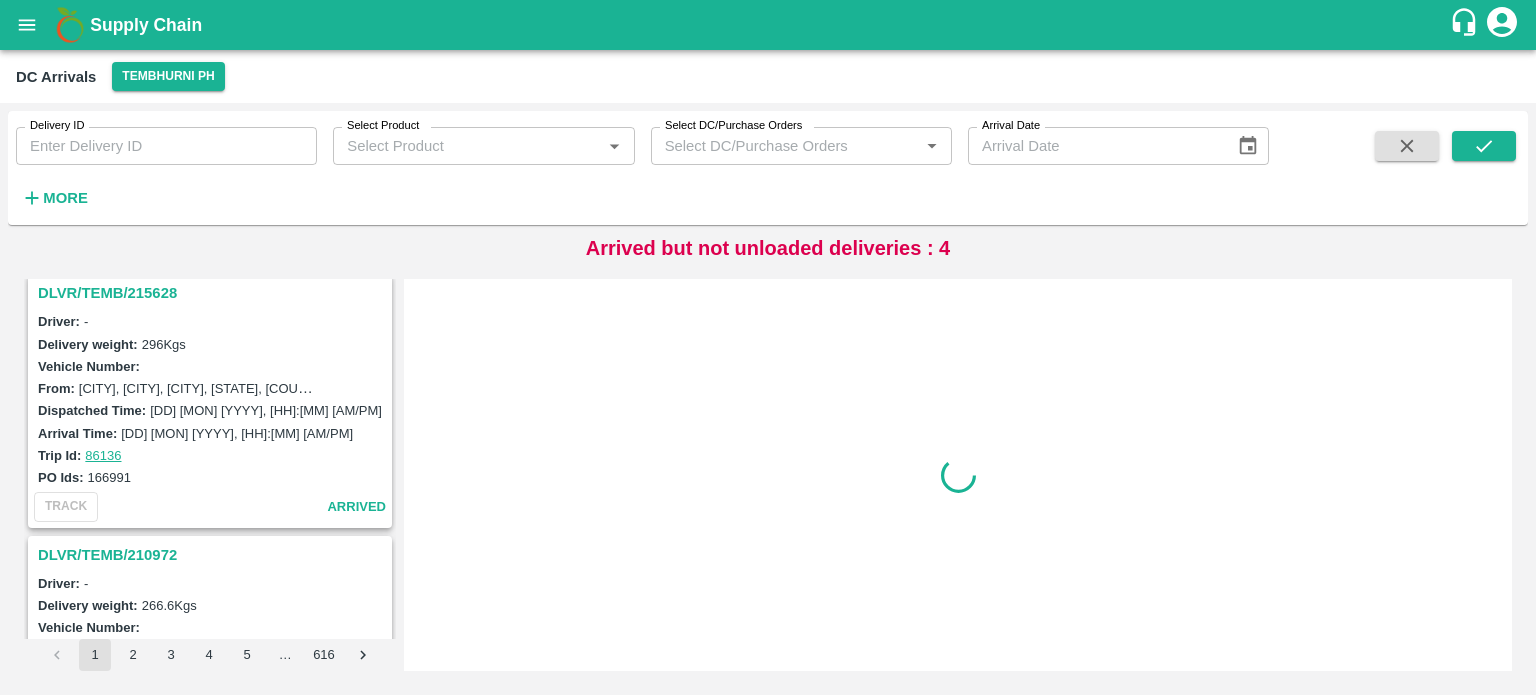 scroll, scrollTop: 2565, scrollLeft: 0, axis: vertical 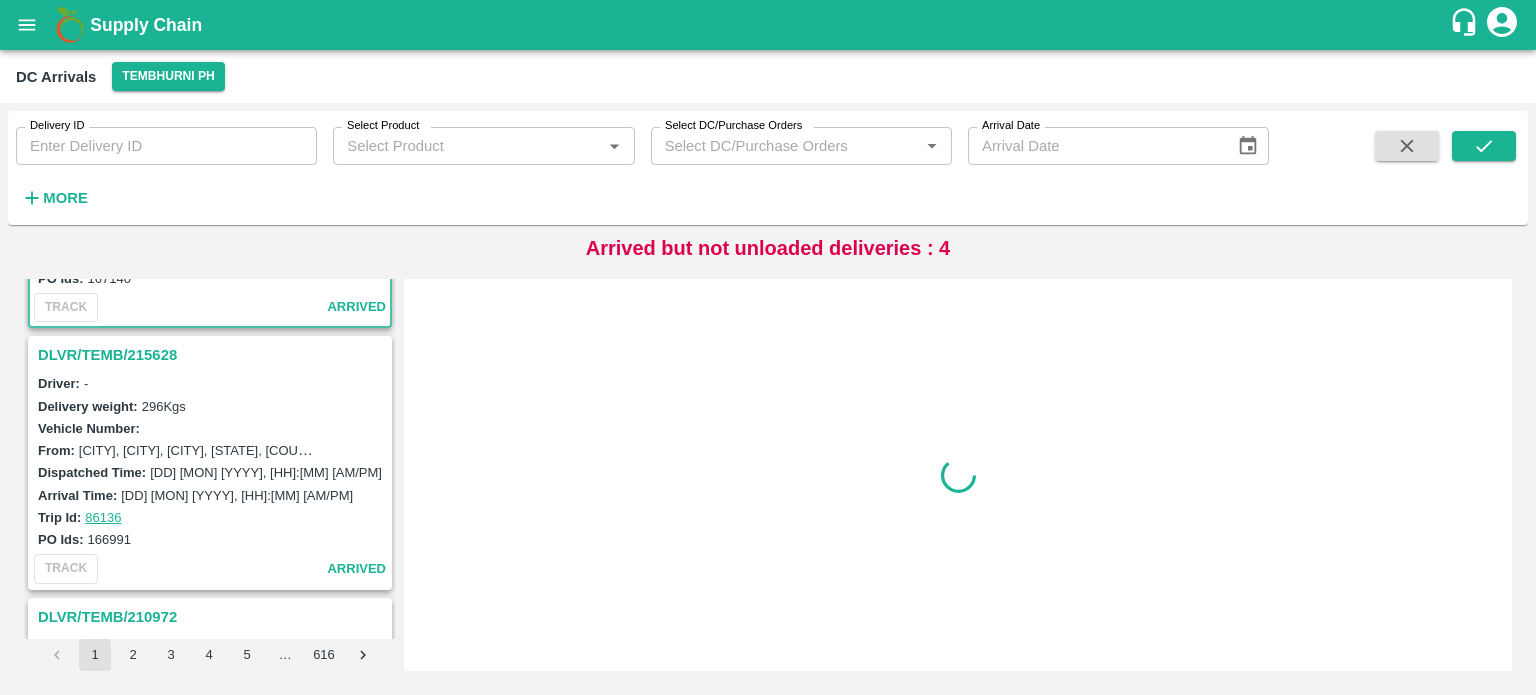 click on "DLVR/TEMB/215628" at bounding box center [213, 355] 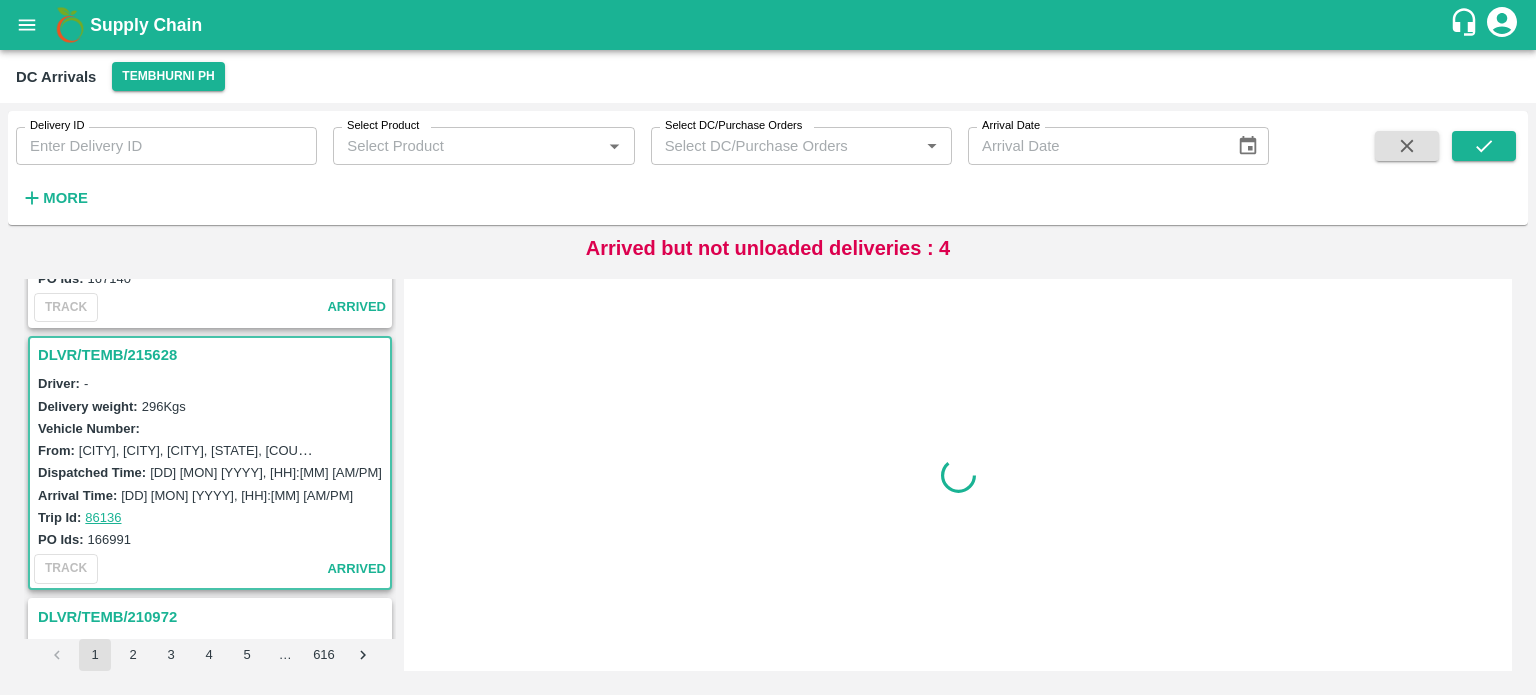 scroll, scrollTop: 2610, scrollLeft: 0, axis: vertical 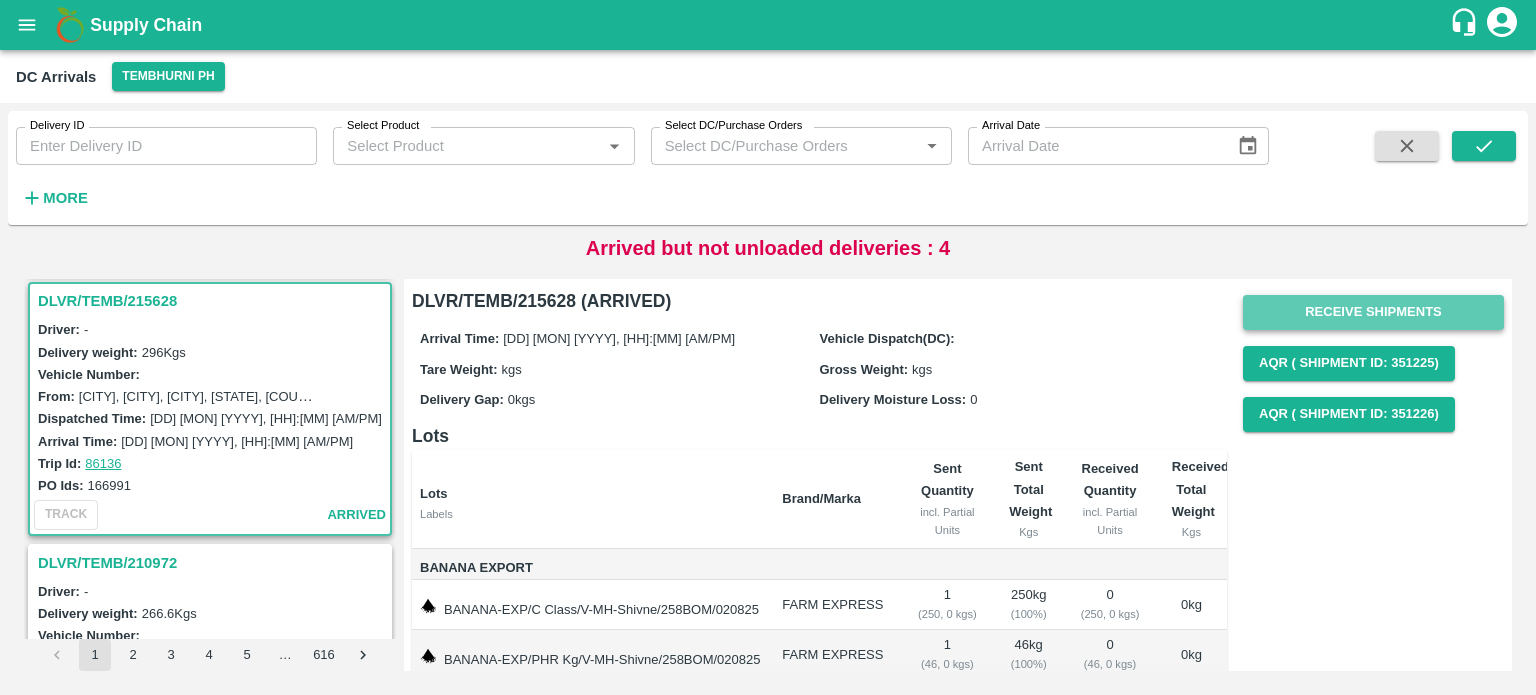 click on "Receive Shipments" at bounding box center (1373, 312) 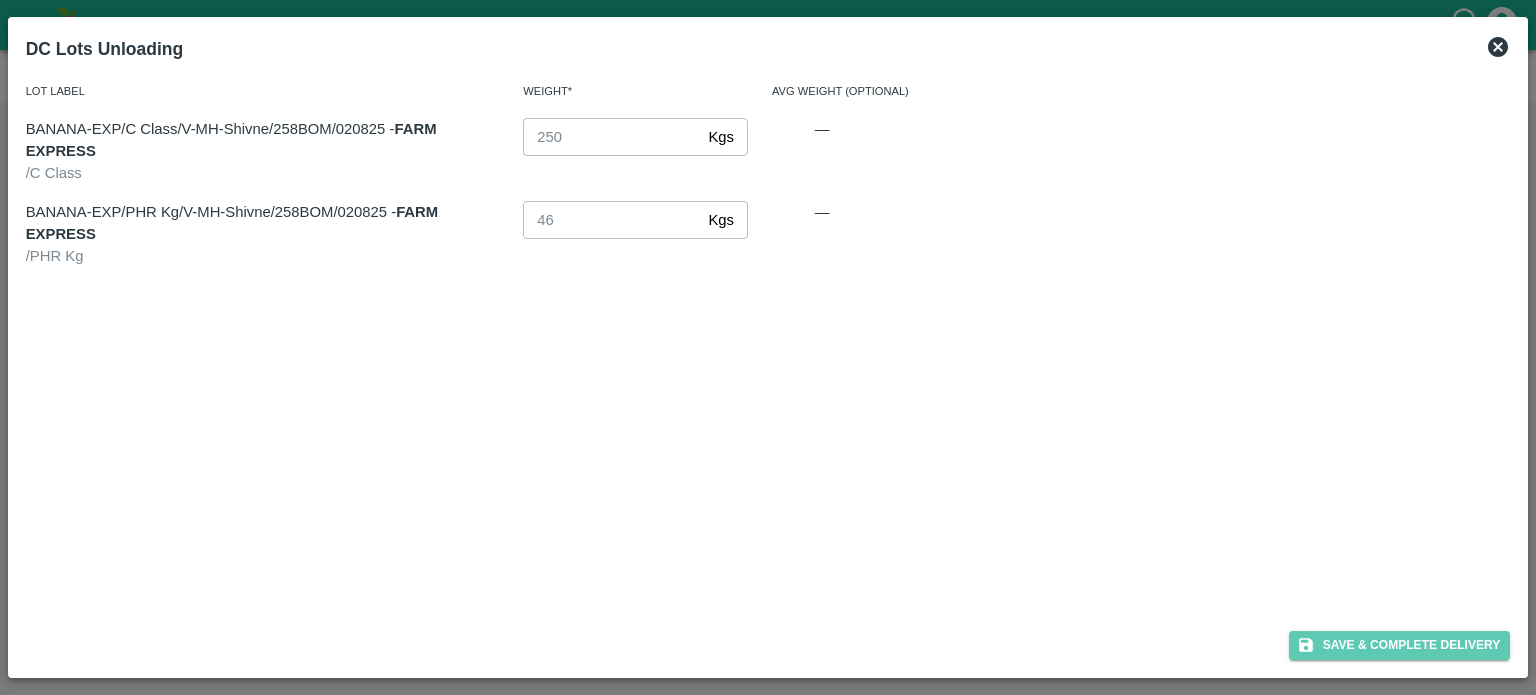 click on "Save & Complete Delivery" at bounding box center (1400, 645) 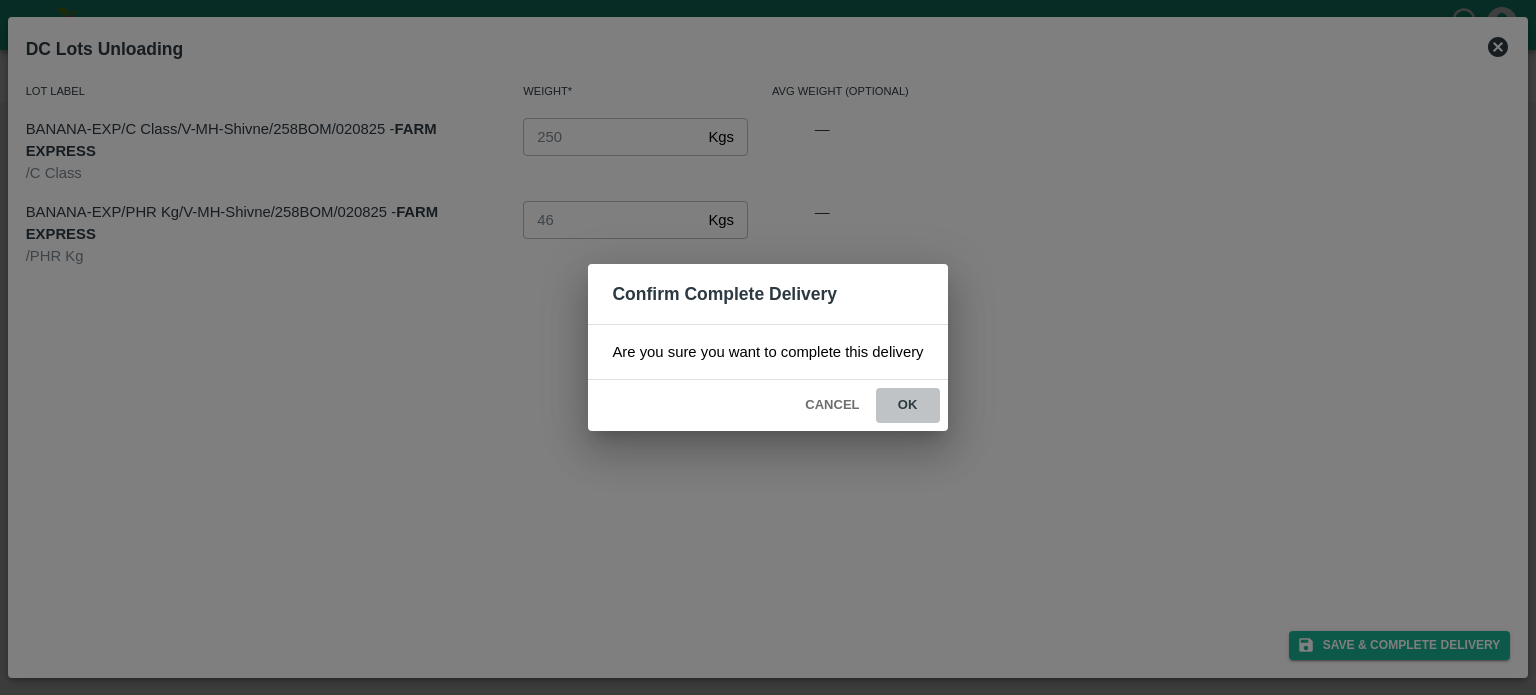 click on "ok" at bounding box center [908, 405] 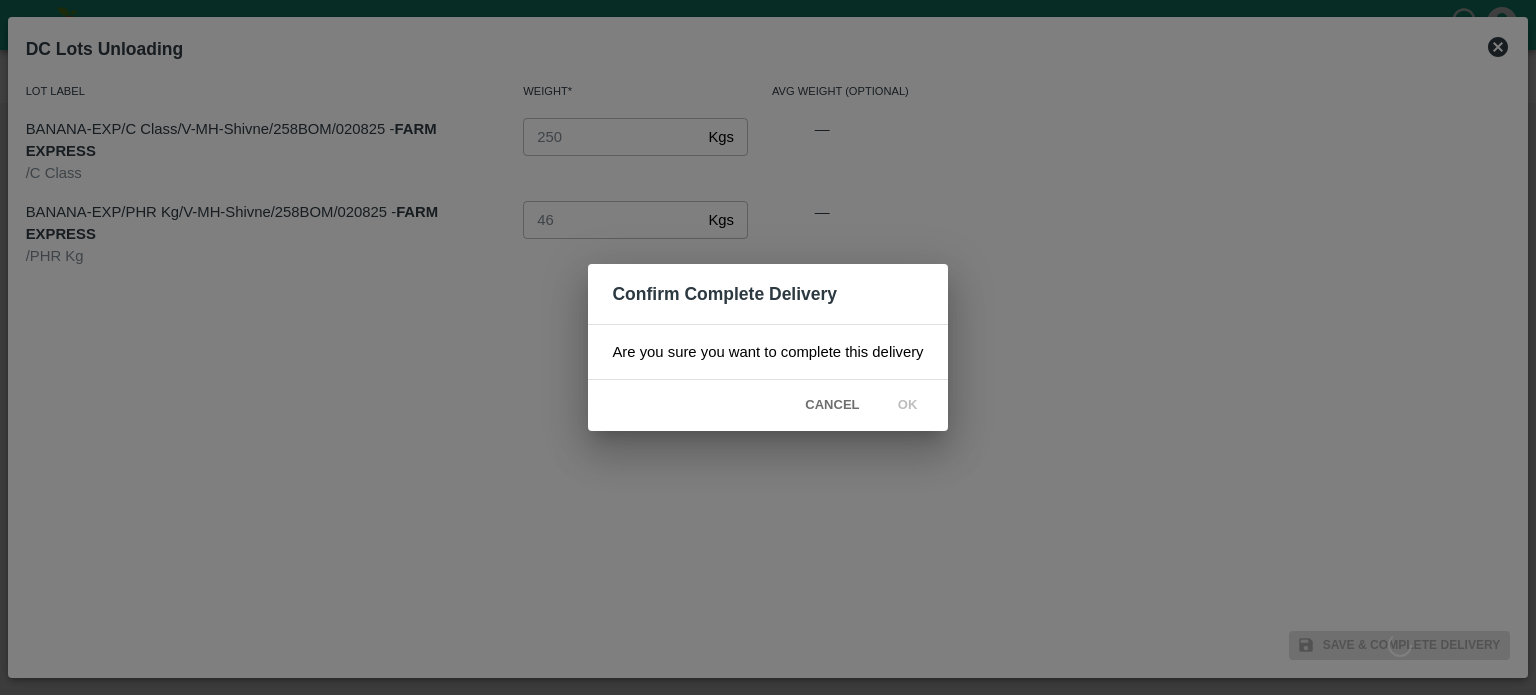 click 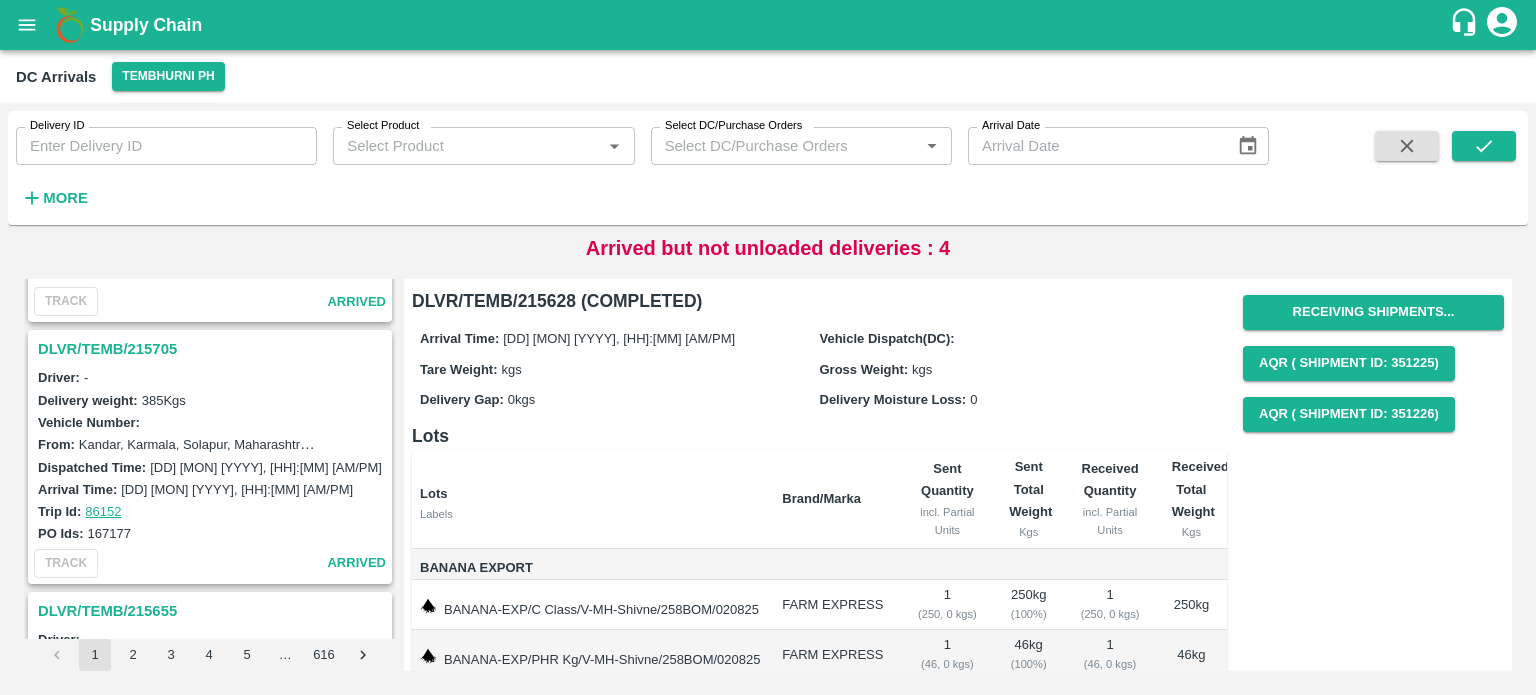 scroll, scrollTop: 2047, scrollLeft: 0, axis: vertical 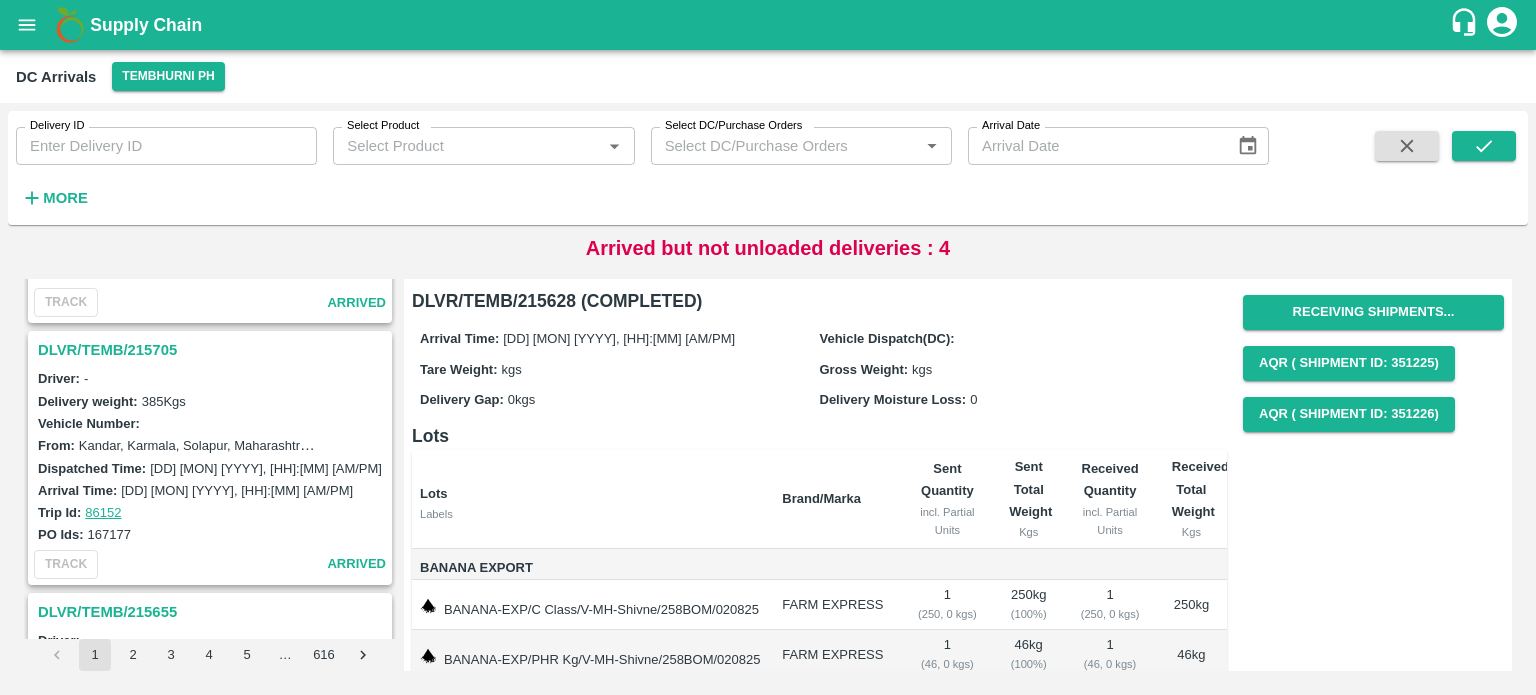 click on "DLVR/TEMB/215705" at bounding box center [213, 350] 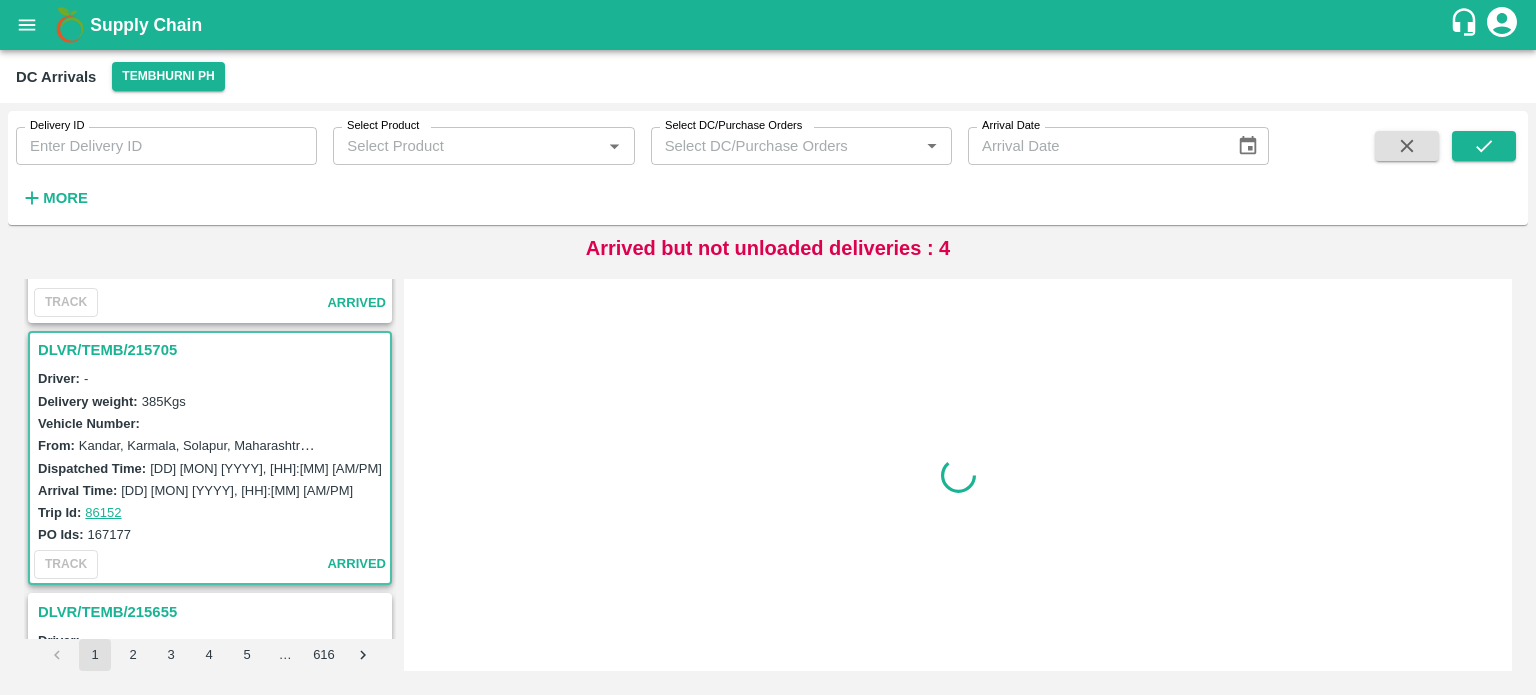 scroll, scrollTop: 2089, scrollLeft: 0, axis: vertical 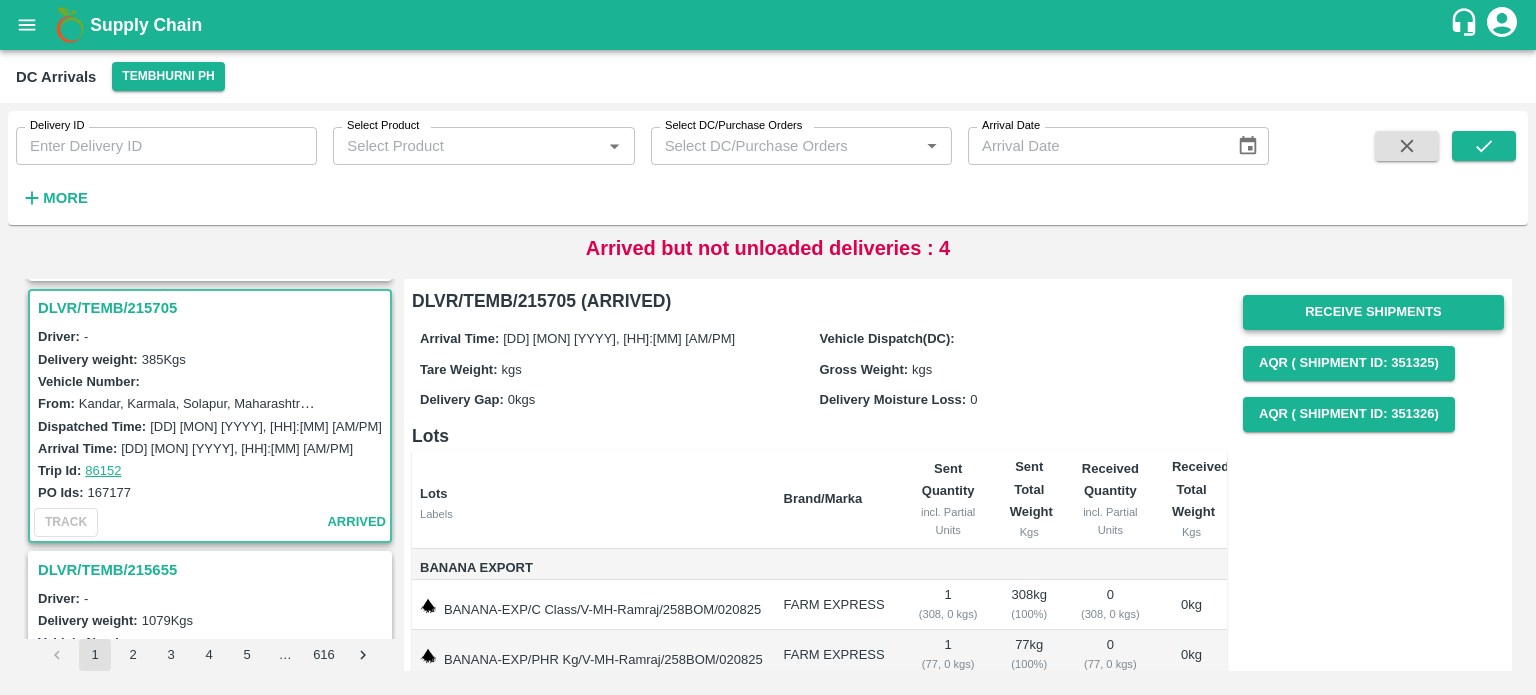 click on "Receive Shipments" at bounding box center [1373, 312] 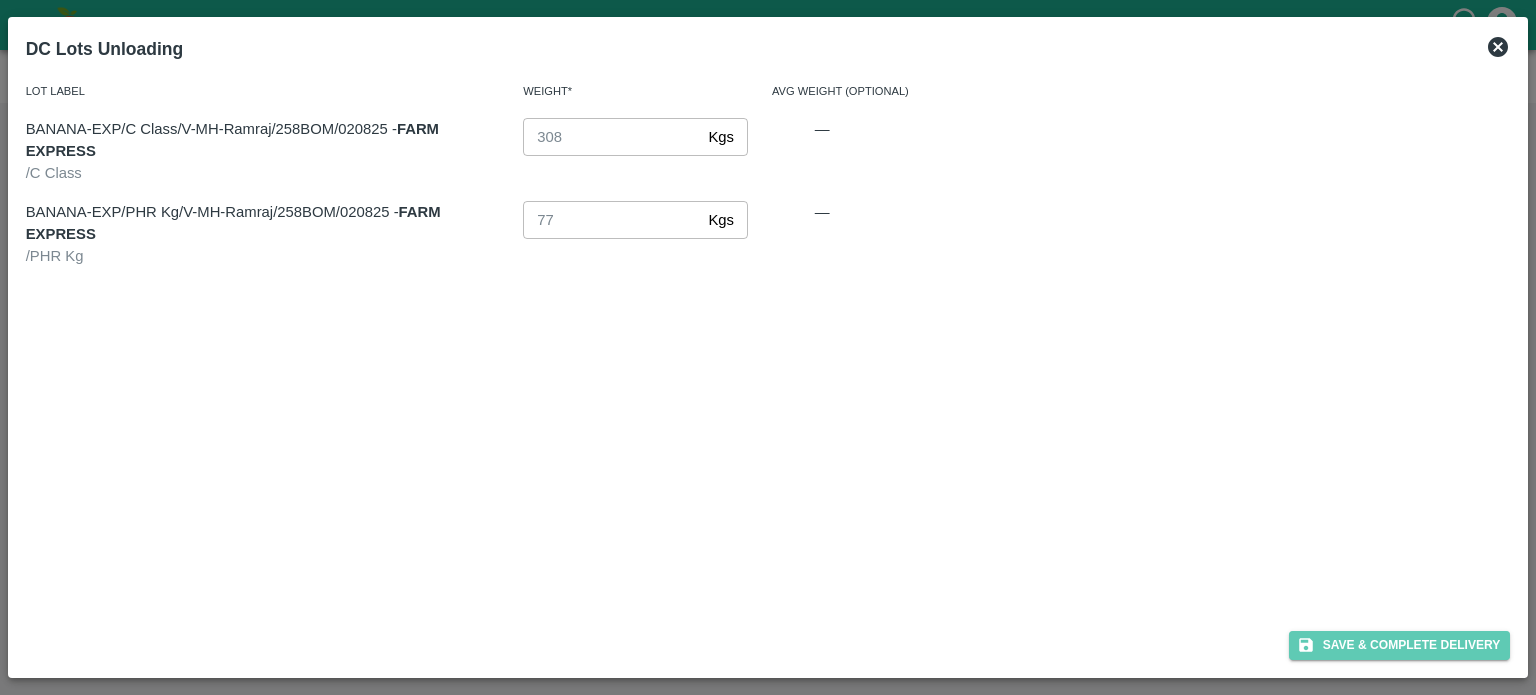 click on "Save & Complete Delivery" at bounding box center [1400, 645] 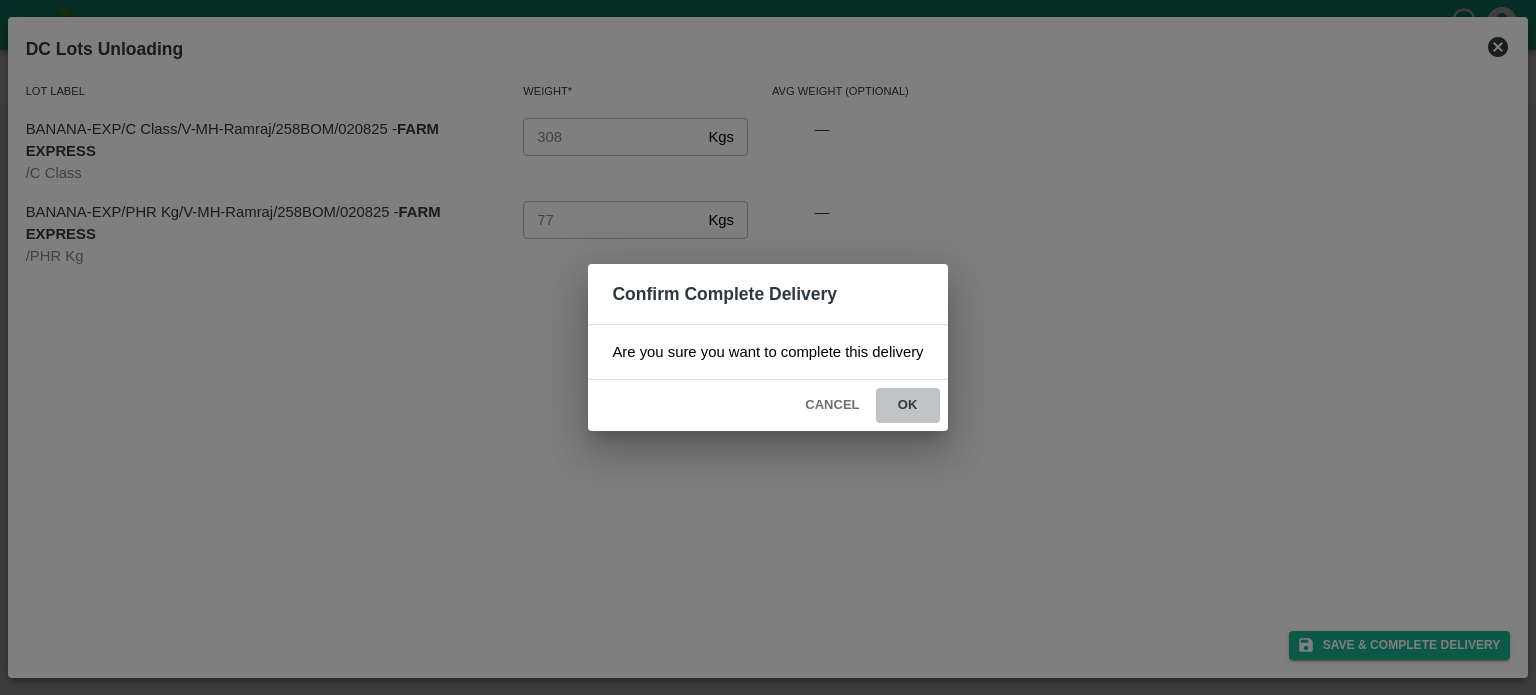 click on "ok" at bounding box center (908, 405) 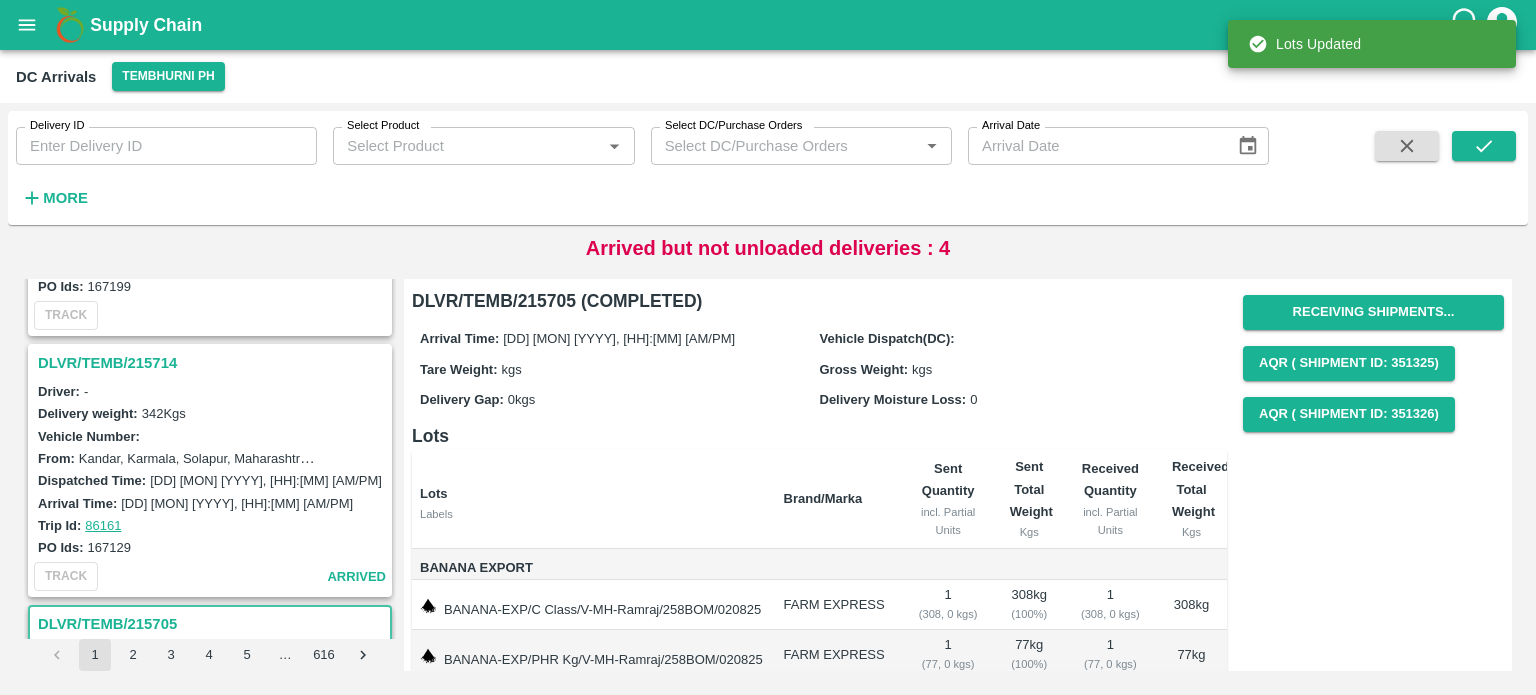 scroll, scrollTop: 1692, scrollLeft: 0, axis: vertical 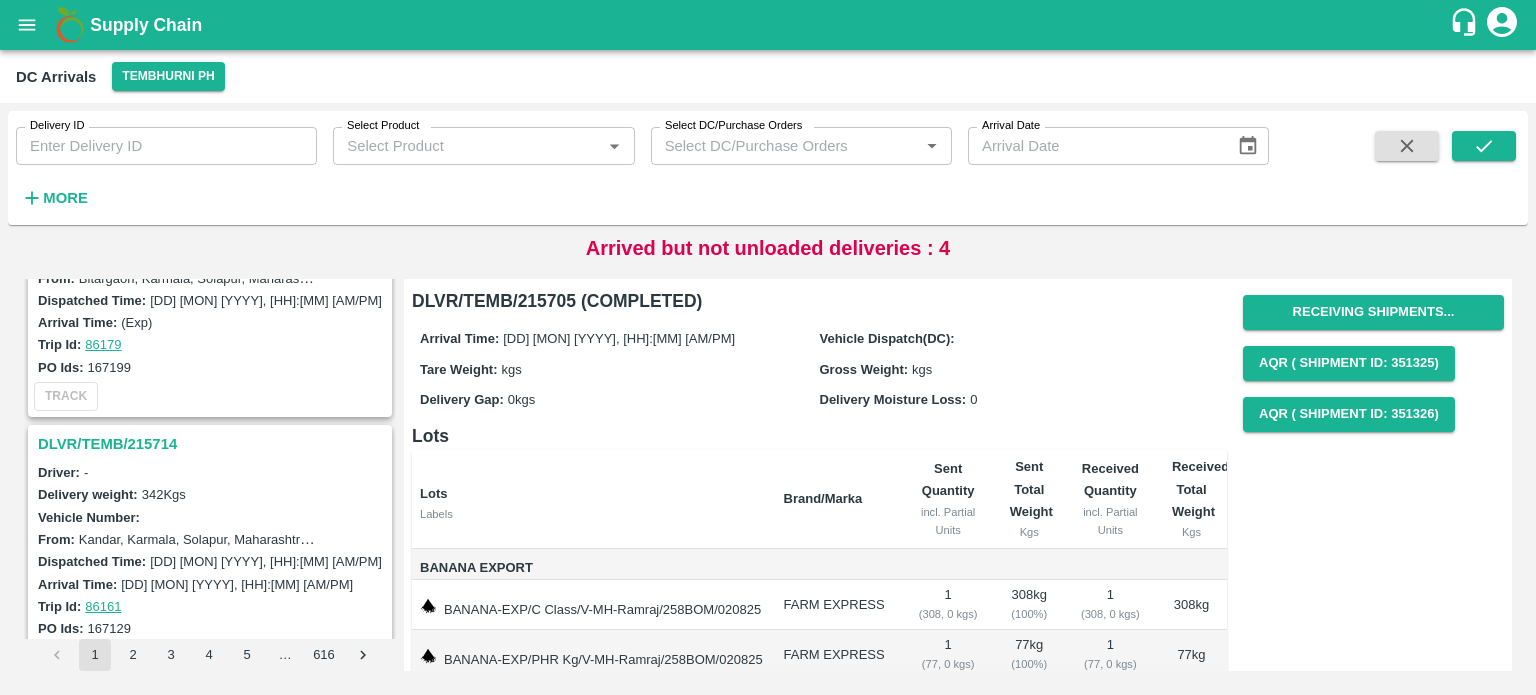 click on "DLVR/TEMB/215714" at bounding box center [213, 444] 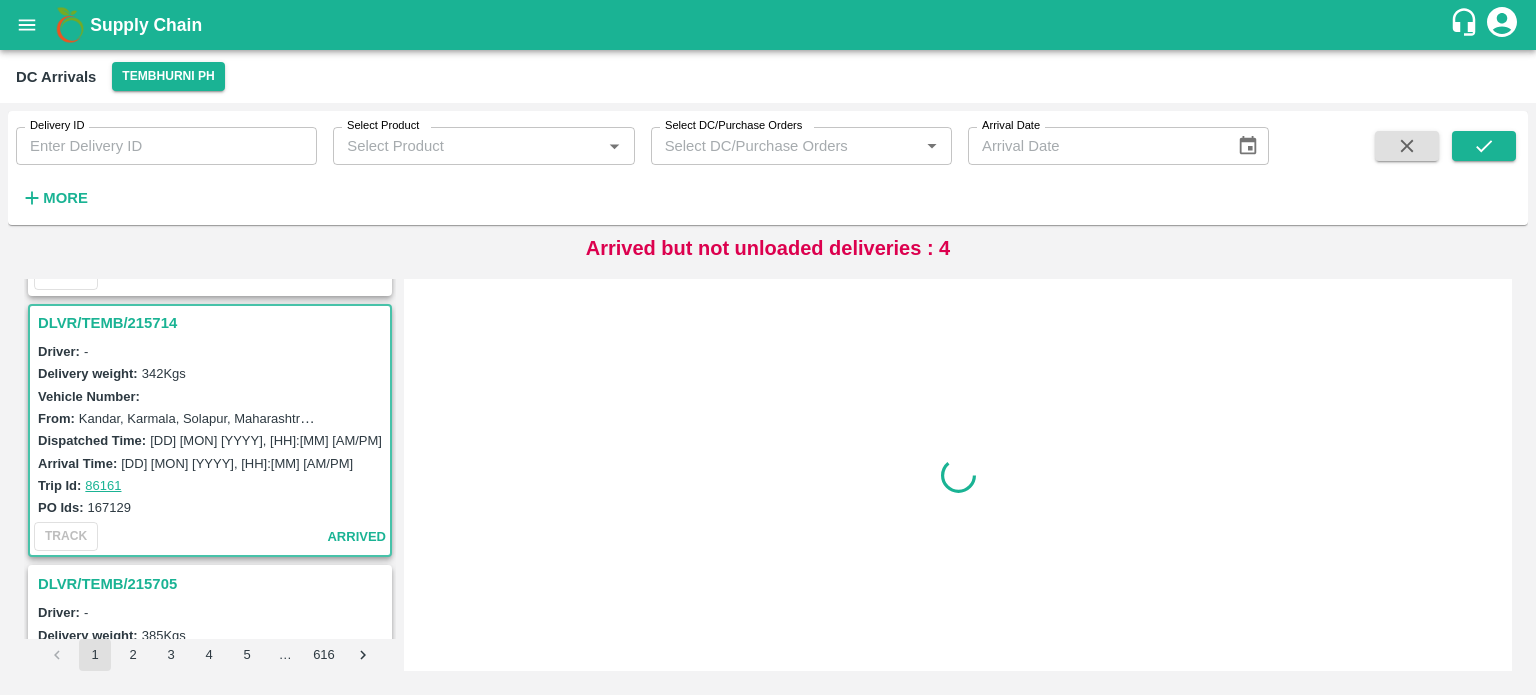 scroll, scrollTop: 1829, scrollLeft: 0, axis: vertical 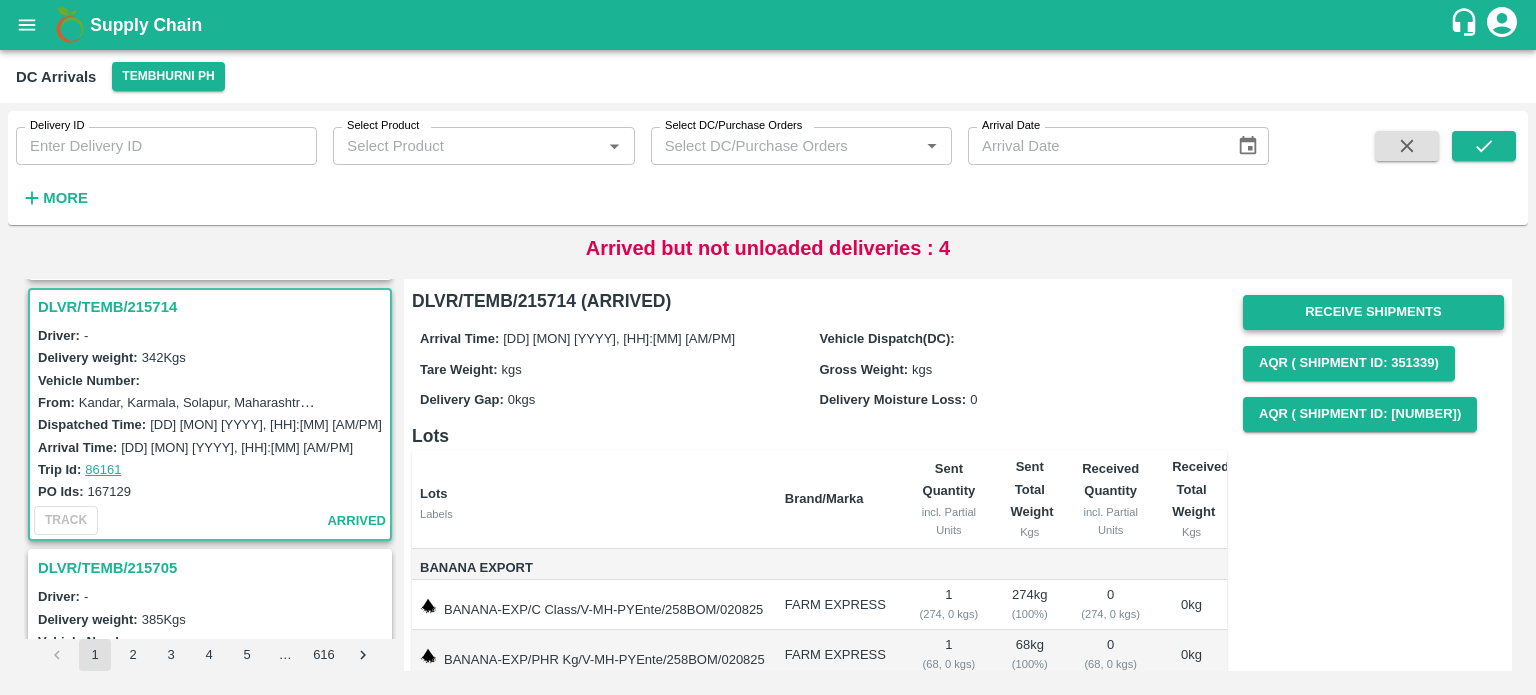click on "Receive Shipments" at bounding box center [1373, 312] 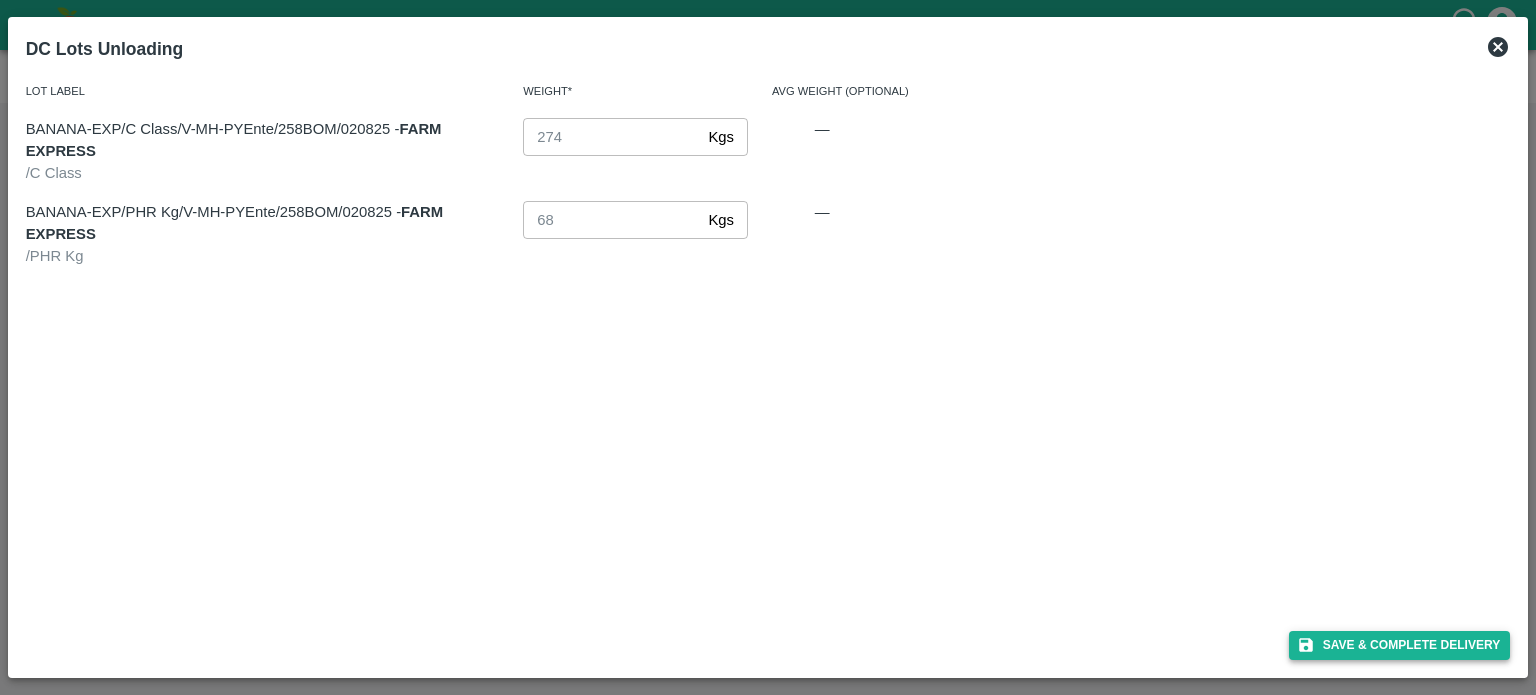 click on "Save & Complete Delivery" at bounding box center [1400, 645] 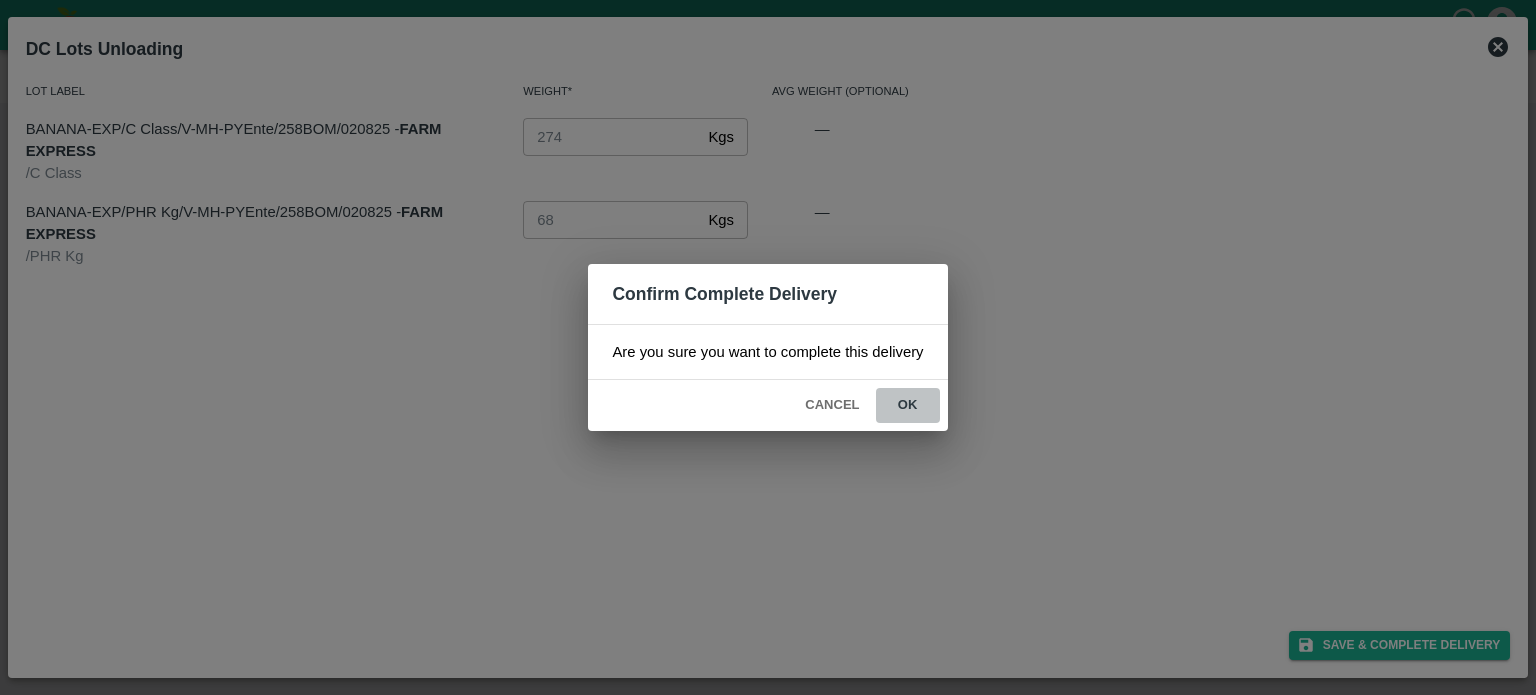 click on "ok" at bounding box center (908, 405) 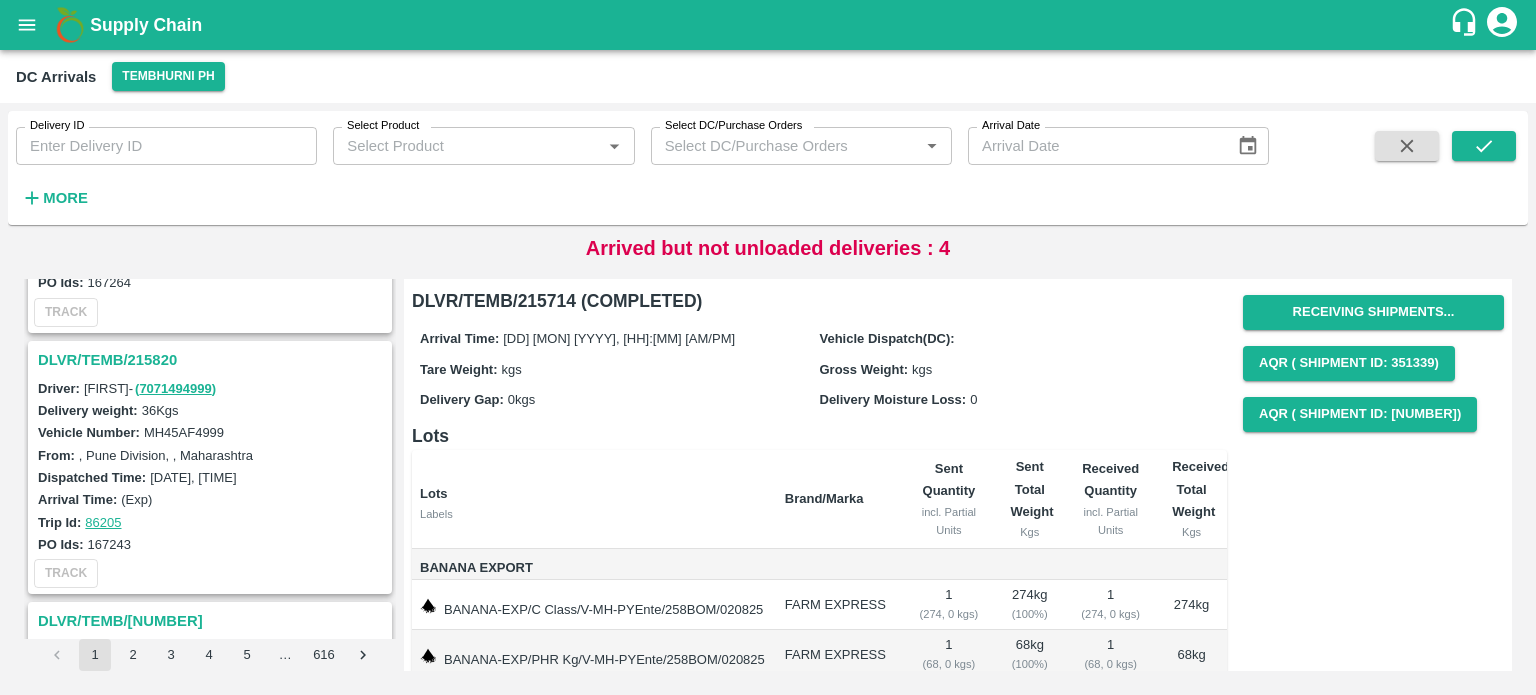 scroll, scrollTop: 0, scrollLeft: 0, axis: both 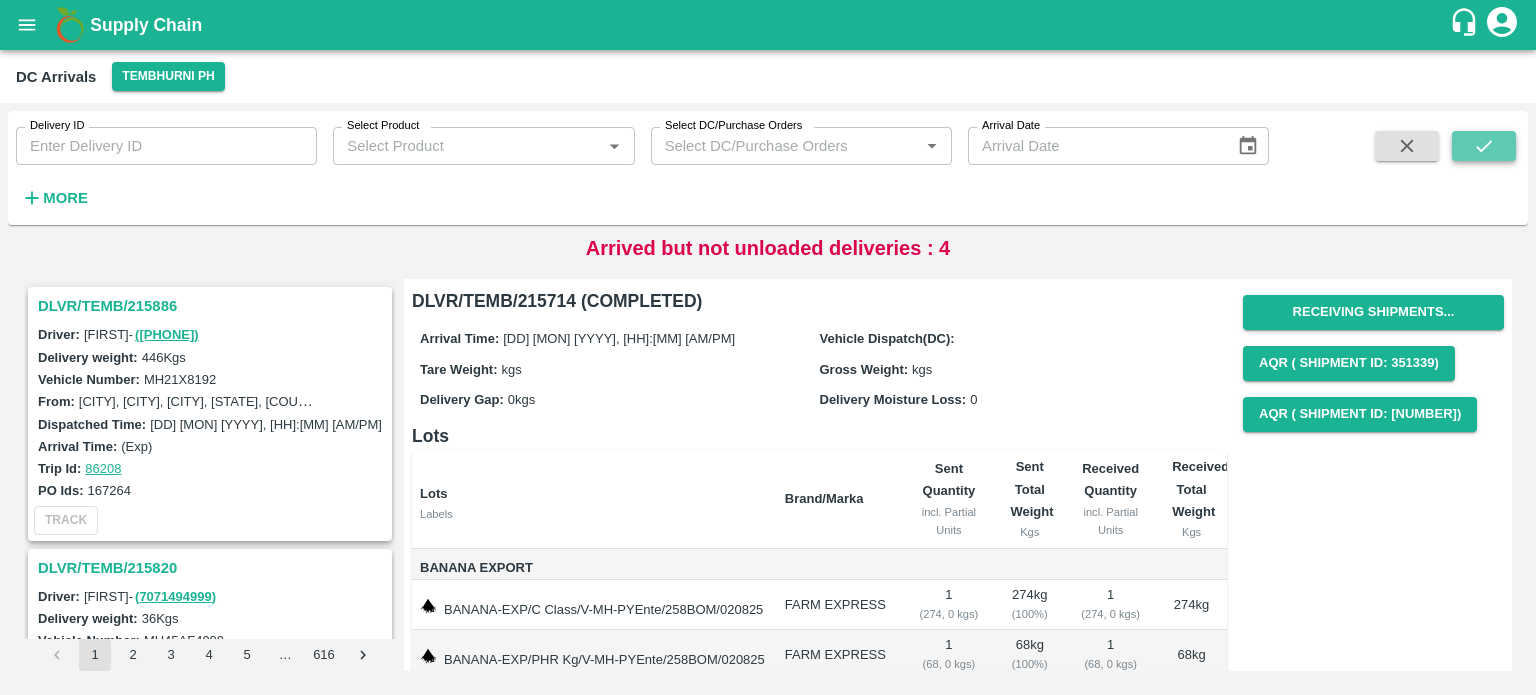 click 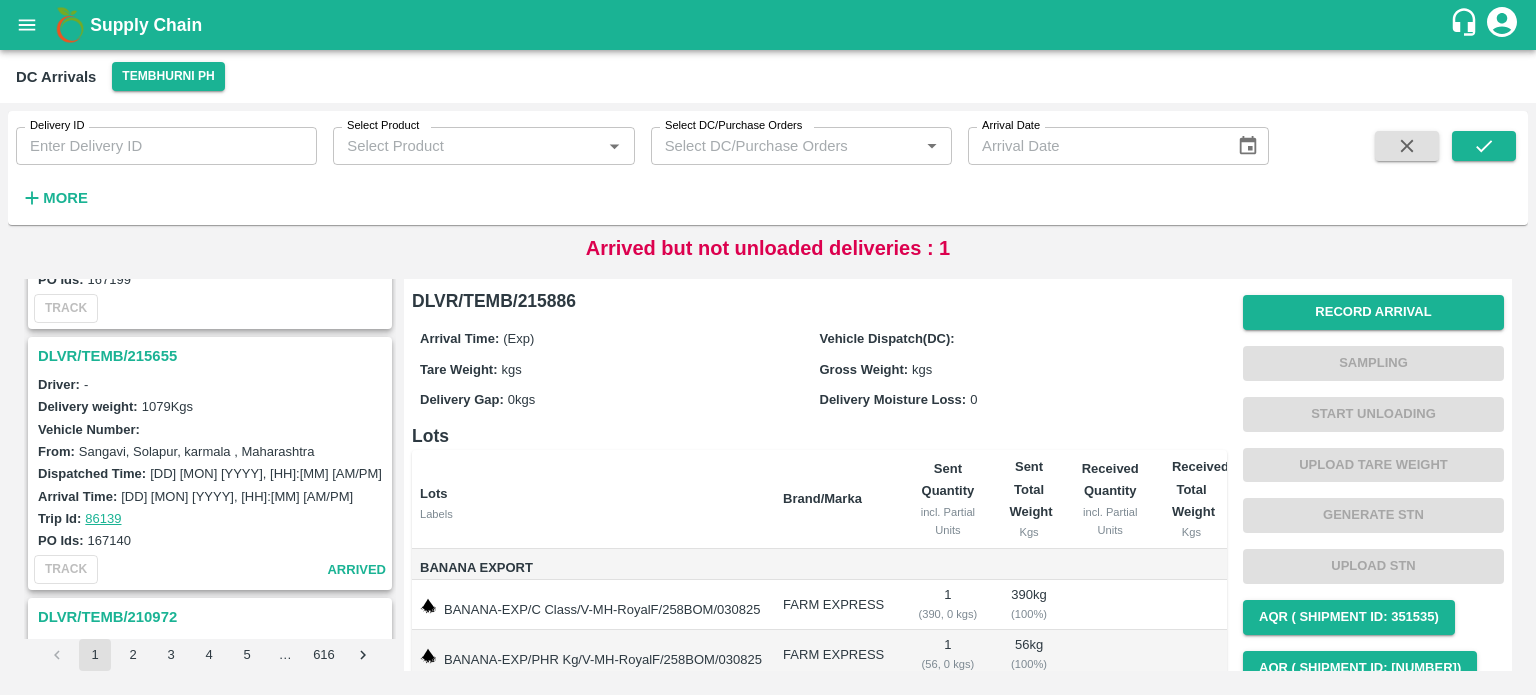 scroll, scrollTop: 1779, scrollLeft: 0, axis: vertical 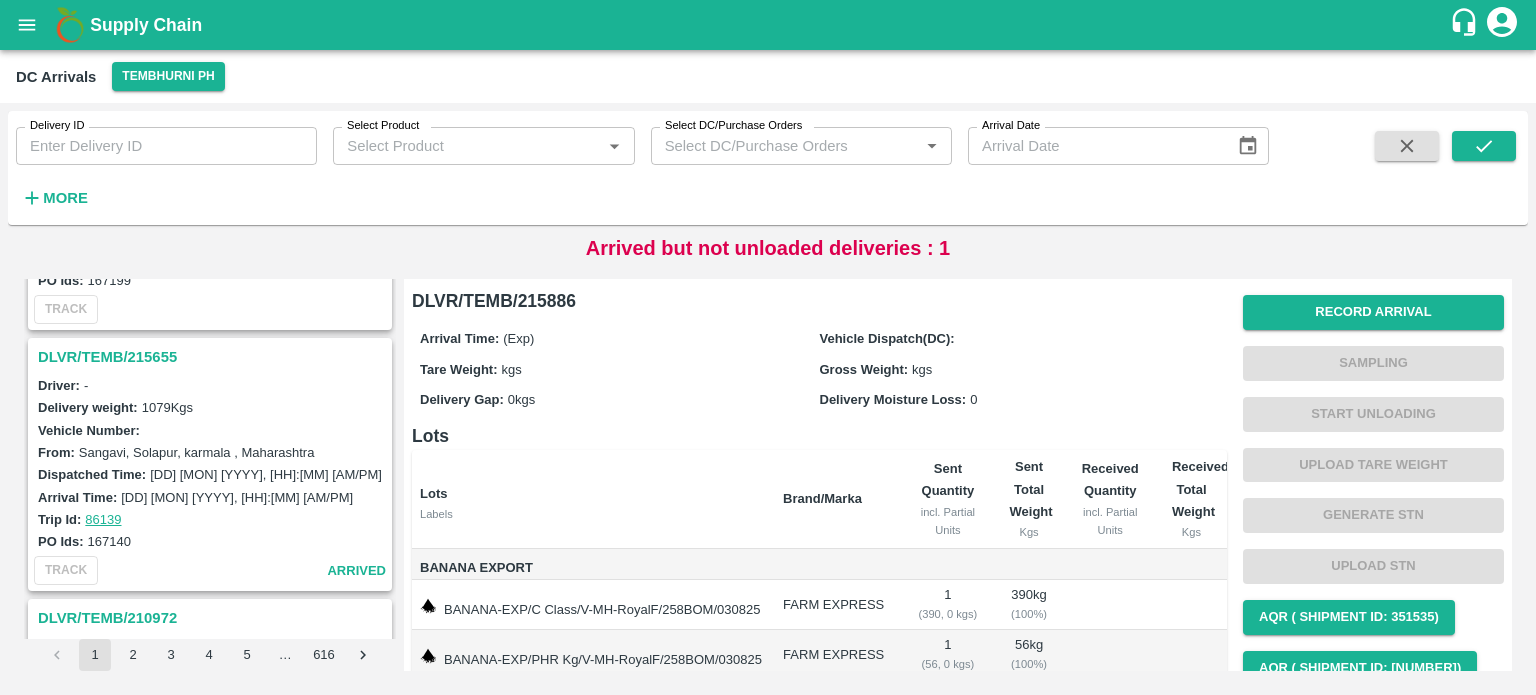 click on "DLVR/TEMB/215655" at bounding box center (213, 357) 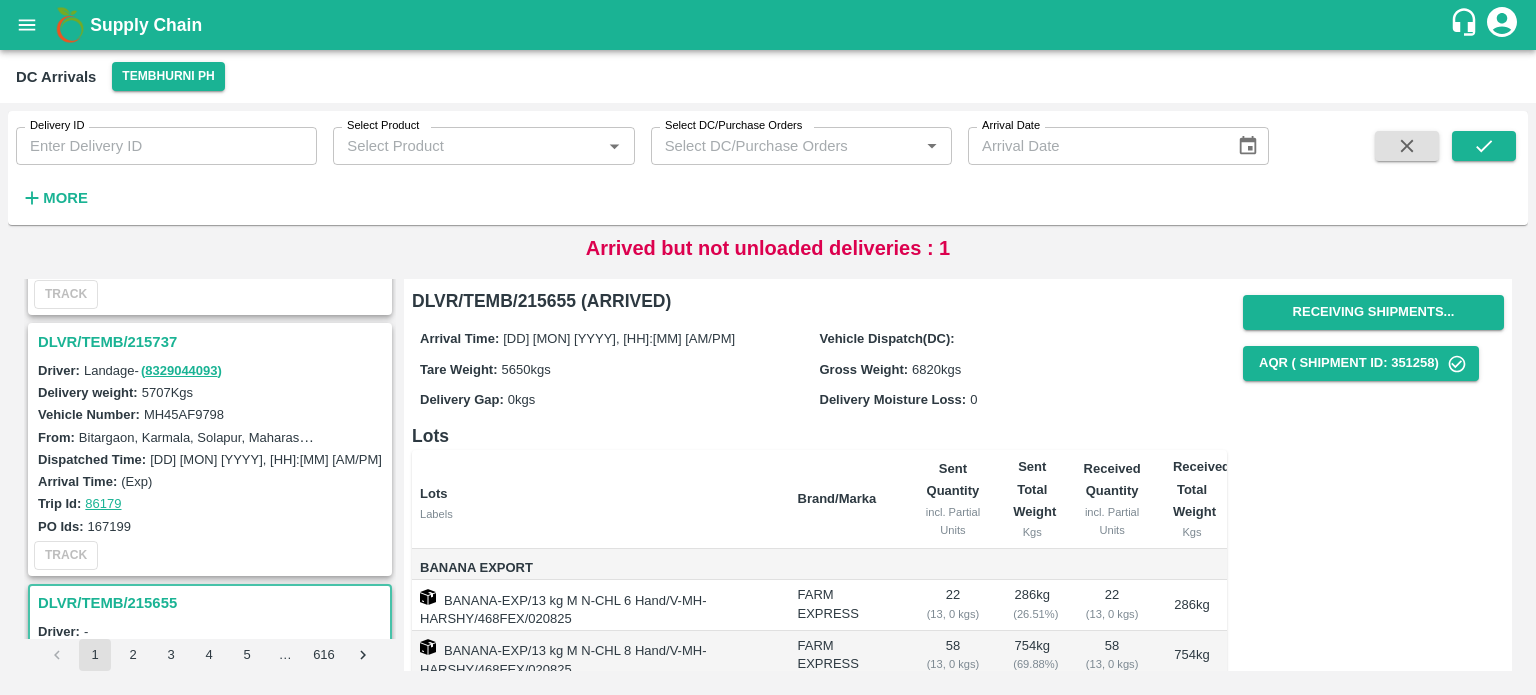 scroll, scrollTop: 1533, scrollLeft: 0, axis: vertical 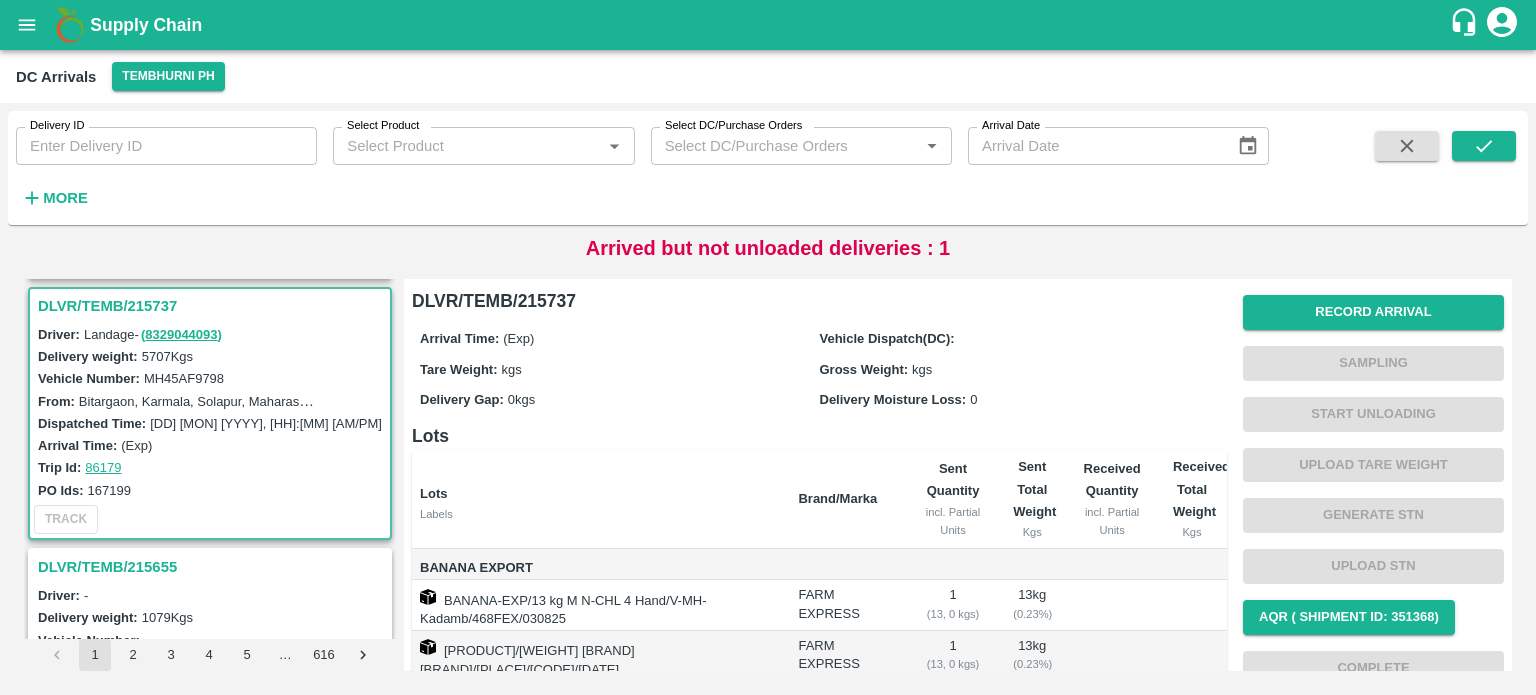 click on "MH45AF9798" at bounding box center (184, 378) 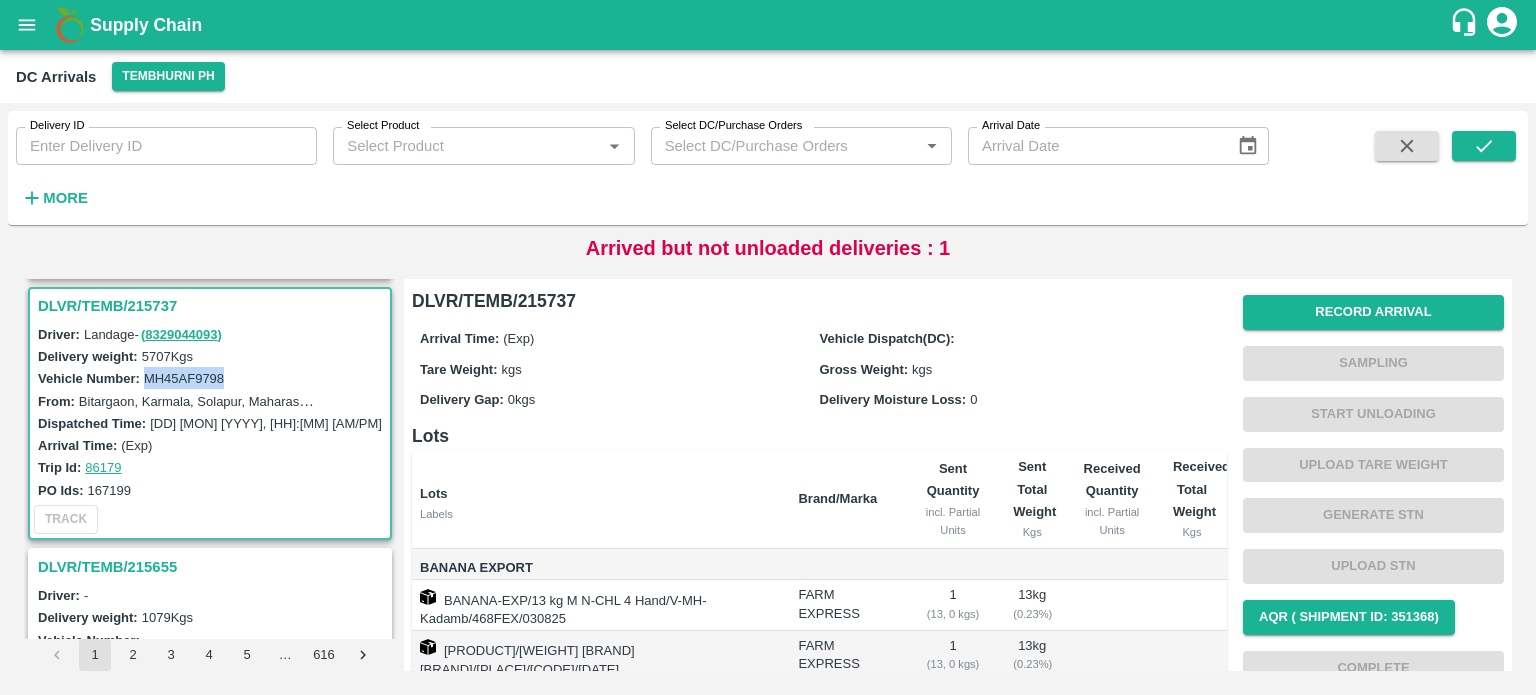 click on "MH45AF9798" at bounding box center [184, 378] 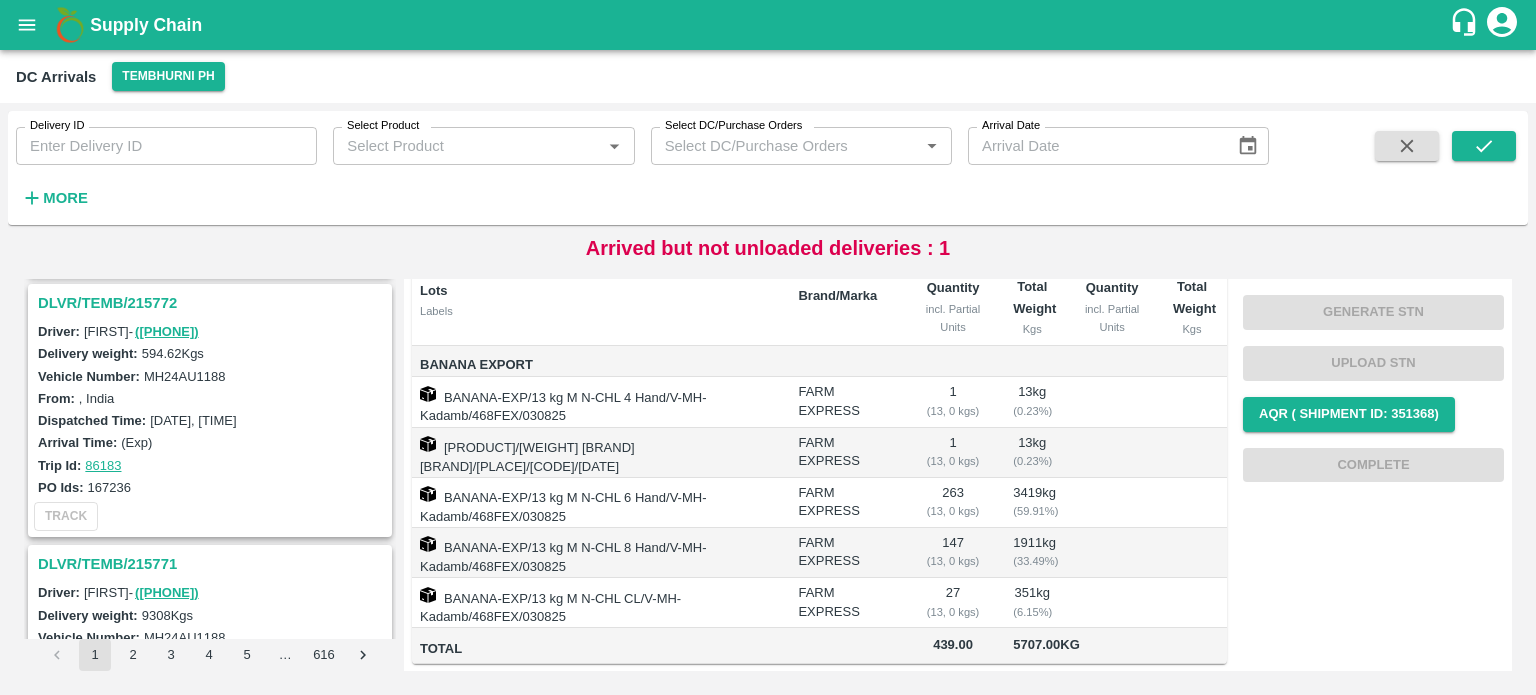 scroll, scrollTop: 1161, scrollLeft: 0, axis: vertical 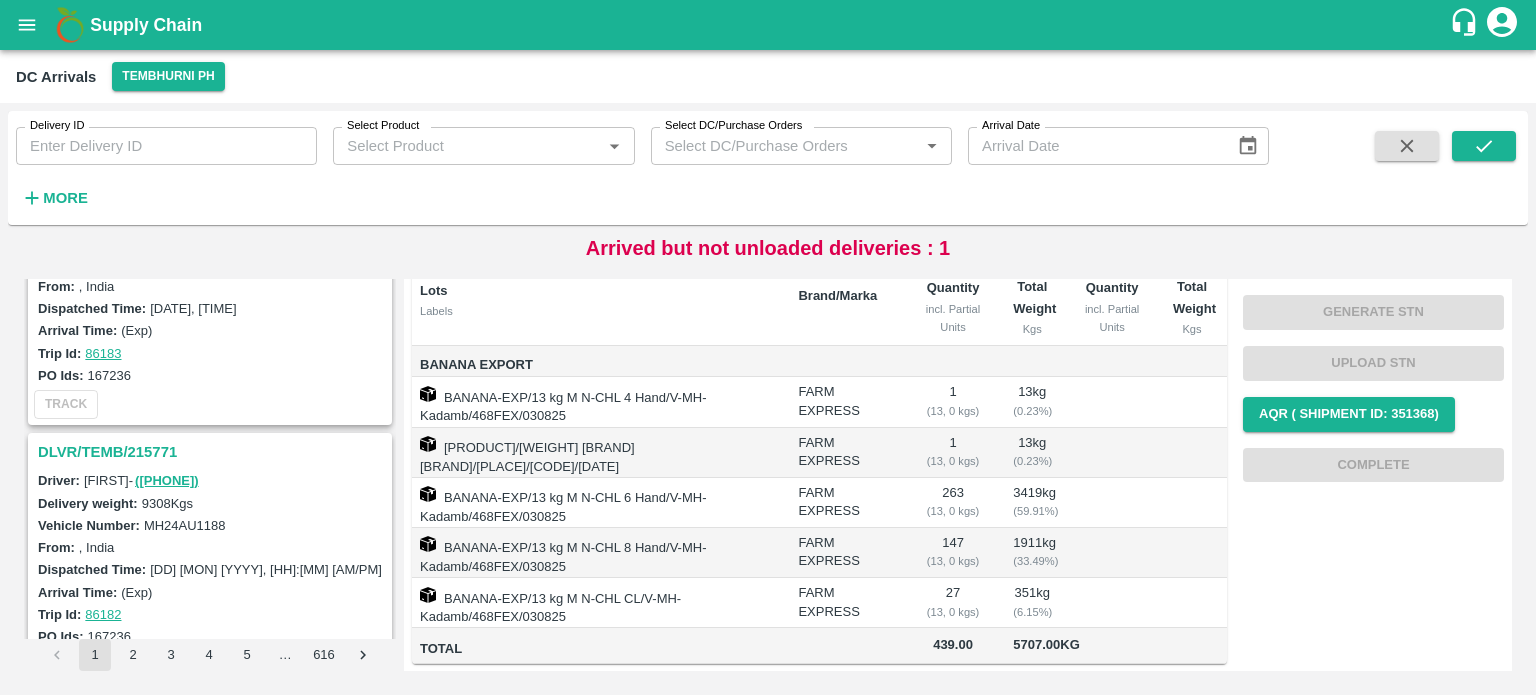 click on "DLVR/TEMB/215771" at bounding box center [213, 452] 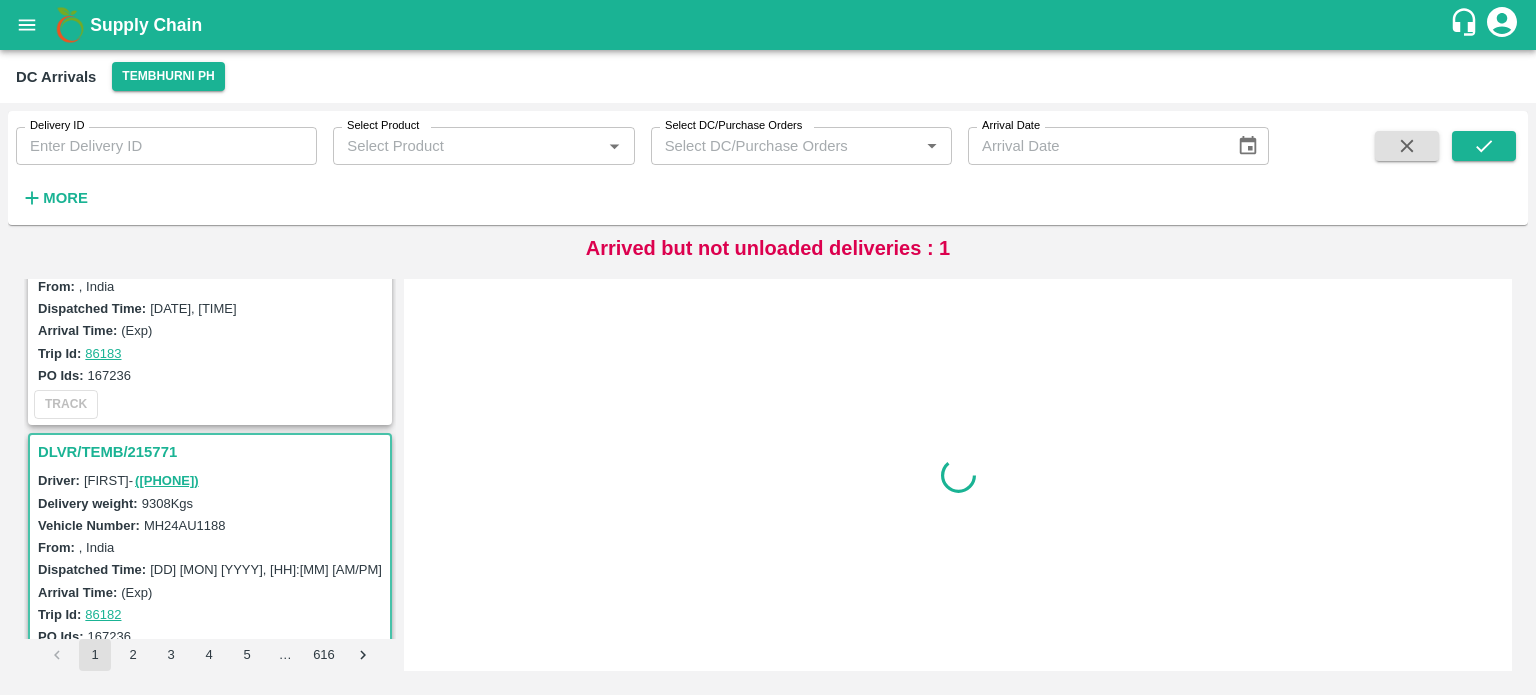 scroll, scrollTop: 0, scrollLeft: 0, axis: both 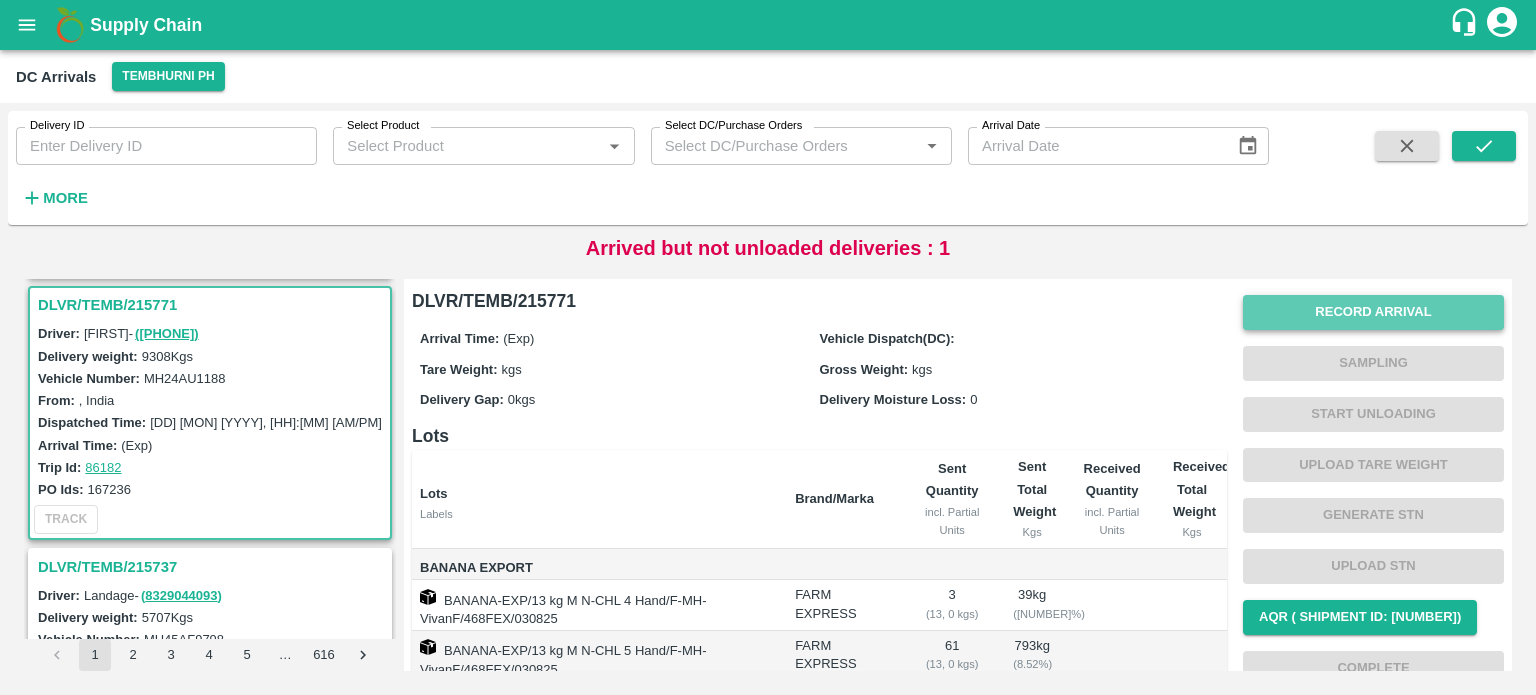 click on "Record Arrival" at bounding box center (1373, 312) 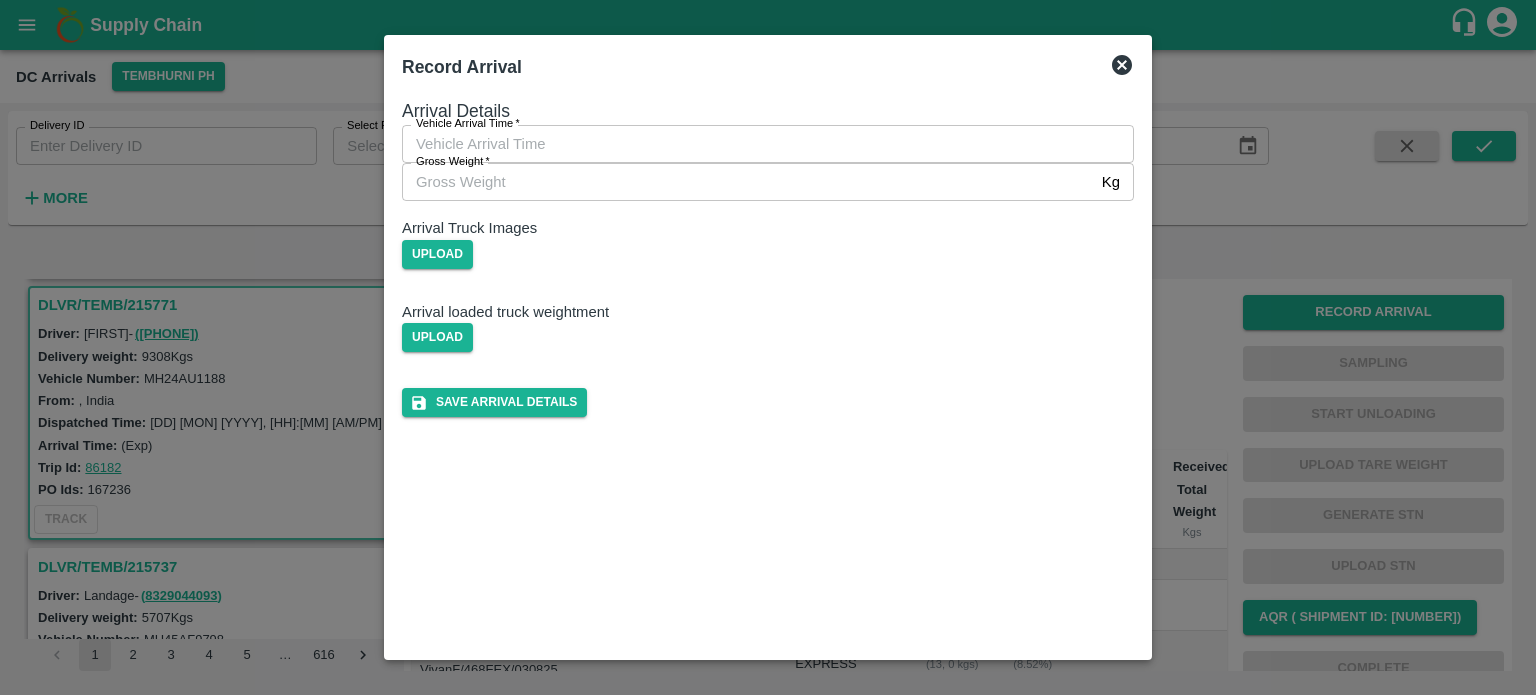 type on "DD/MM/YYYY hh:mm aa" 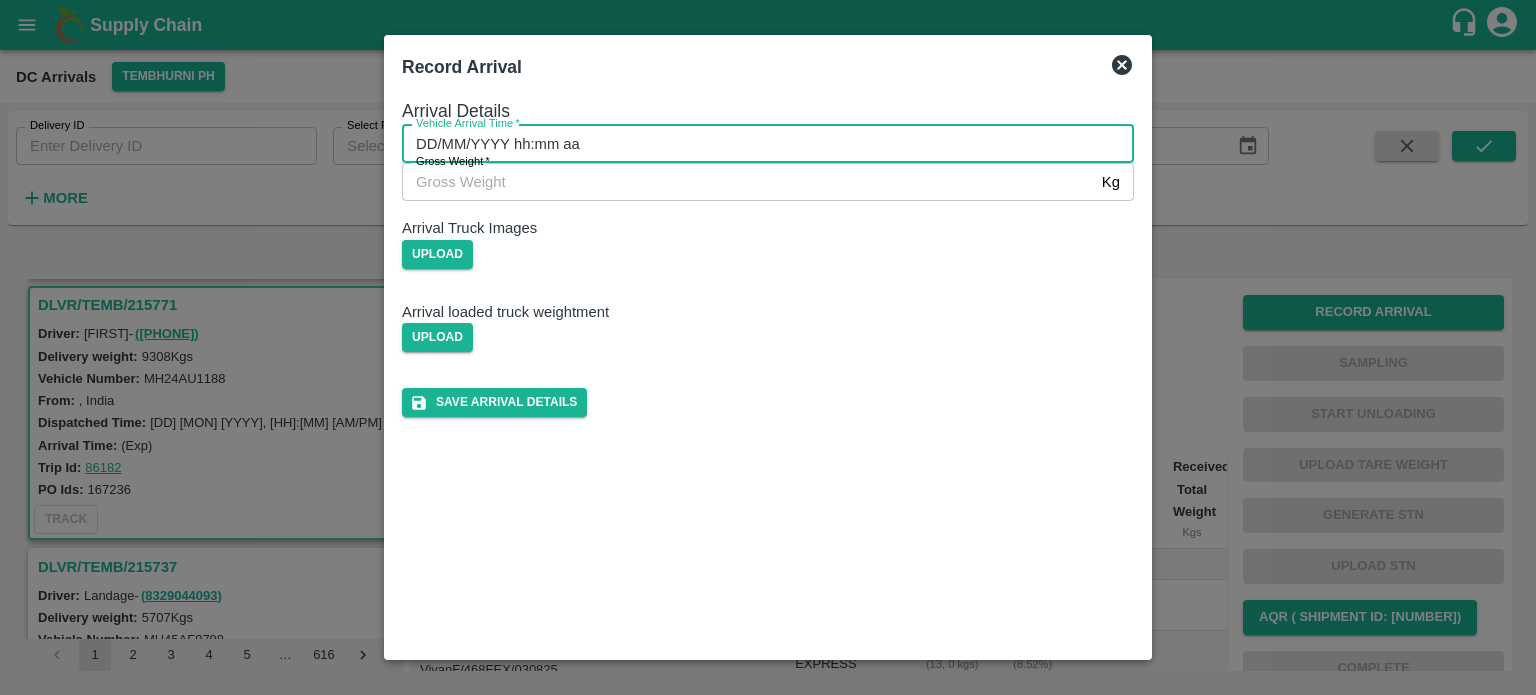 click on "DD/MM/YYYY hh:mm aa" at bounding box center (761, 144) 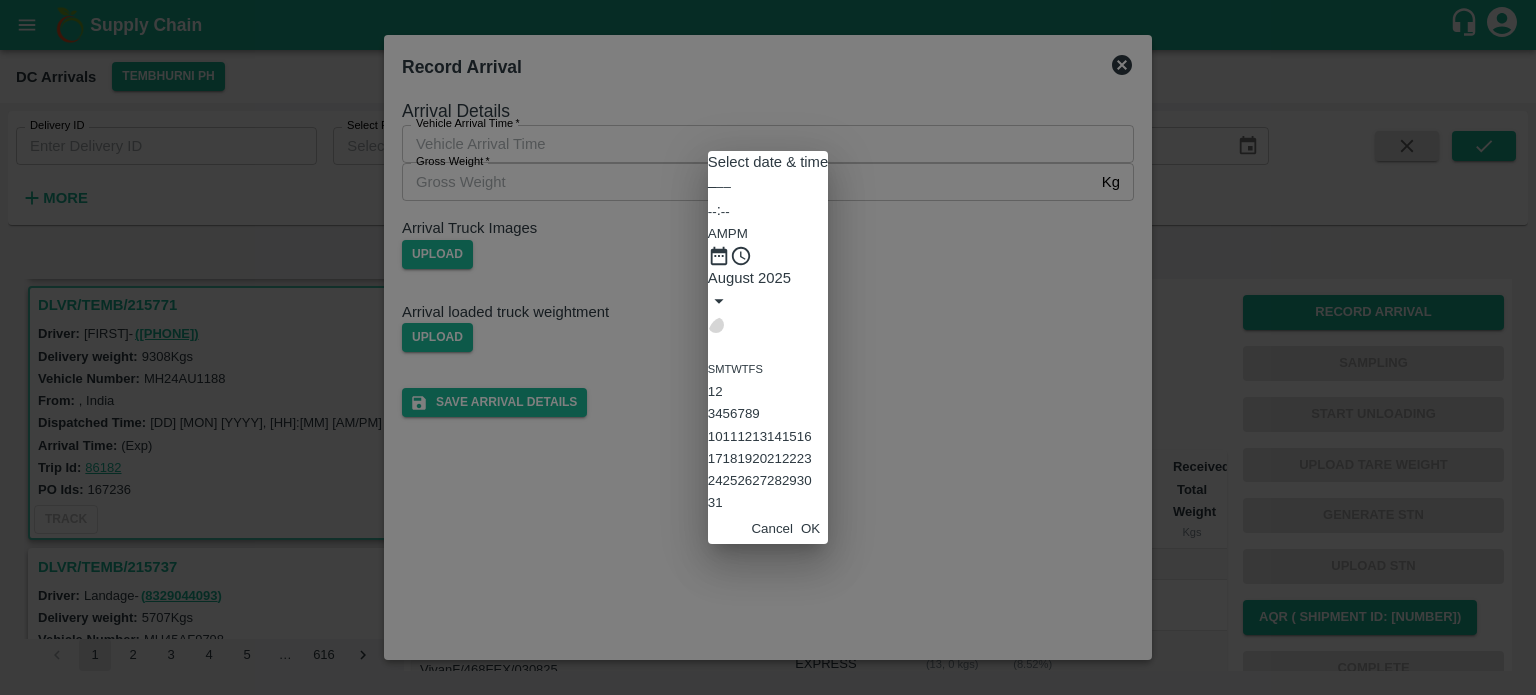 click 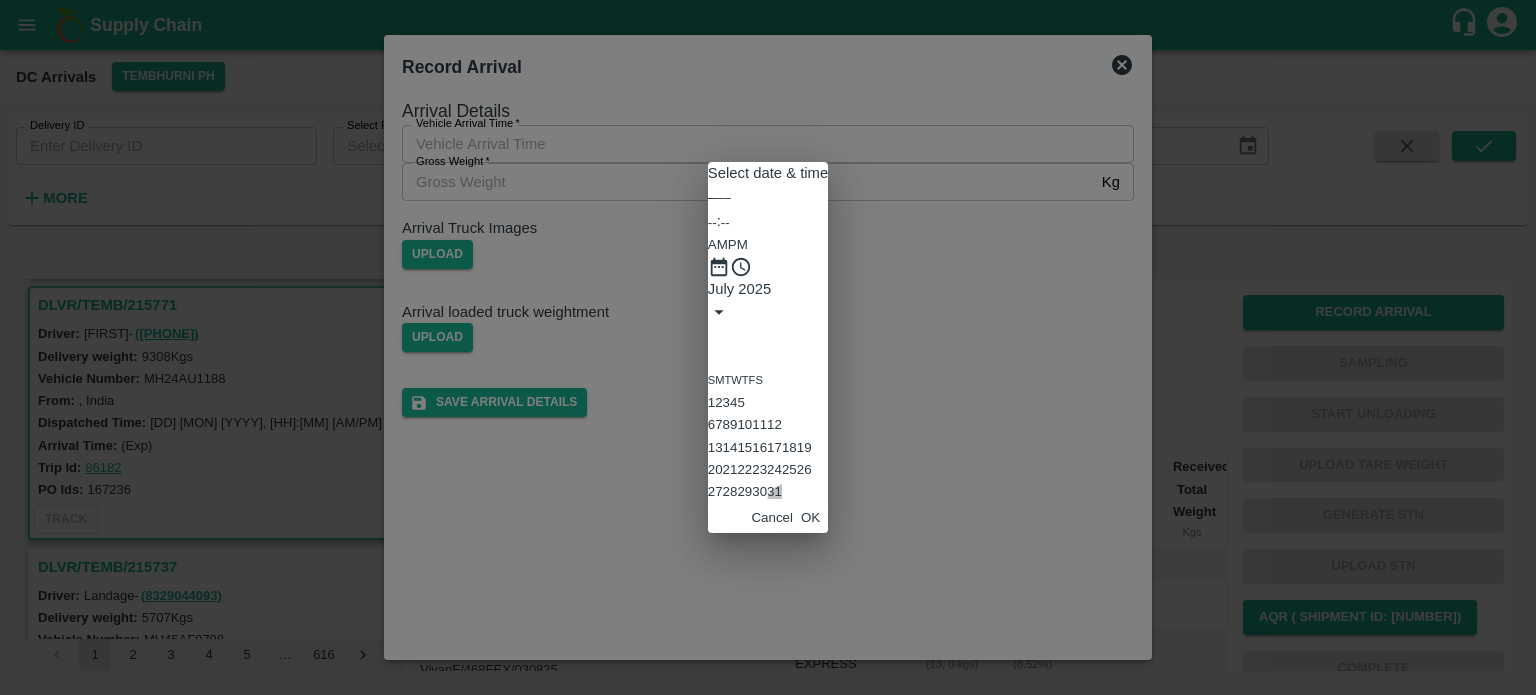click on "31" at bounding box center [774, 491] 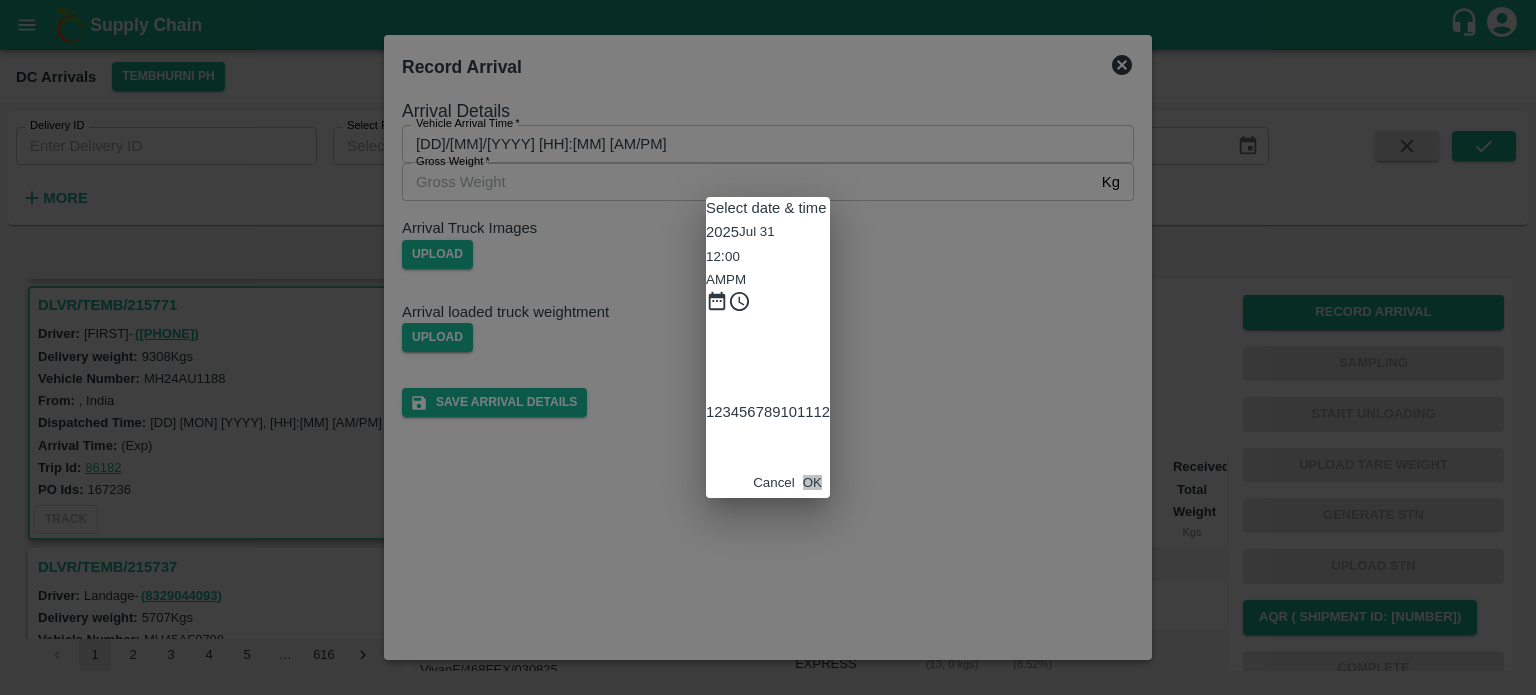 click on "OK" at bounding box center [812, 482] 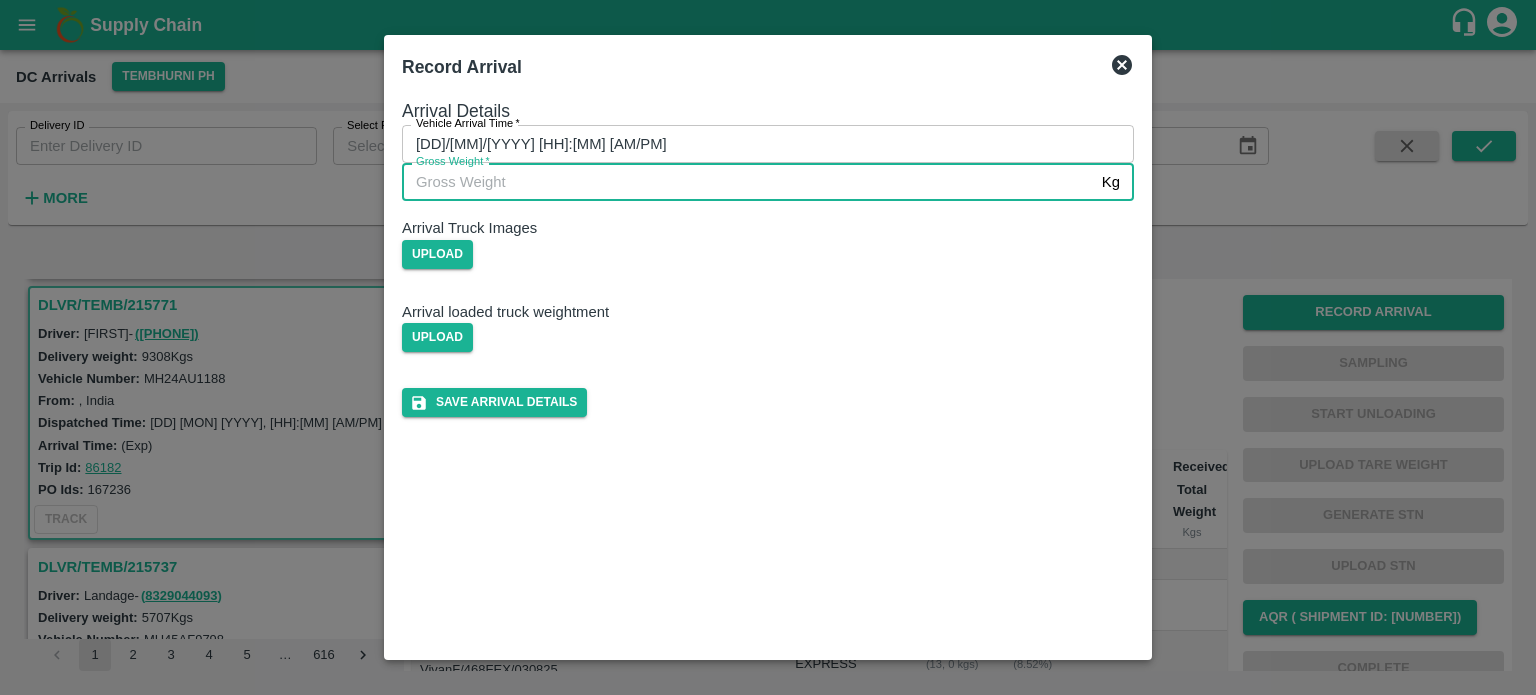 click on "Gross Weight   *" at bounding box center [748, 182] 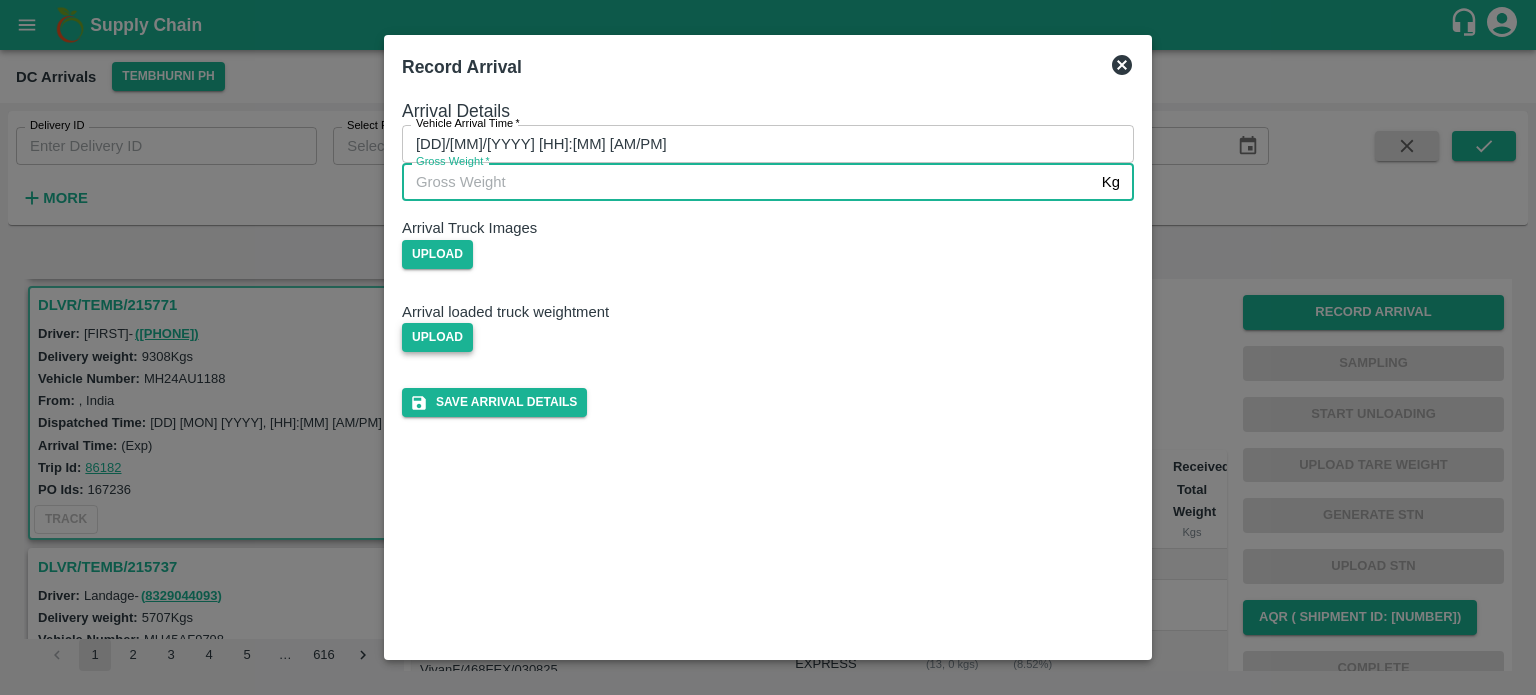type on "[NUMBER]" 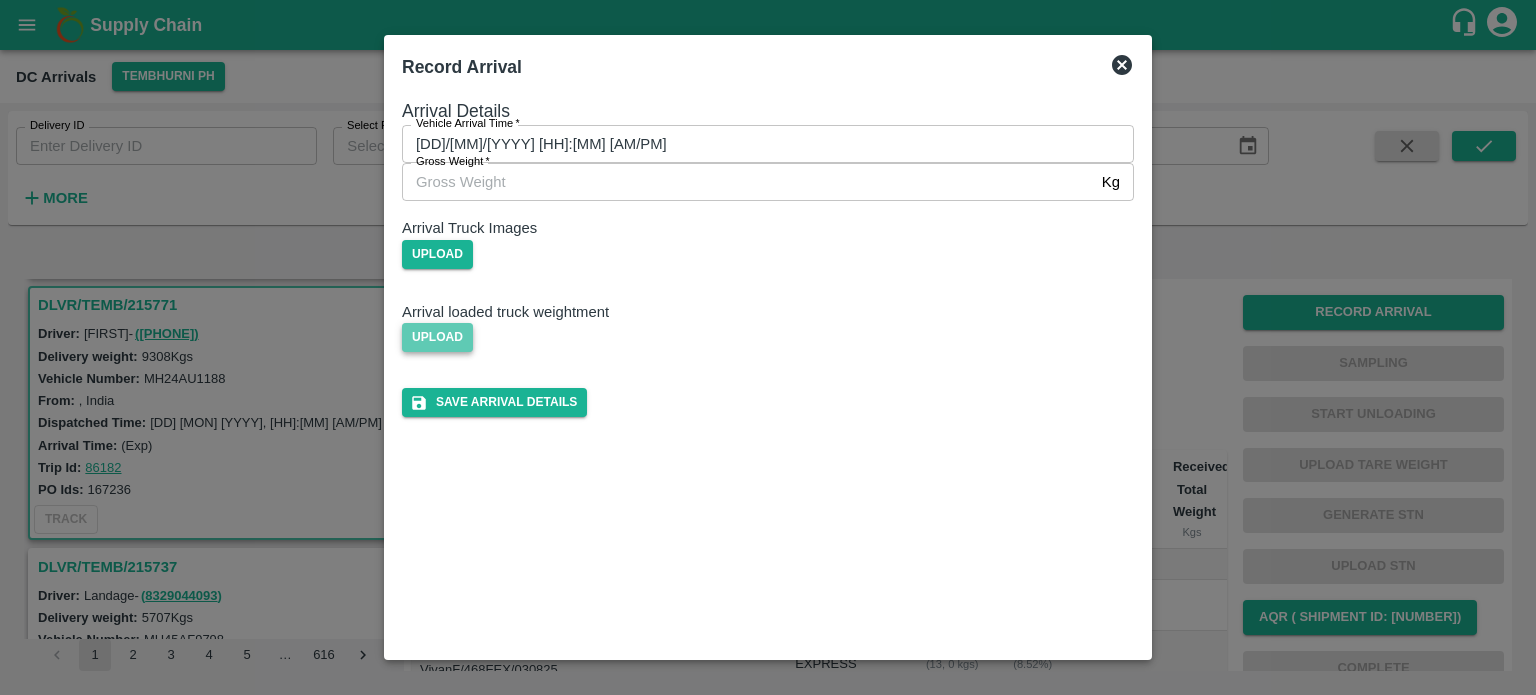 click on "Upload" at bounding box center (437, 337) 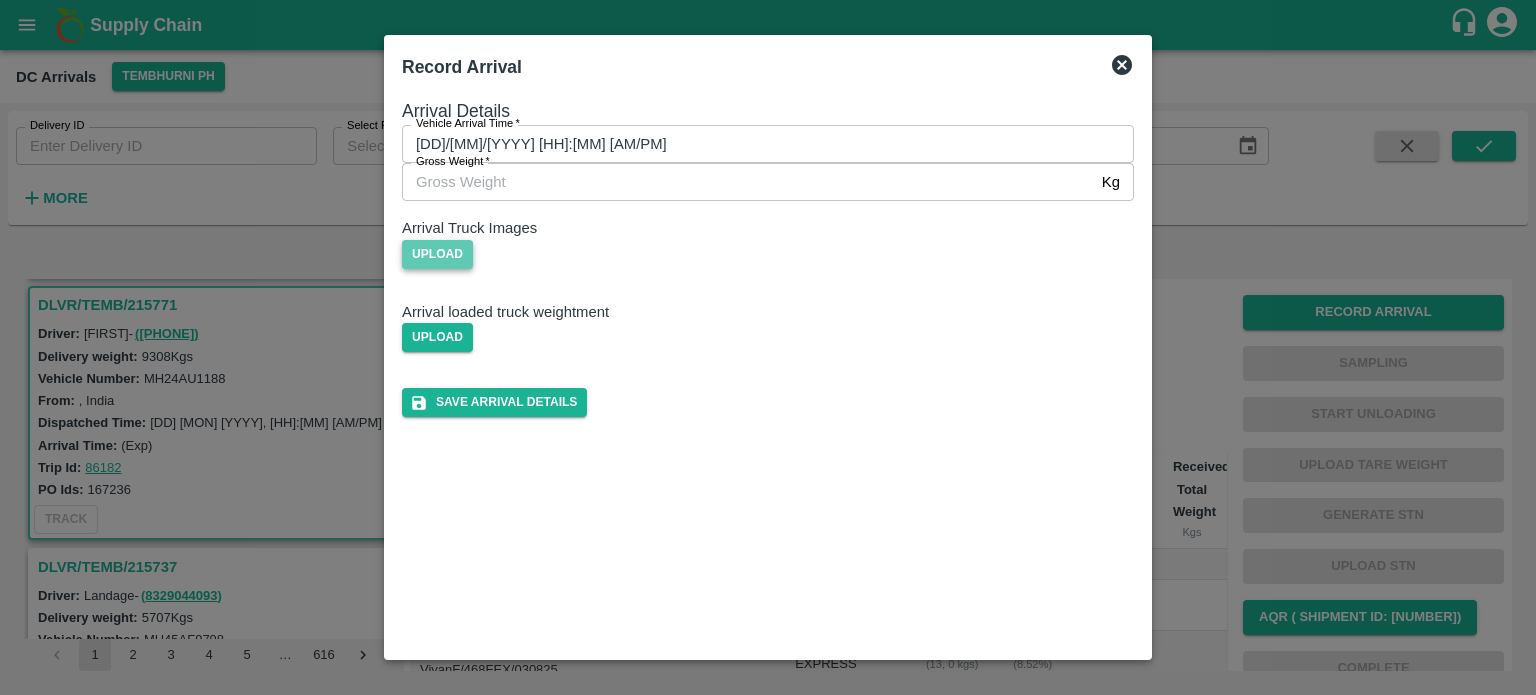 click on "Upload" at bounding box center (437, 254) 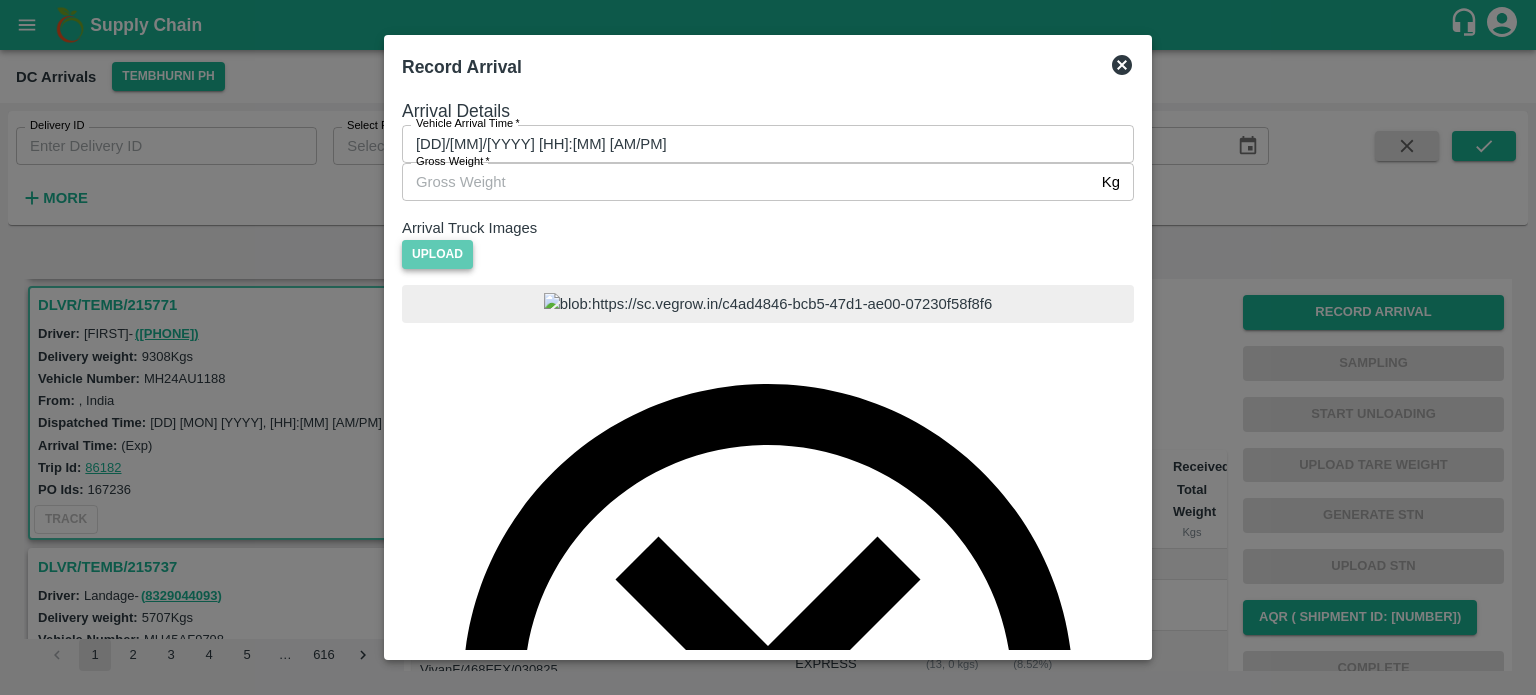click on "Upload" at bounding box center [437, 254] 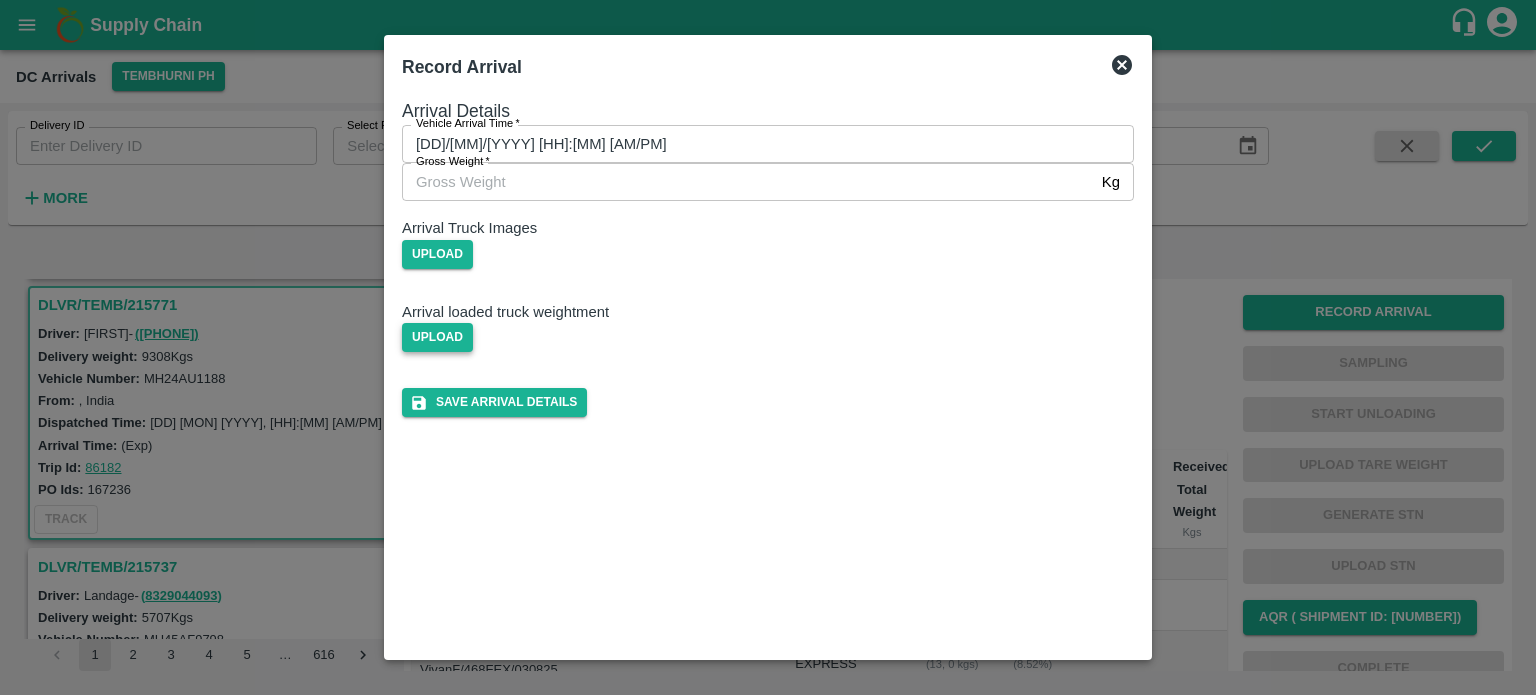 click on "Upload" at bounding box center (437, 337) 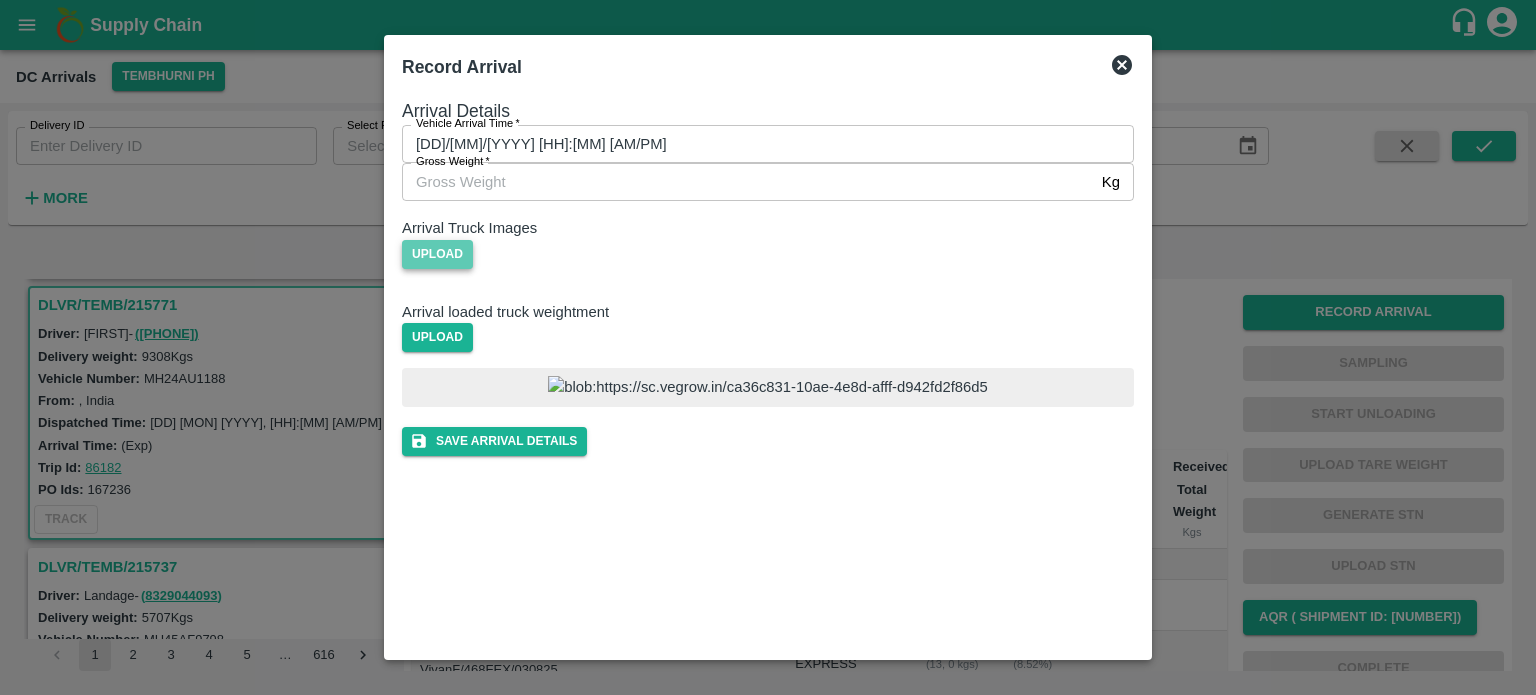 click on "Upload" at bounding box center (437, 254) 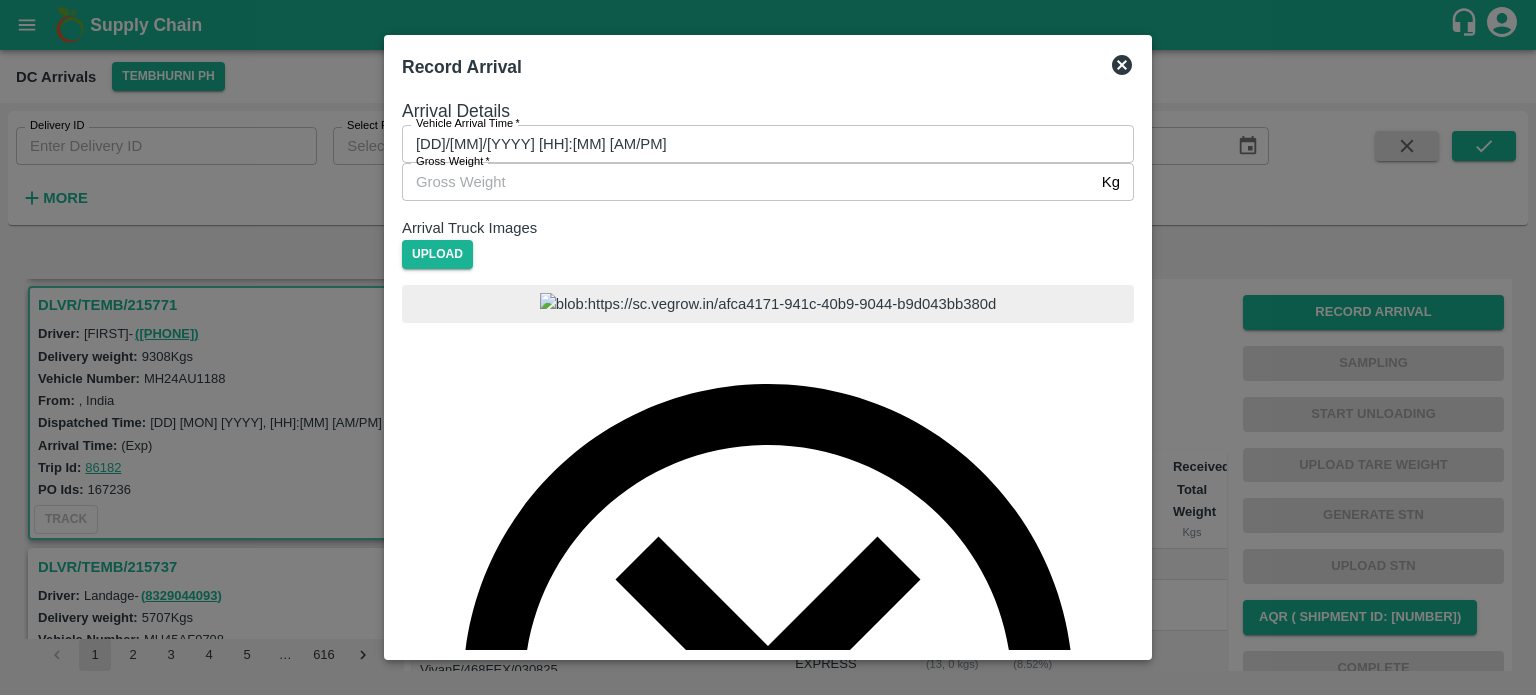click at bounding box center [768, 673] 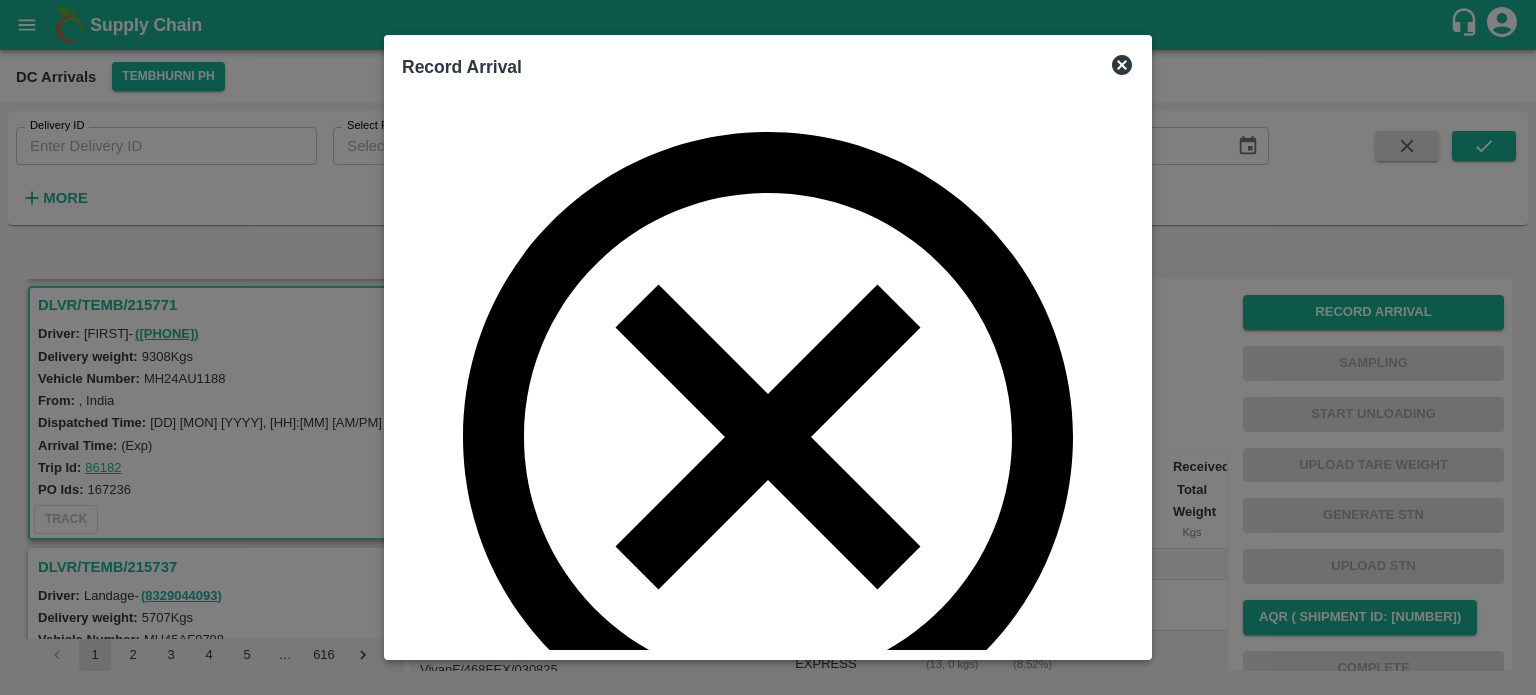 click on "Save Arrival Details" at bounding box center [494, 981] 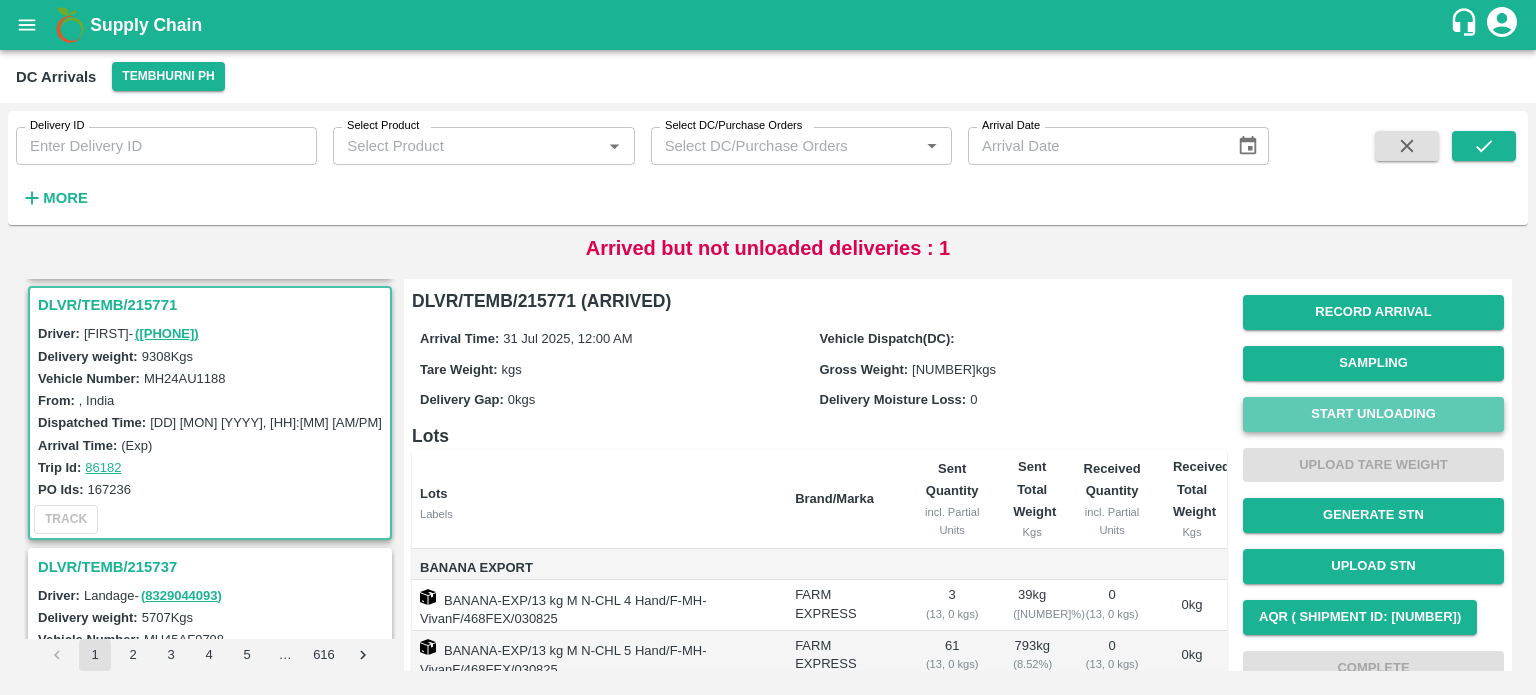 click on "Start Unloading" at bounding box center (1373, 414) 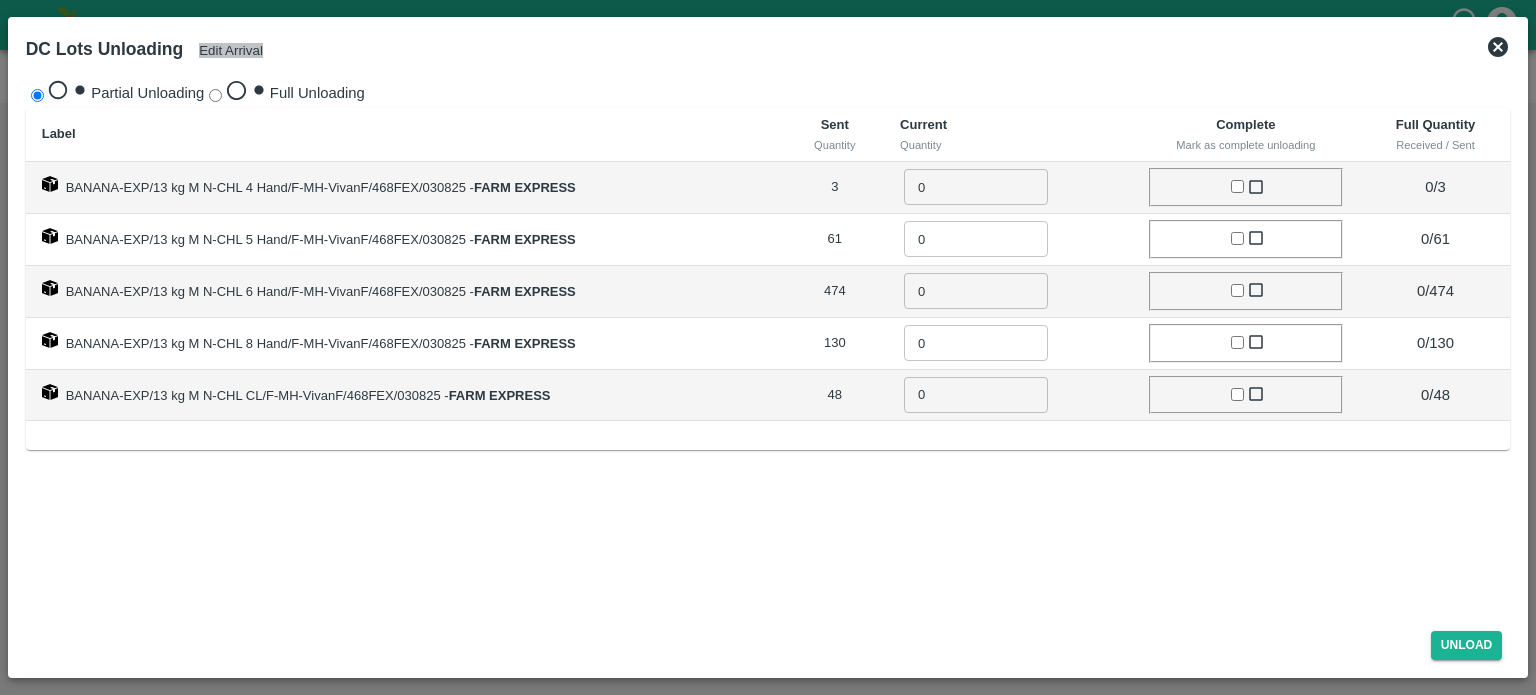 click on "Edit Arrival" at bounding box center (231, 50) 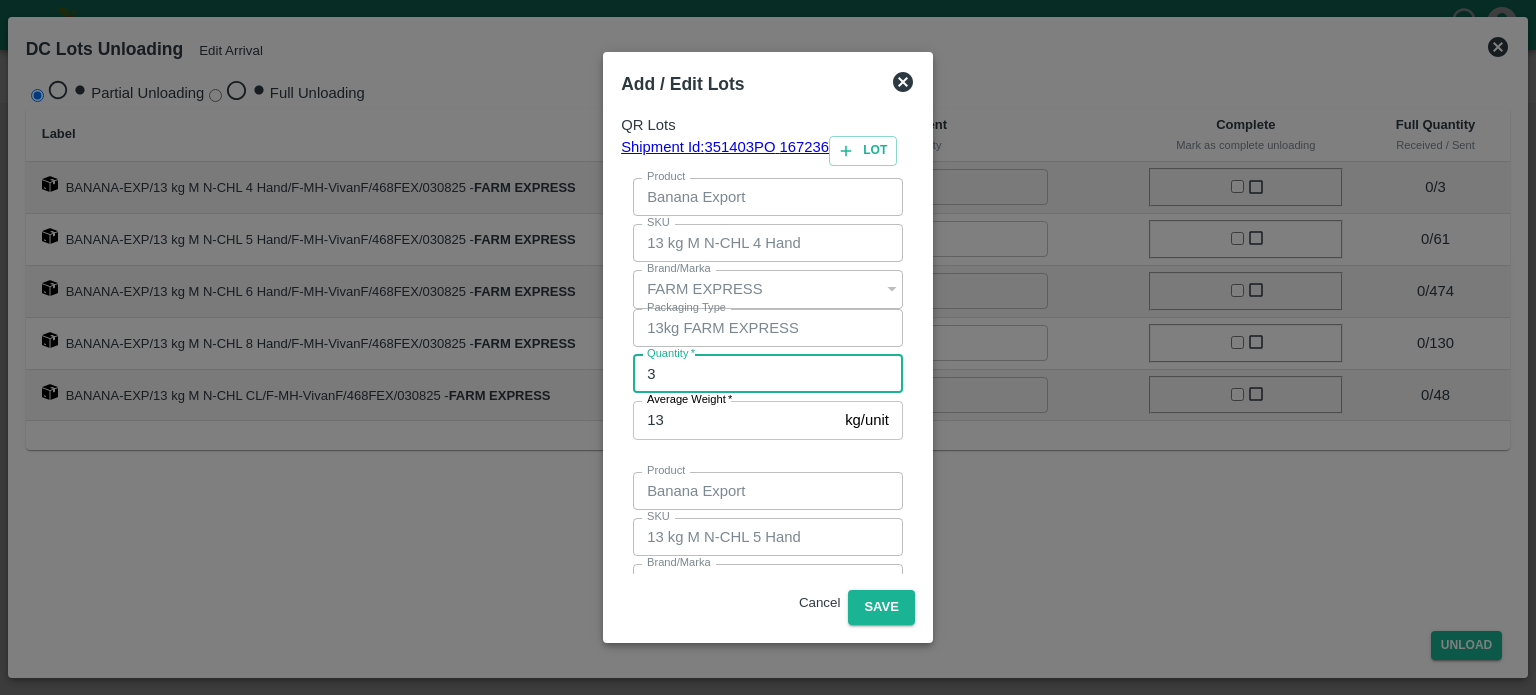 click on "3" at bounding box center [768, 374] 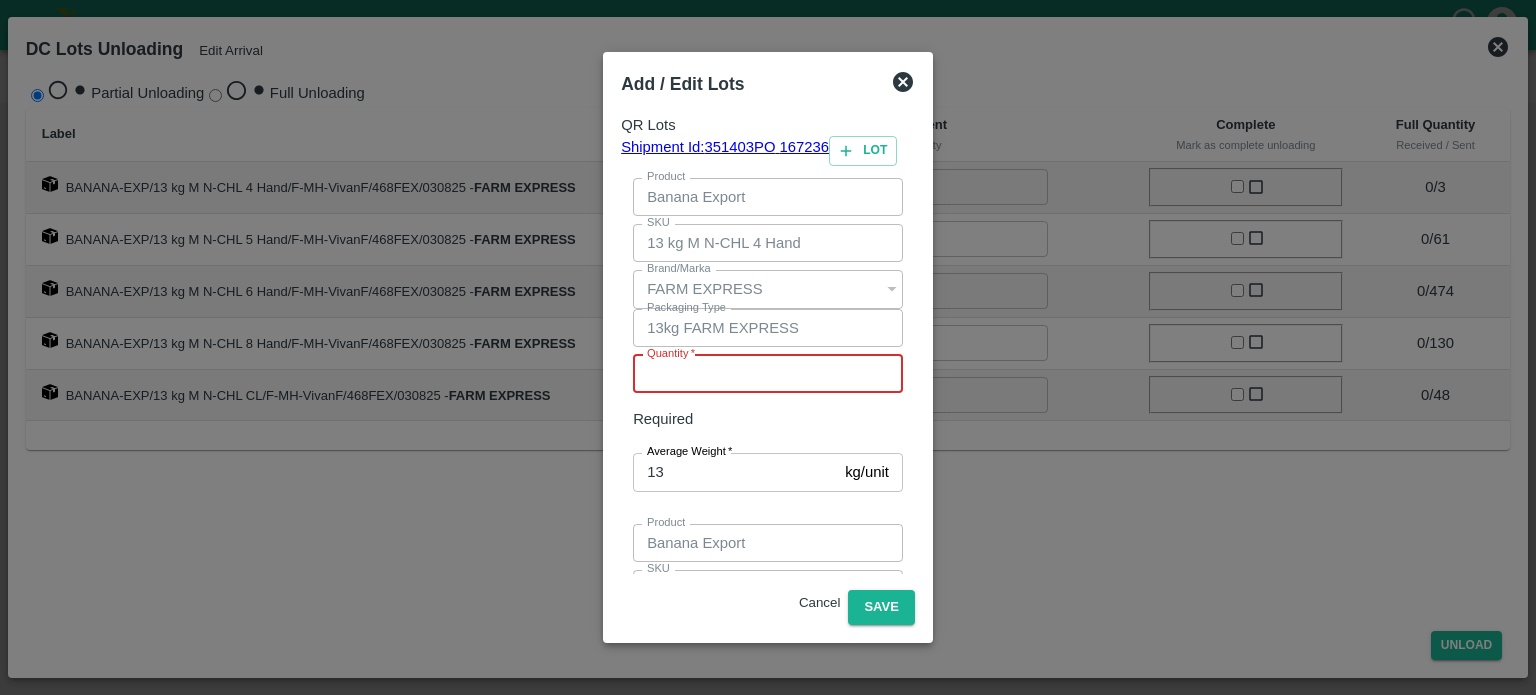 type on "5" 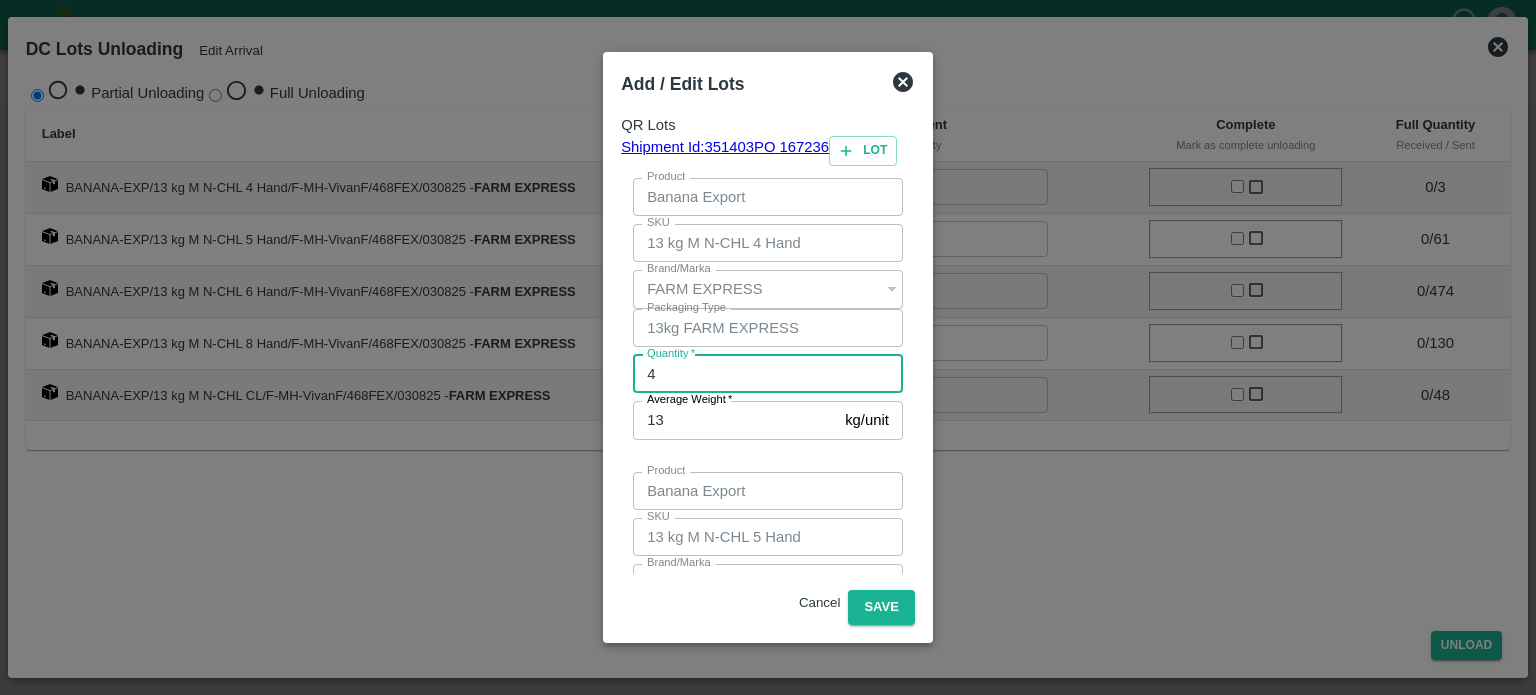 type on "4" 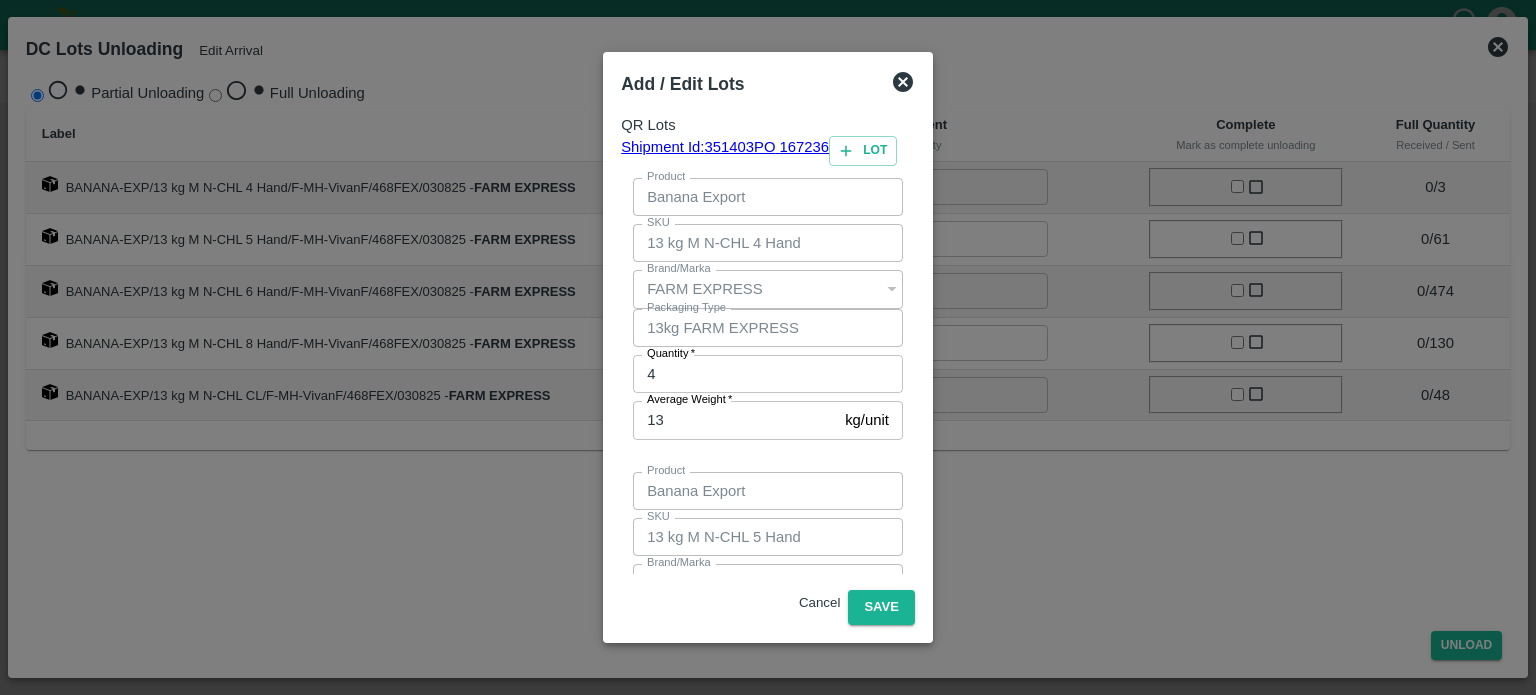 type on "58" 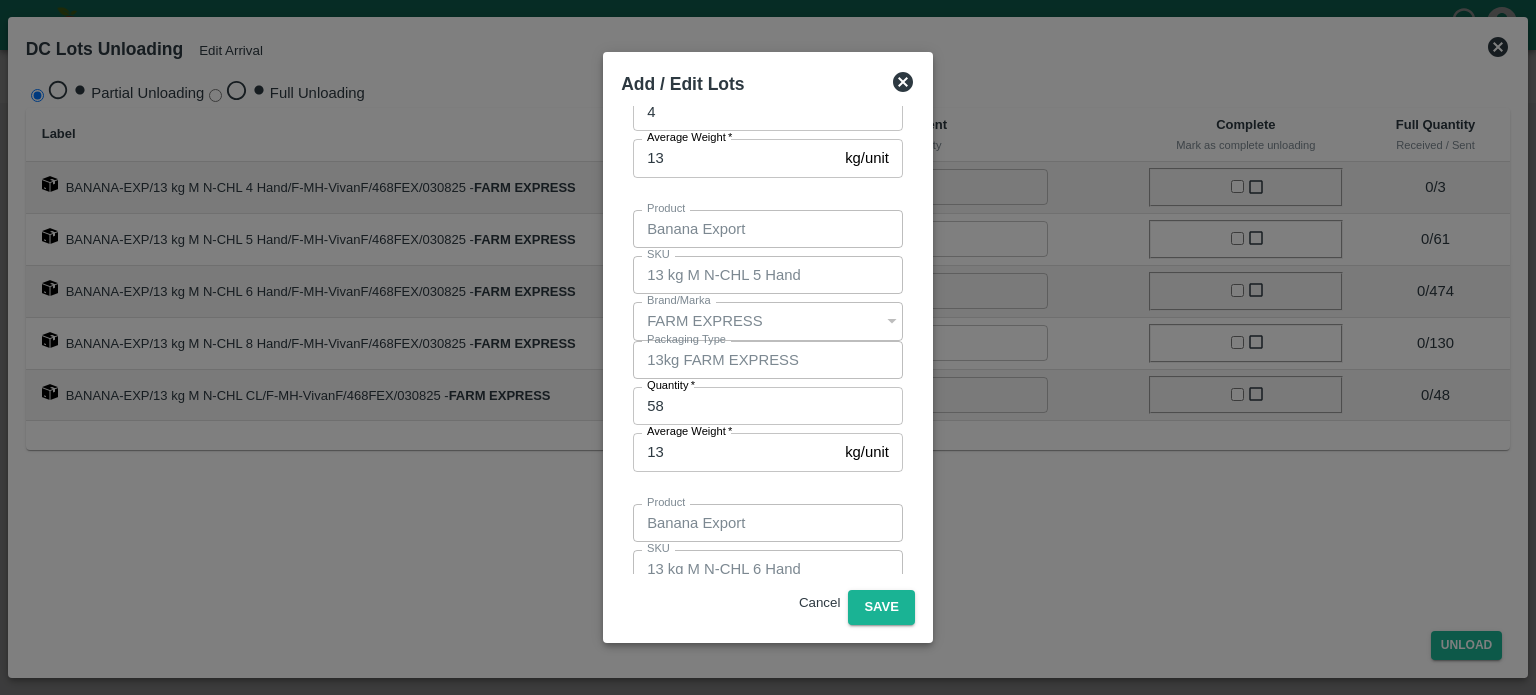 type on "140" 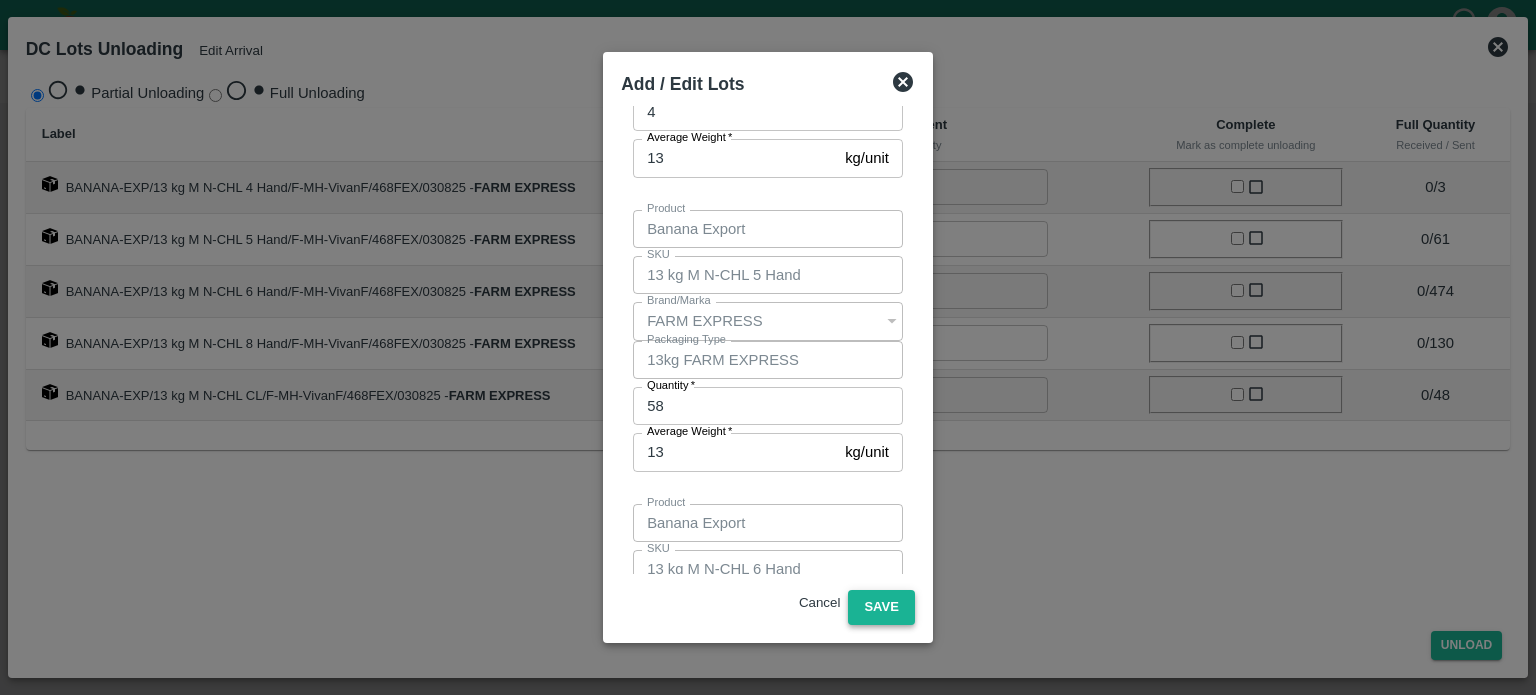 type on "43" 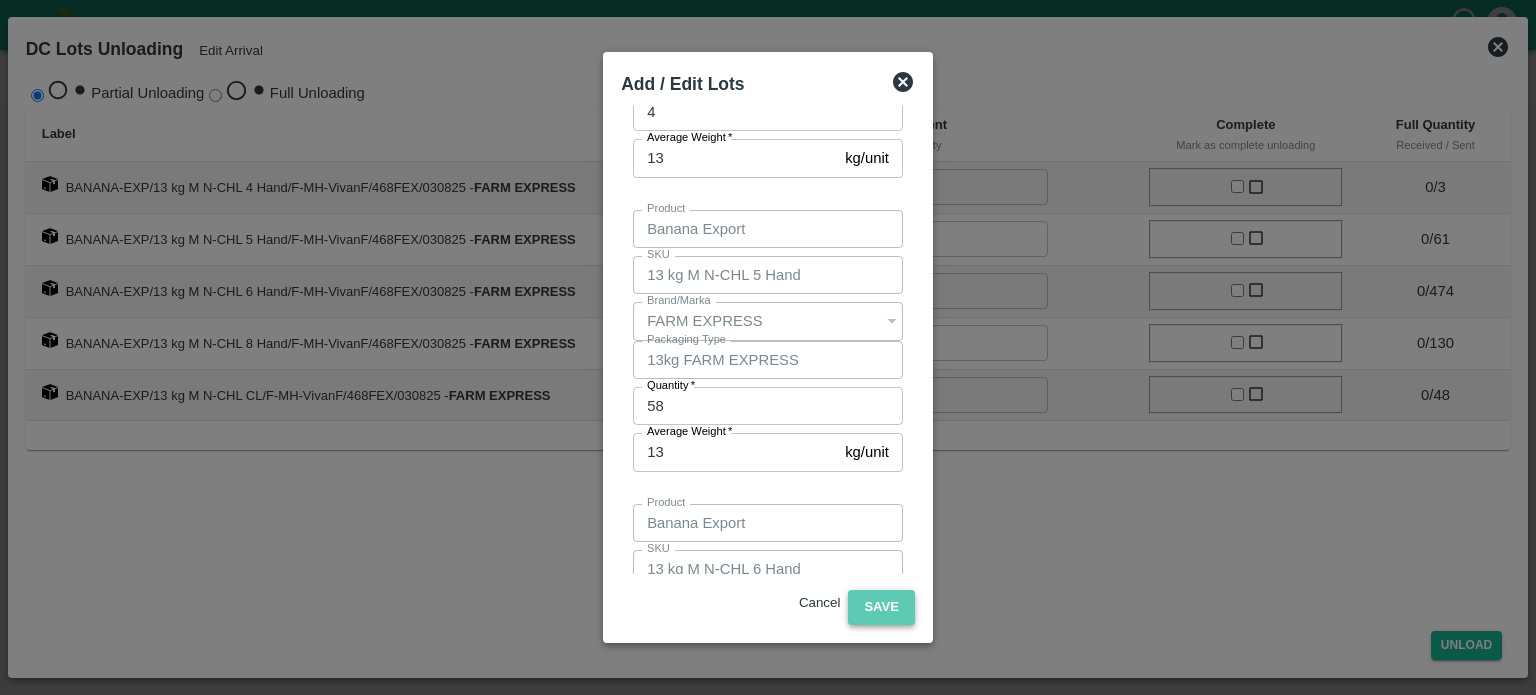 click on "Save" at bounding box center (881, 607) 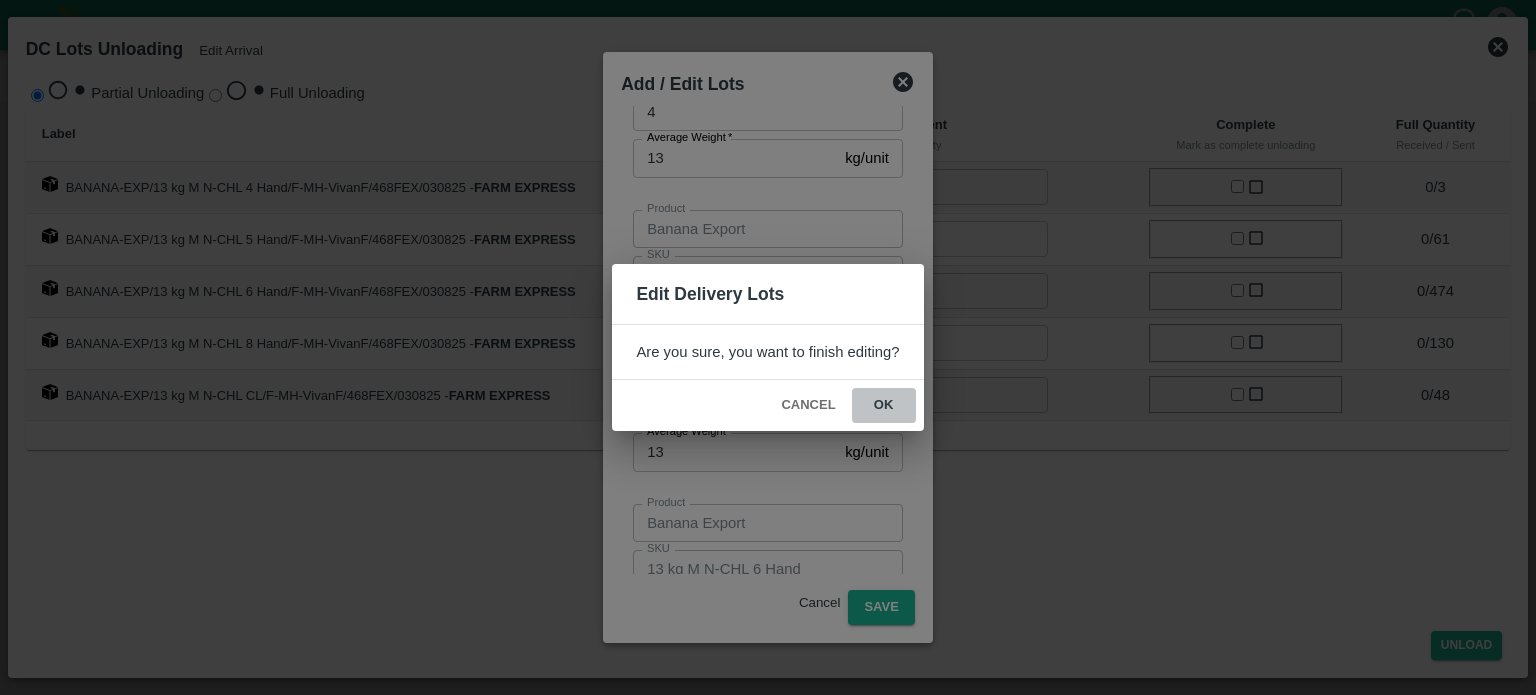 click on "ok" at bounding box center [884, 405] 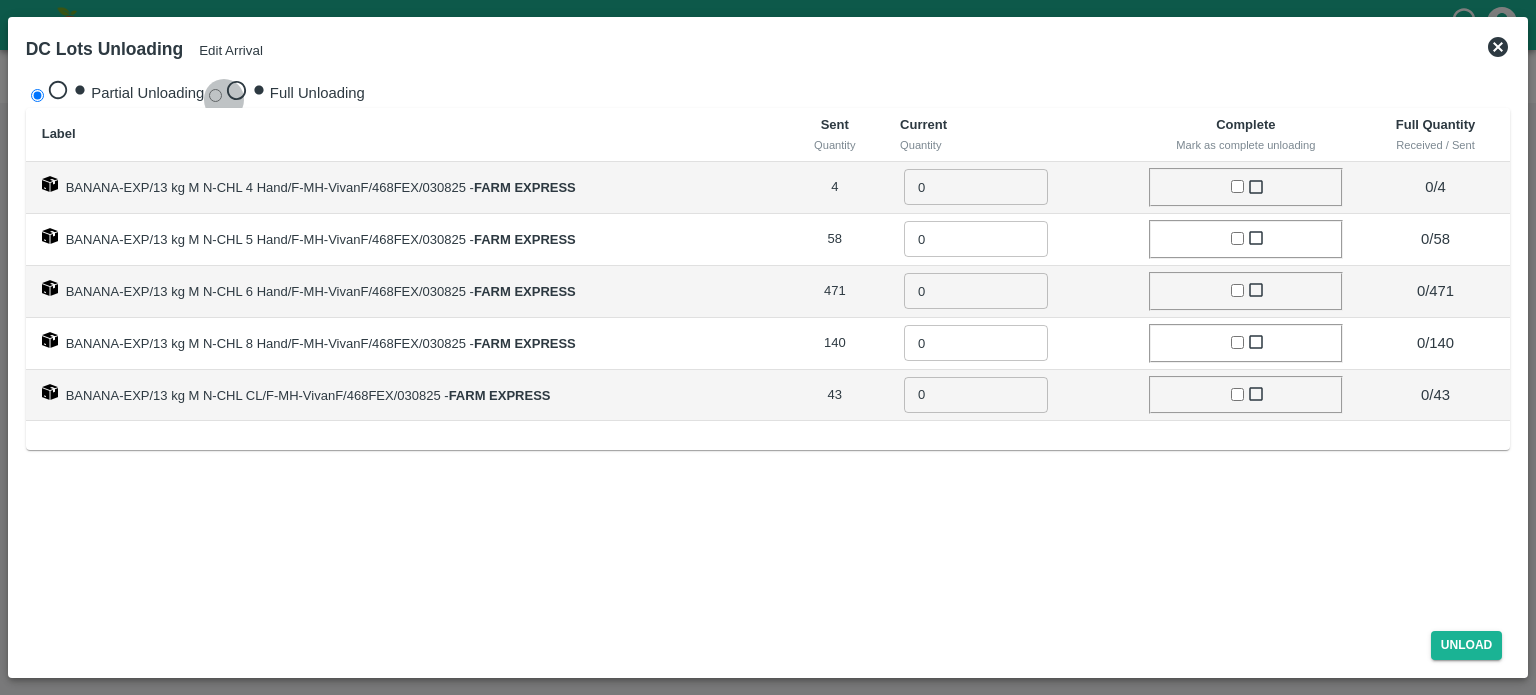 click on "Full Unloading" at bounding box center (215, 95) 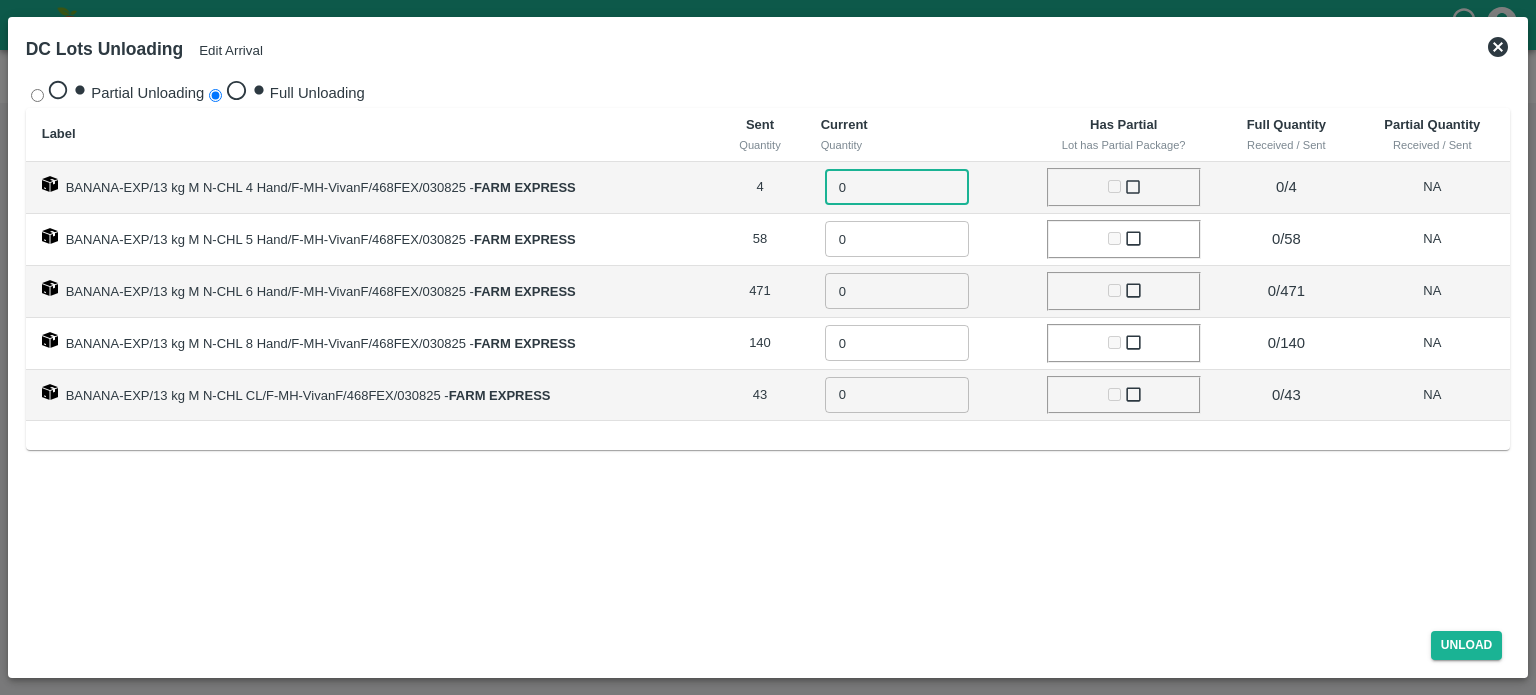 click on "0" at bounding box center (911, 187) 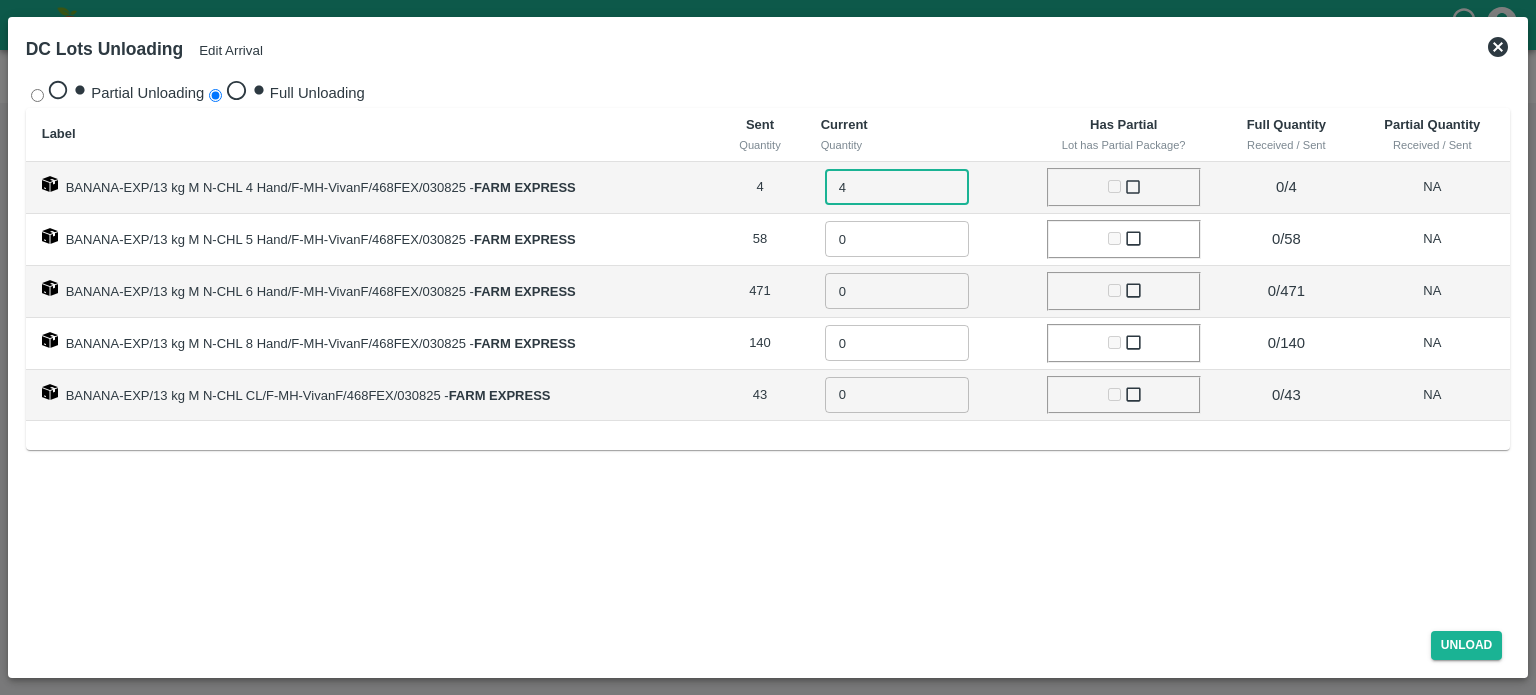 type on "4" 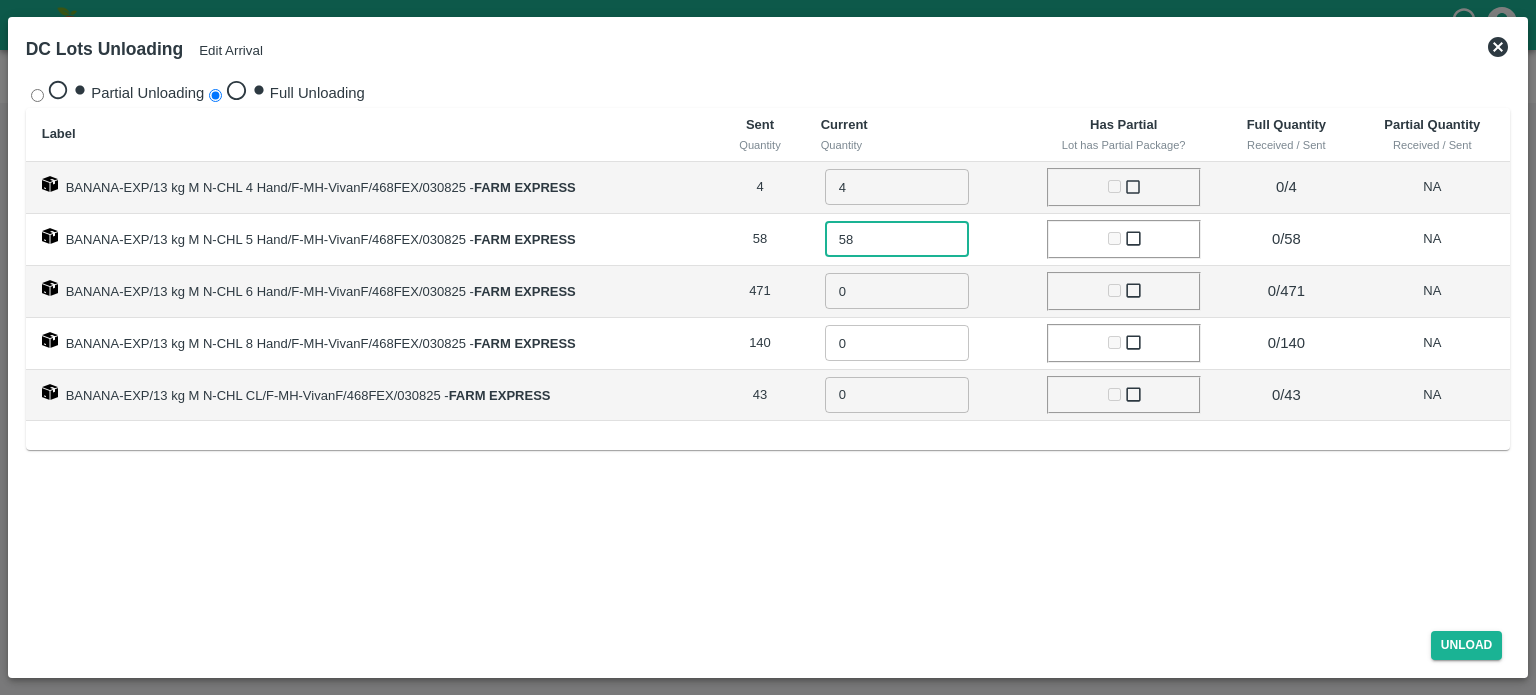 type on "58" 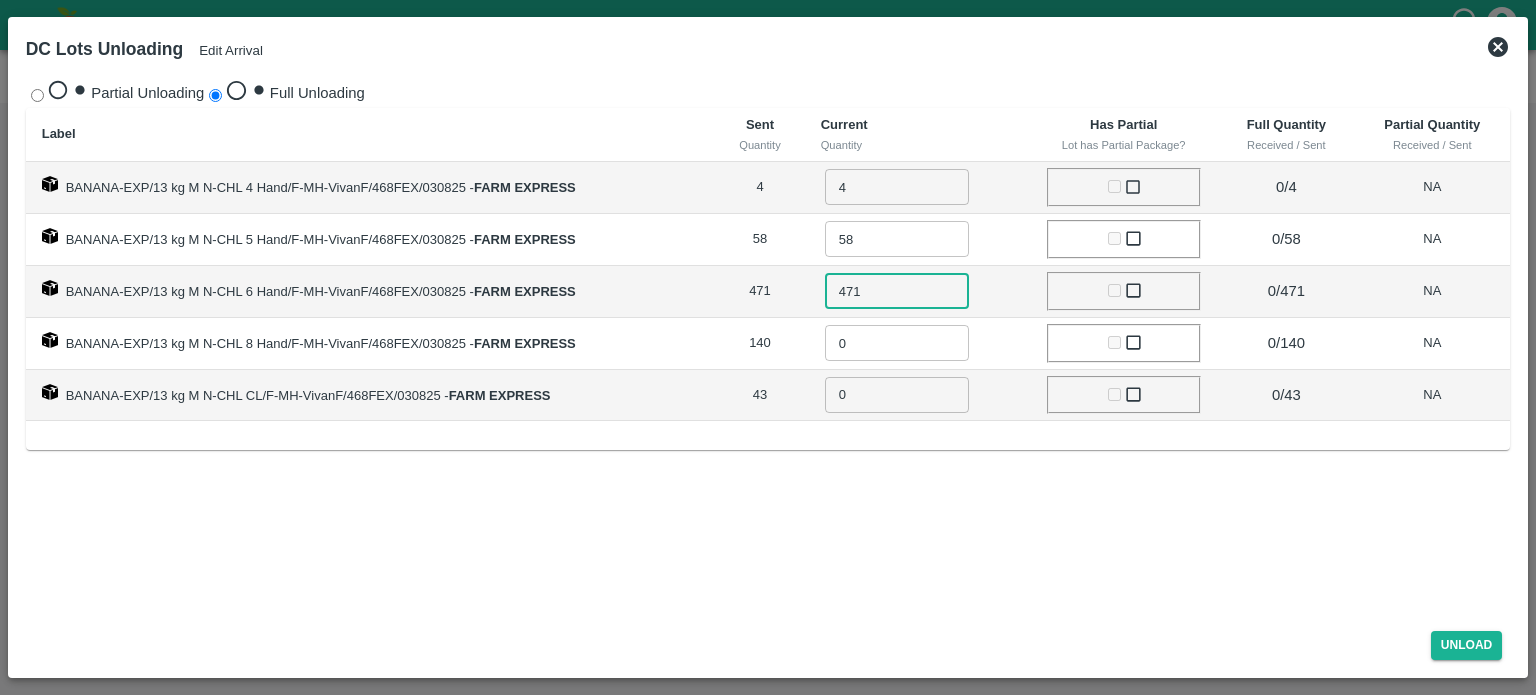 type on "471" 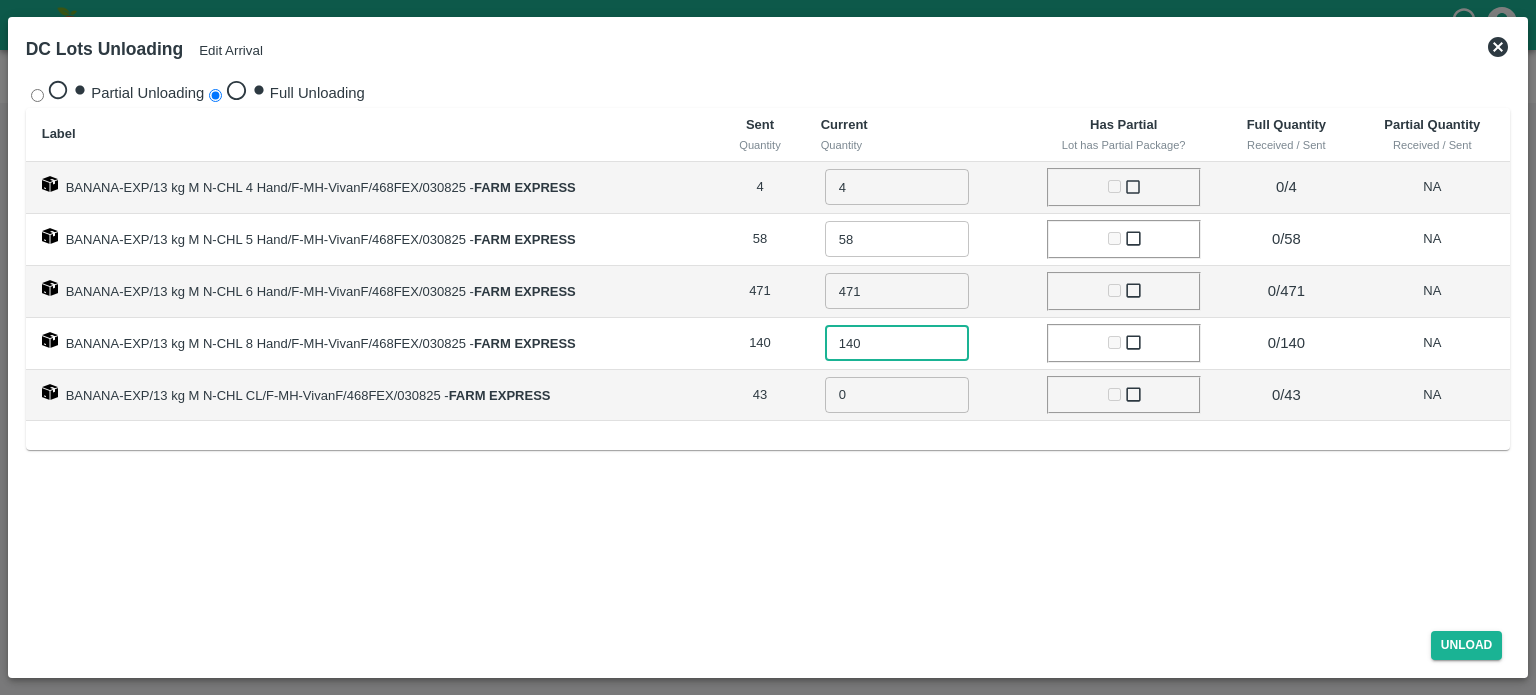 type on "140" 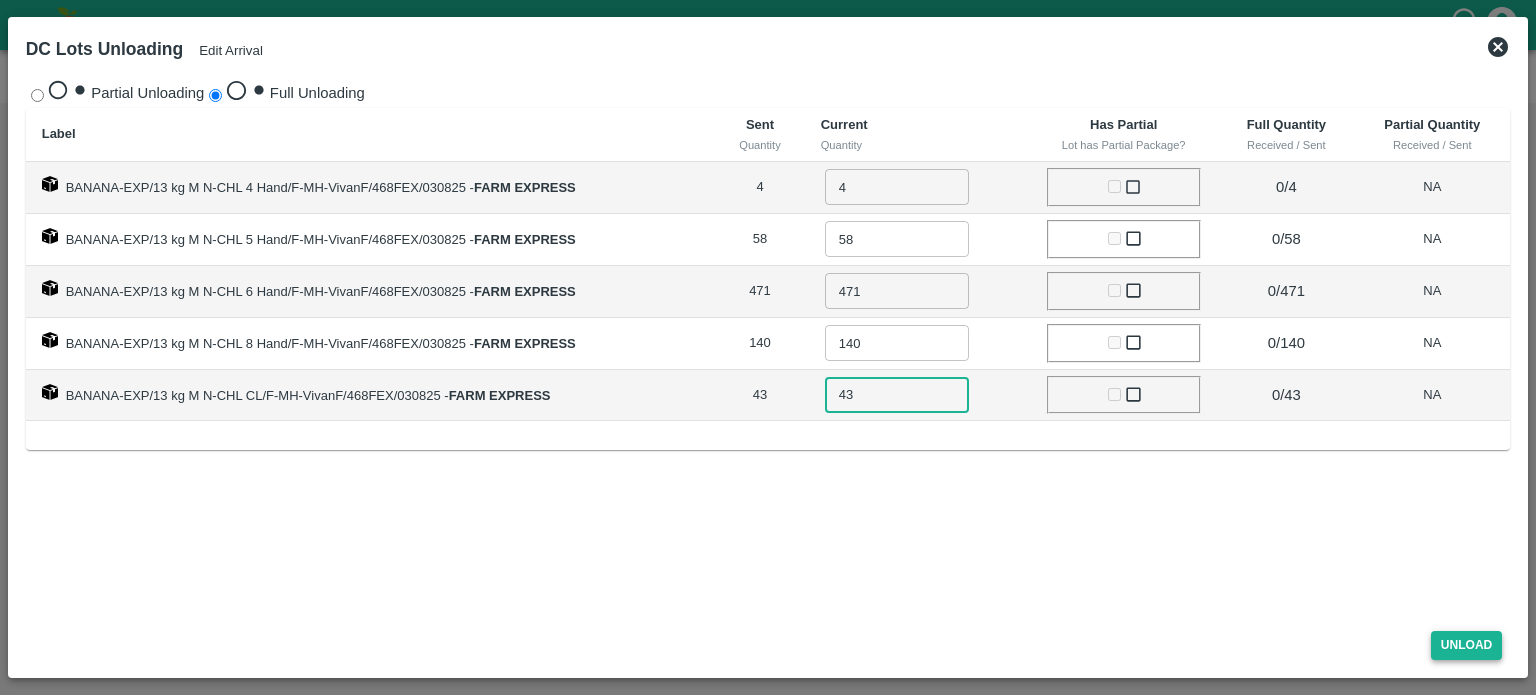 type on "43" 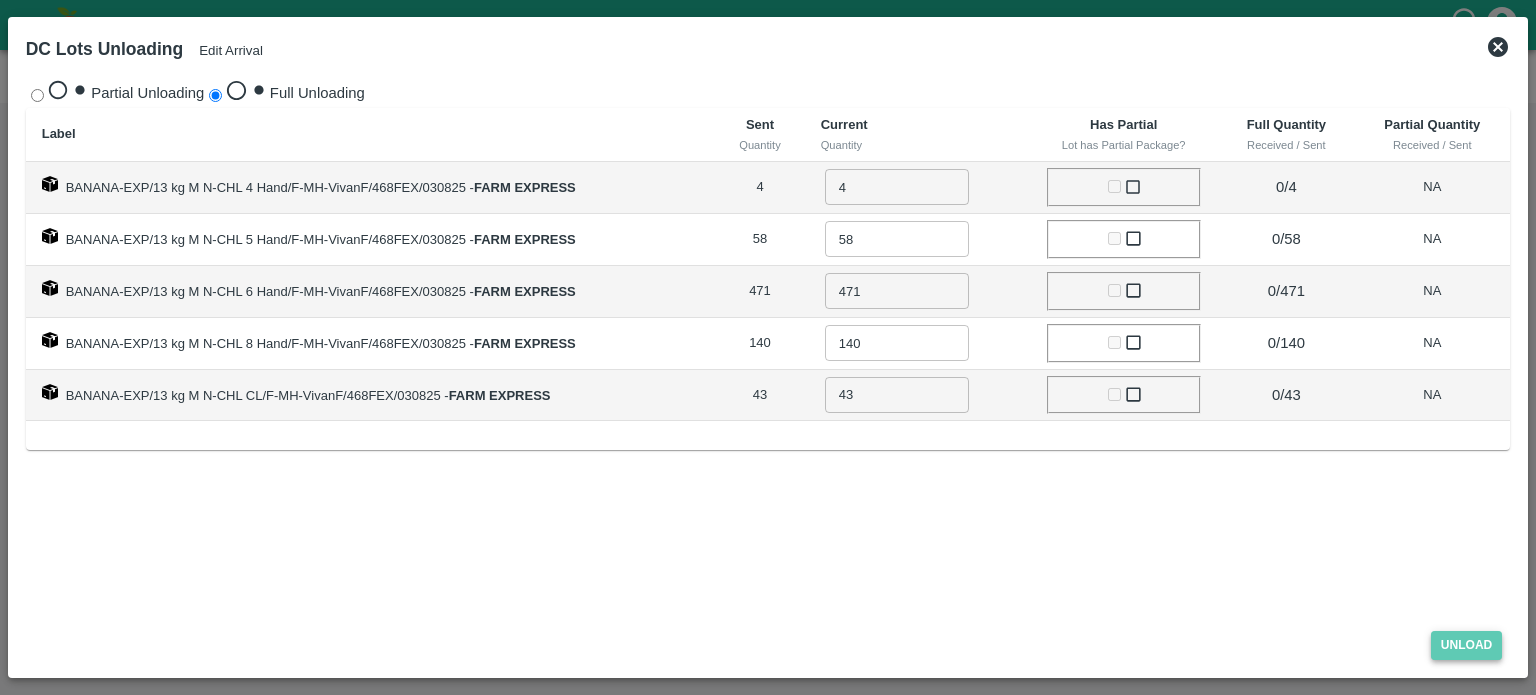 click on "Unload" at bounding box center (1467, 645) 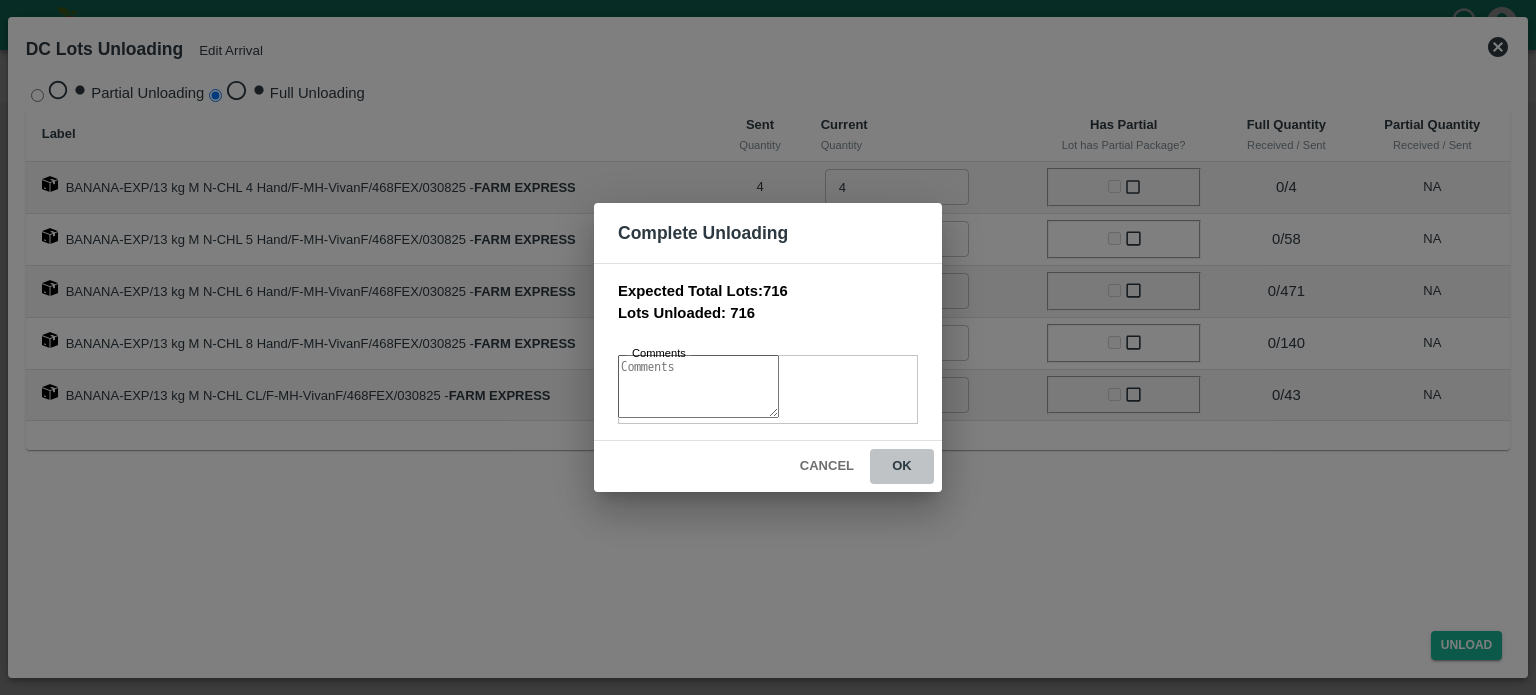 click on "ok" at bounding box center (902, 466) 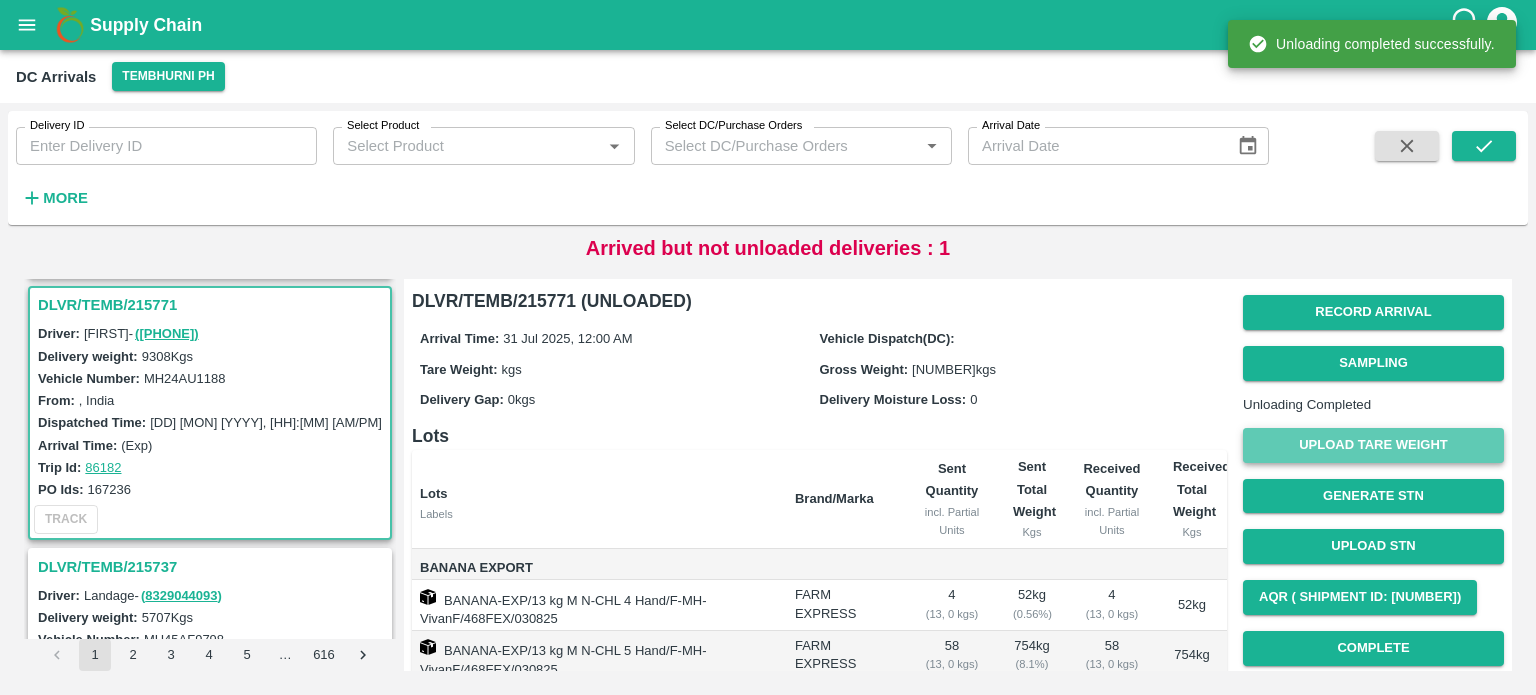 click on "Upload Tare Weight" at bounding box center [1373, 445] 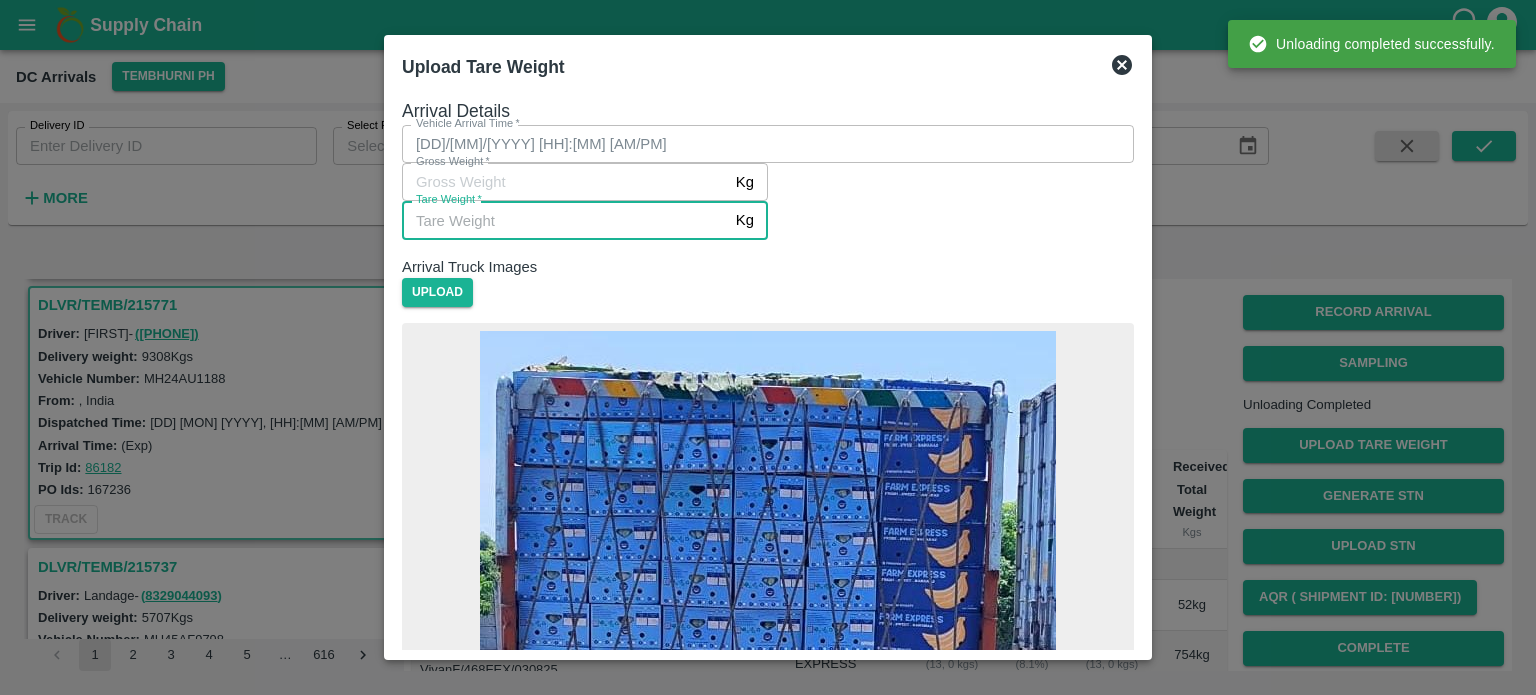 click on "Tare Weight   *" at bounding box center [565, 220] 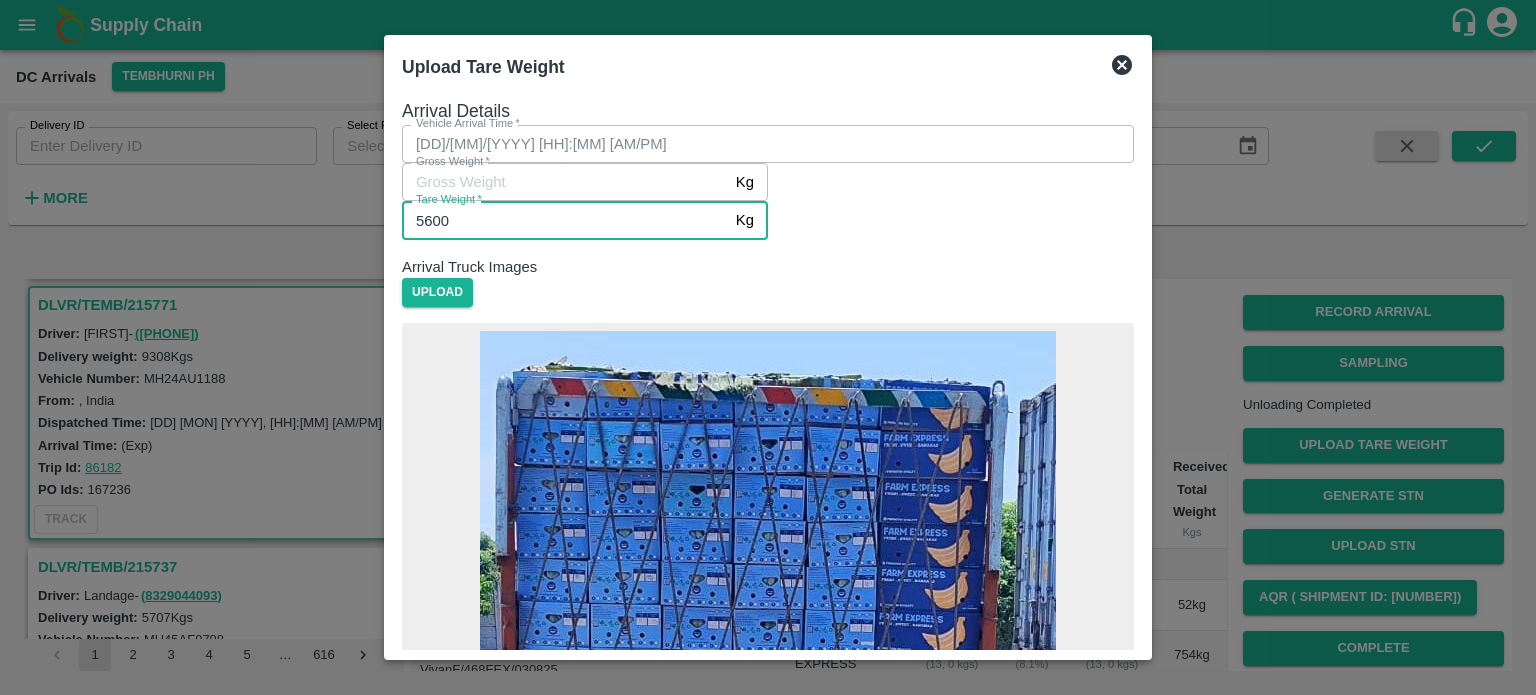 type on "5600" 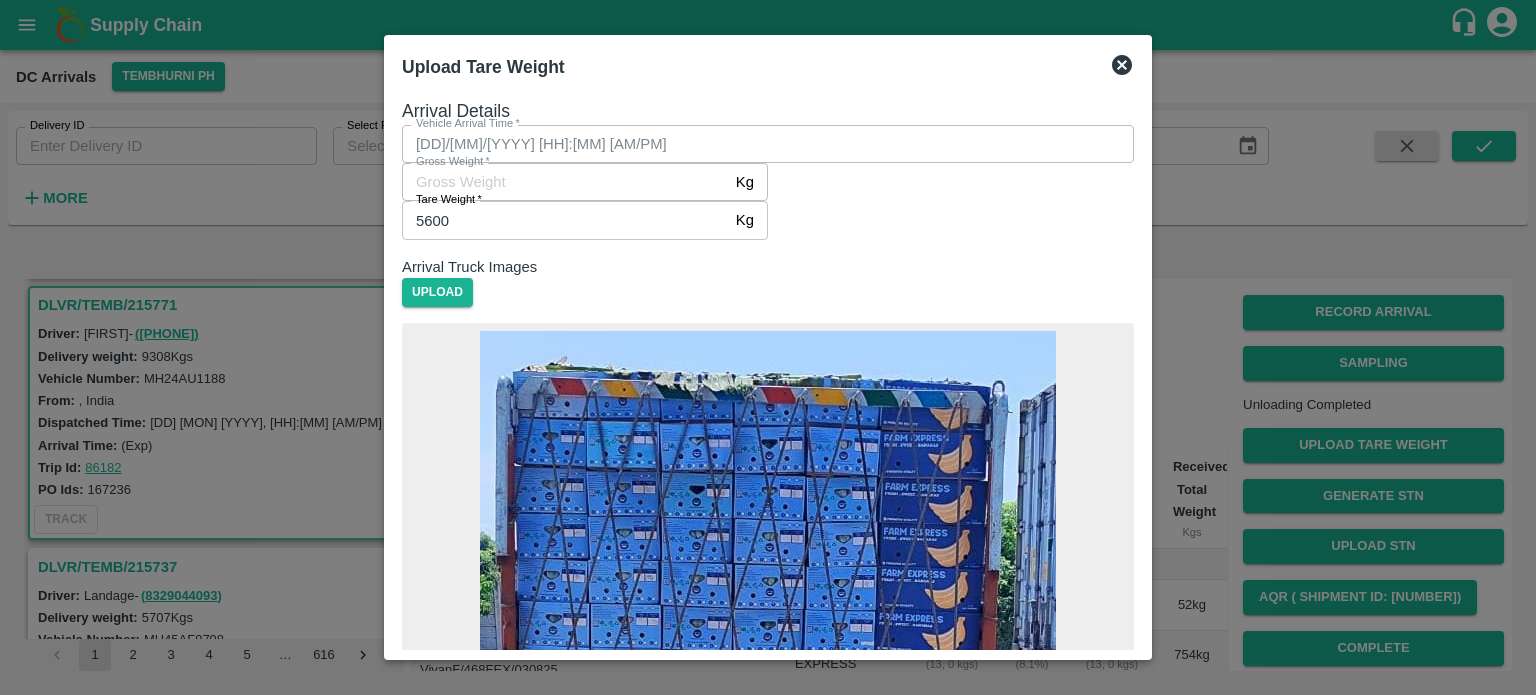 click on "Arrival loaded truck weightment Upload" at bounding box center [768, 1715] 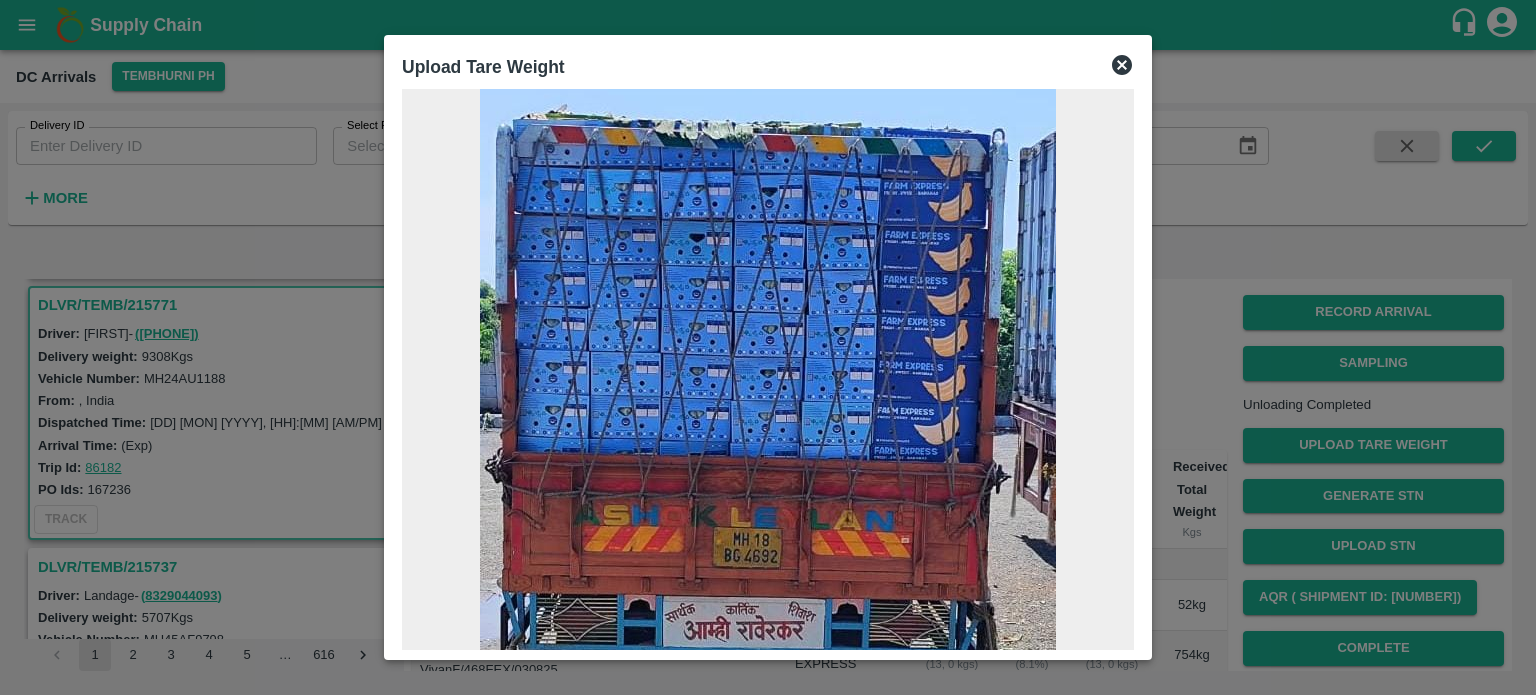 click on "Save Arrival Details" at bounding box center [494, 3156] 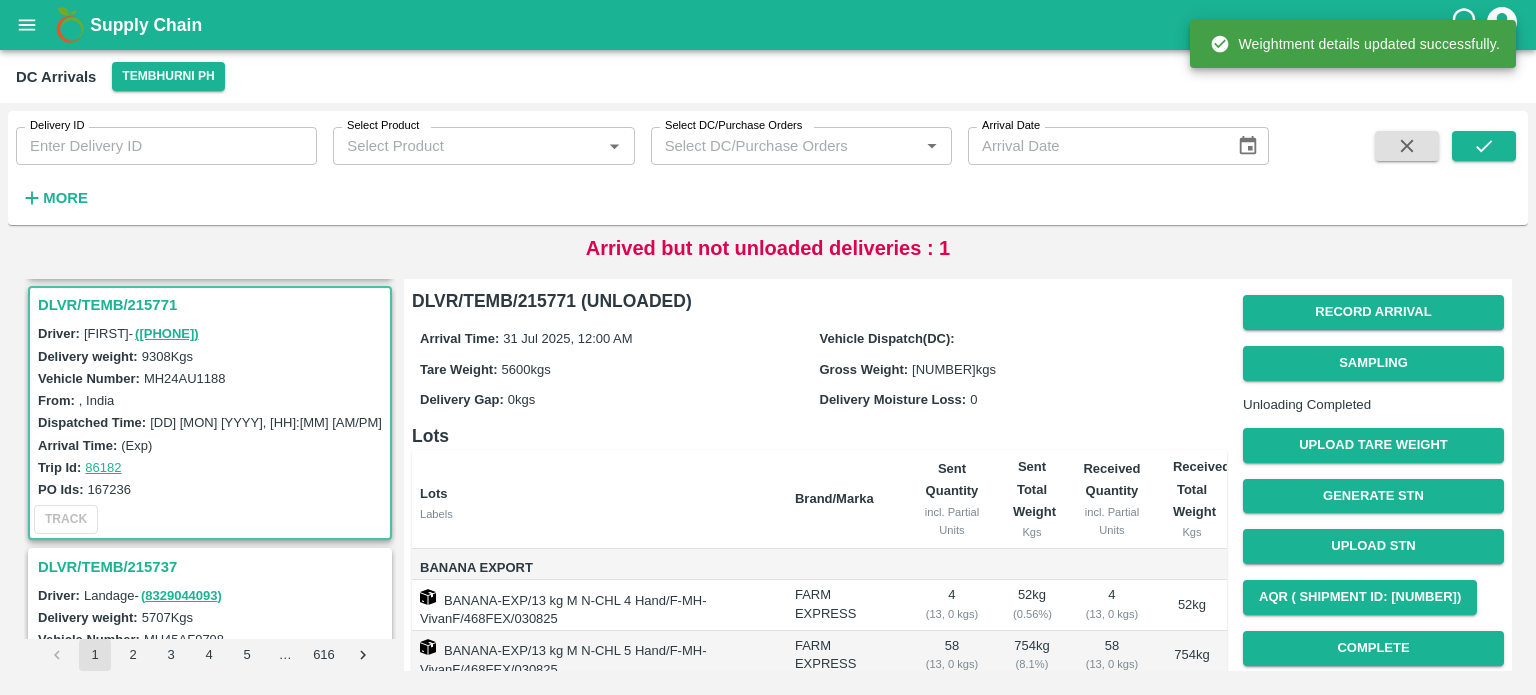 scroll, scrollTop: 182, scrollLeft: 0, axis: vertical 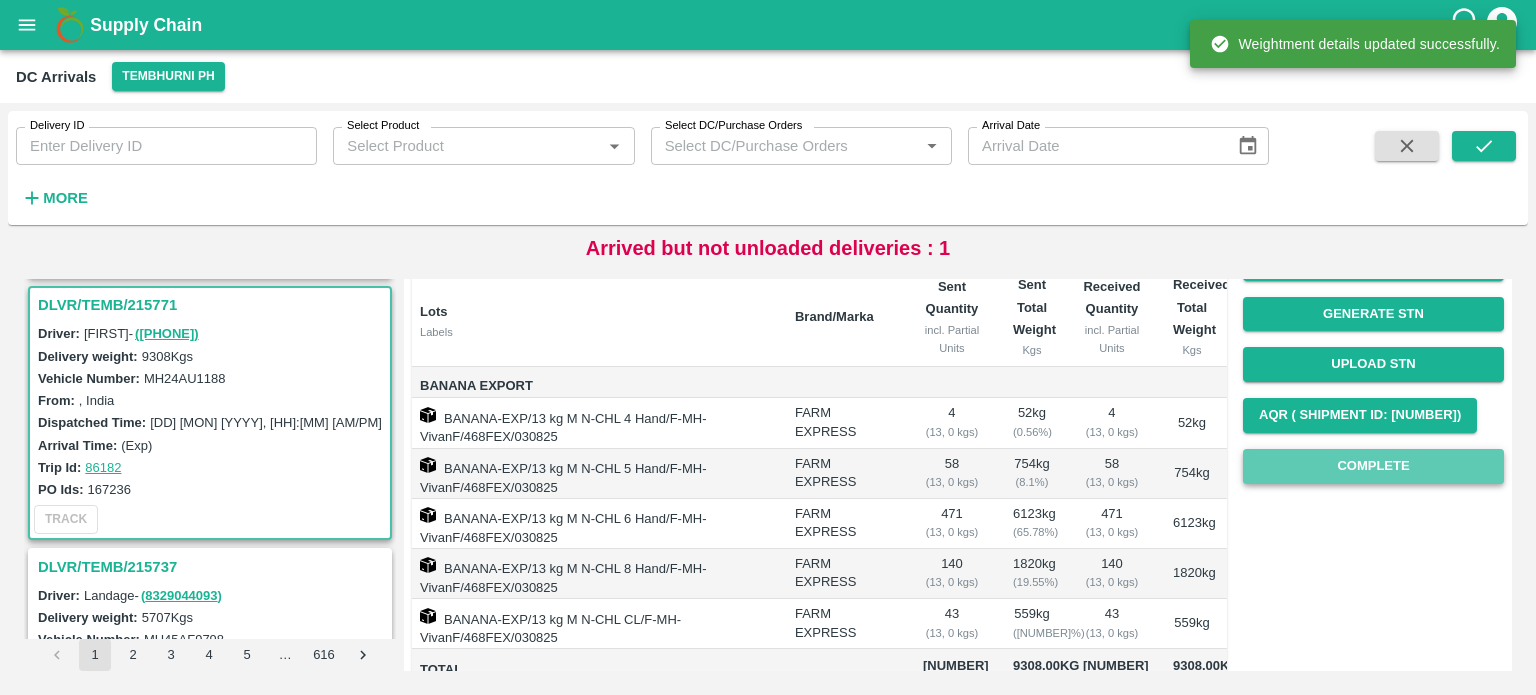 click on "Complete" at bounding box center (1373, 466) 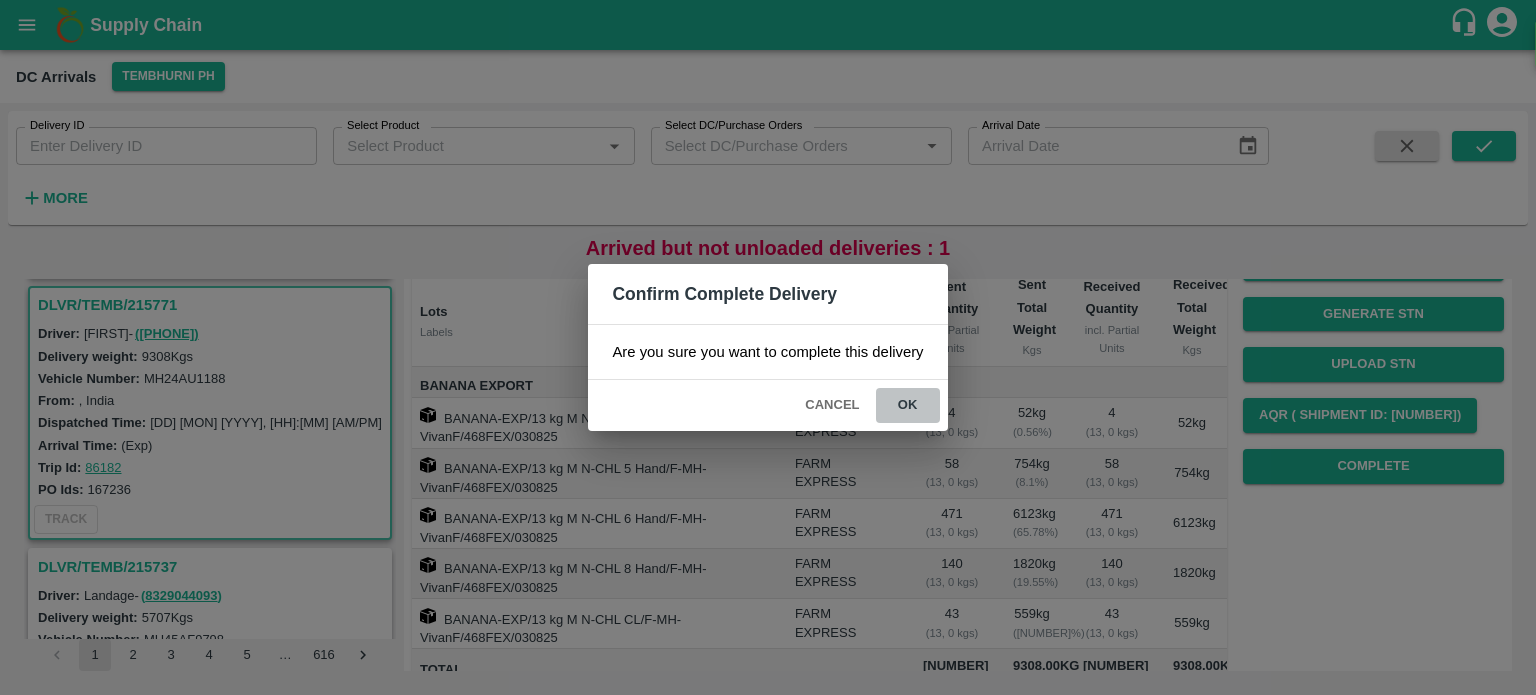 click on "ok" at bounding box center [908, 405] 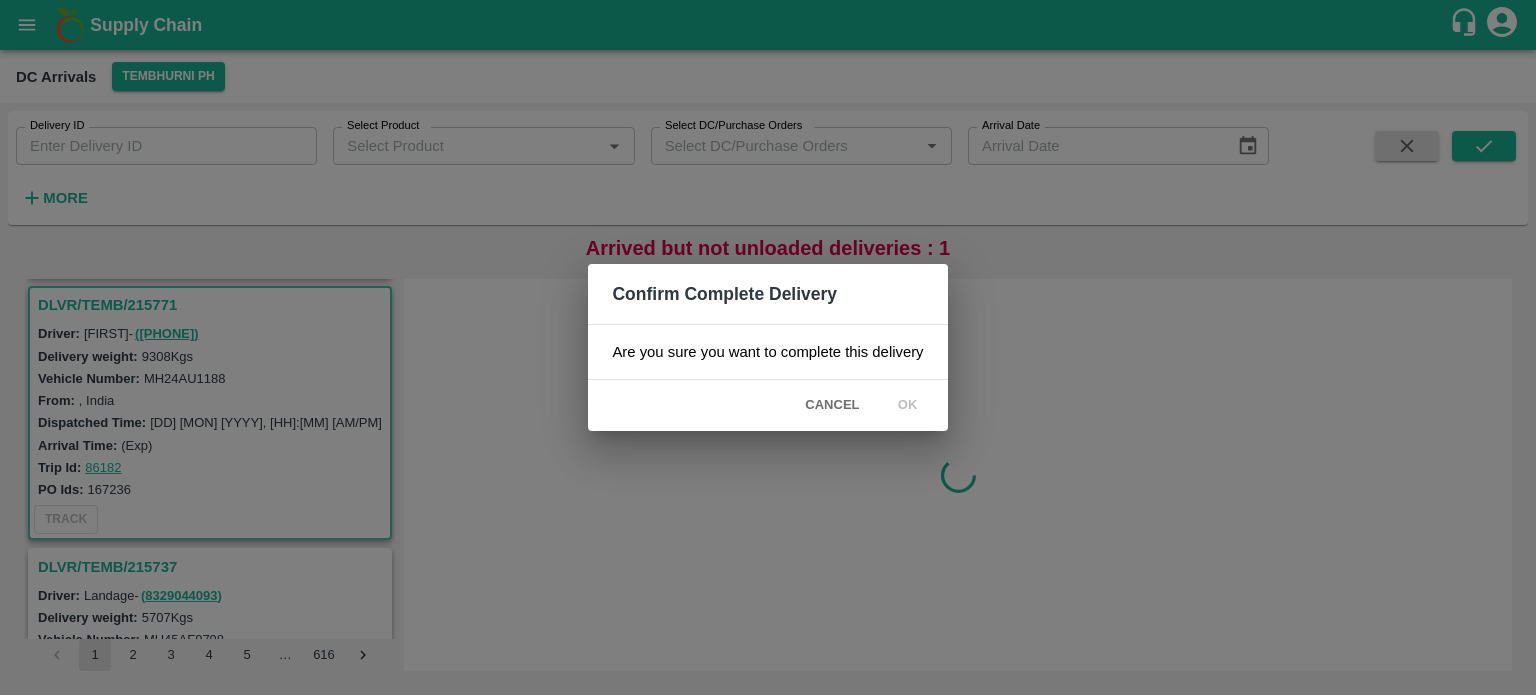 scroll, scrollTop: 0, scrollLeft: 0, axis: both 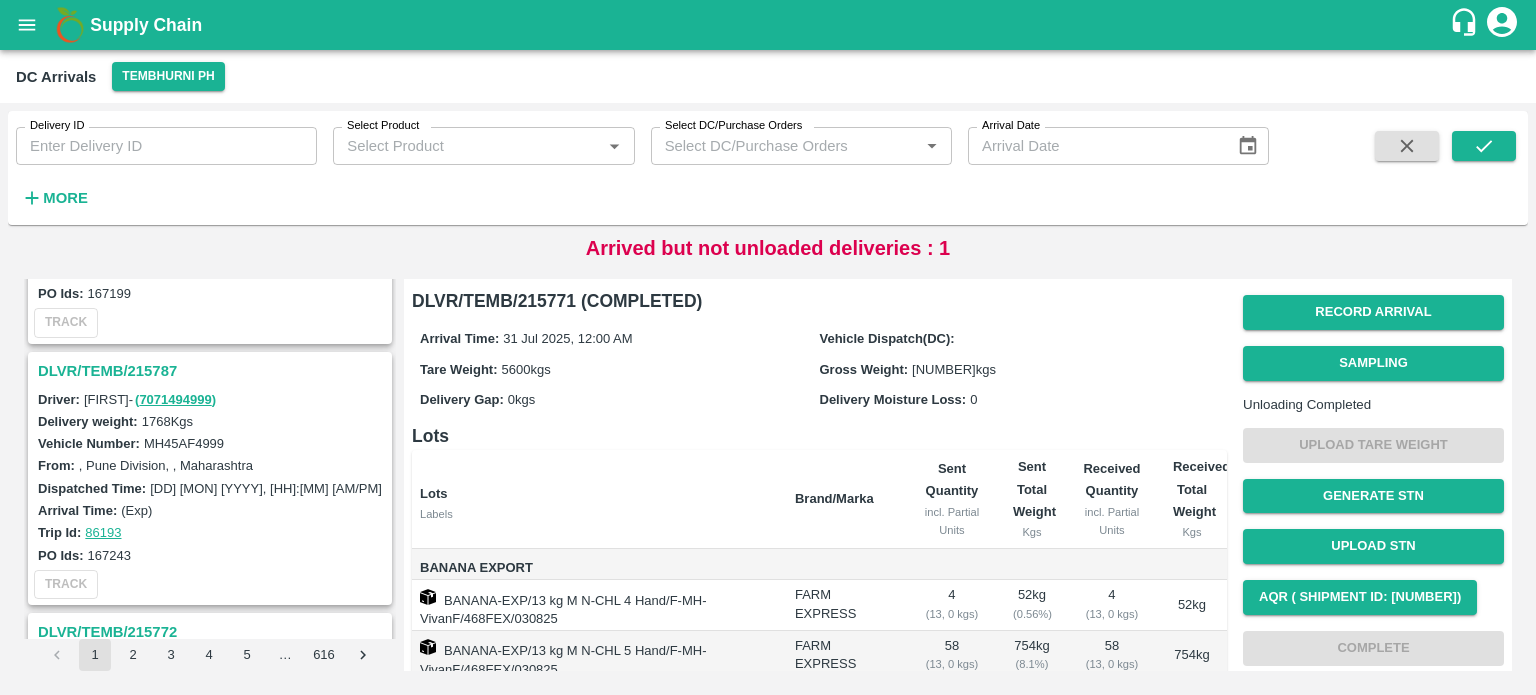 click on "DLVR/TEMB/215787" at bounding box center (213, 371) 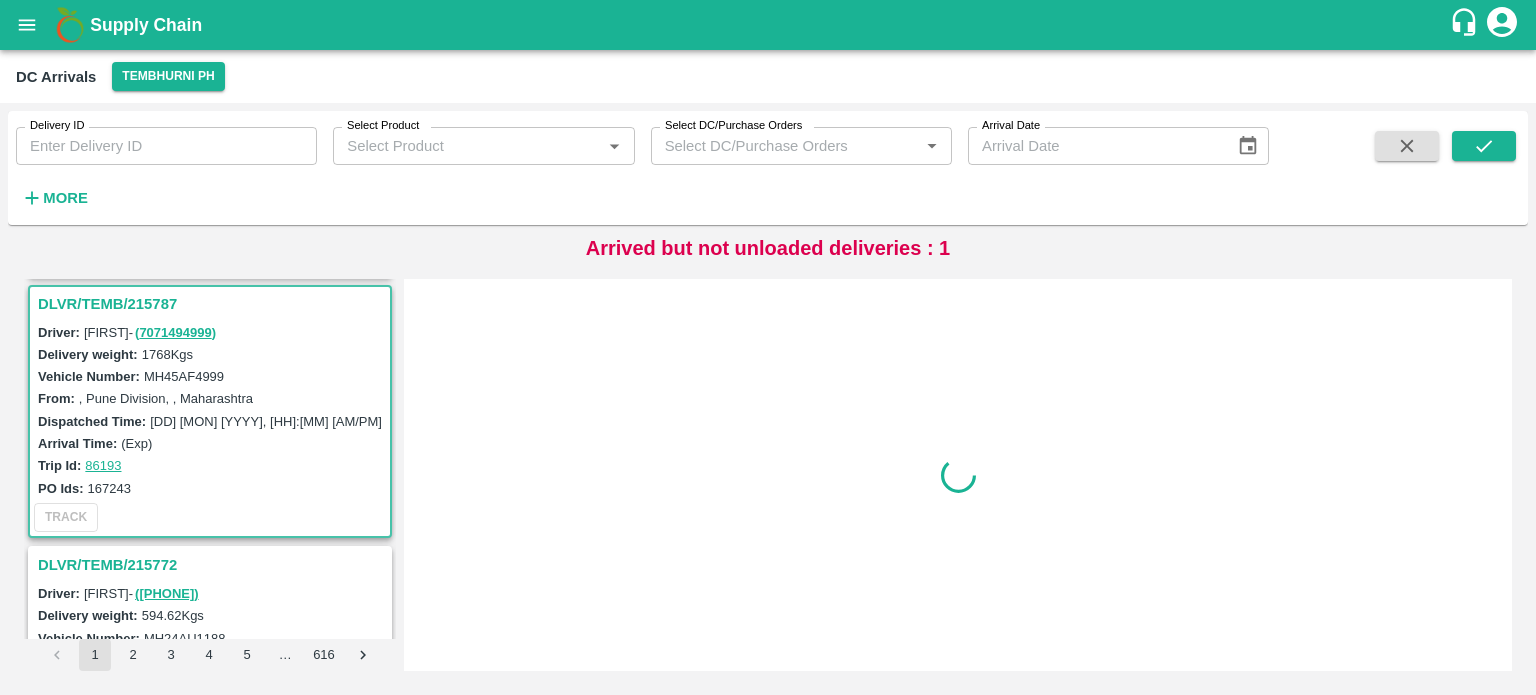 scroll, scrollTop: 788, scrollLeft: 0, axis: vertical 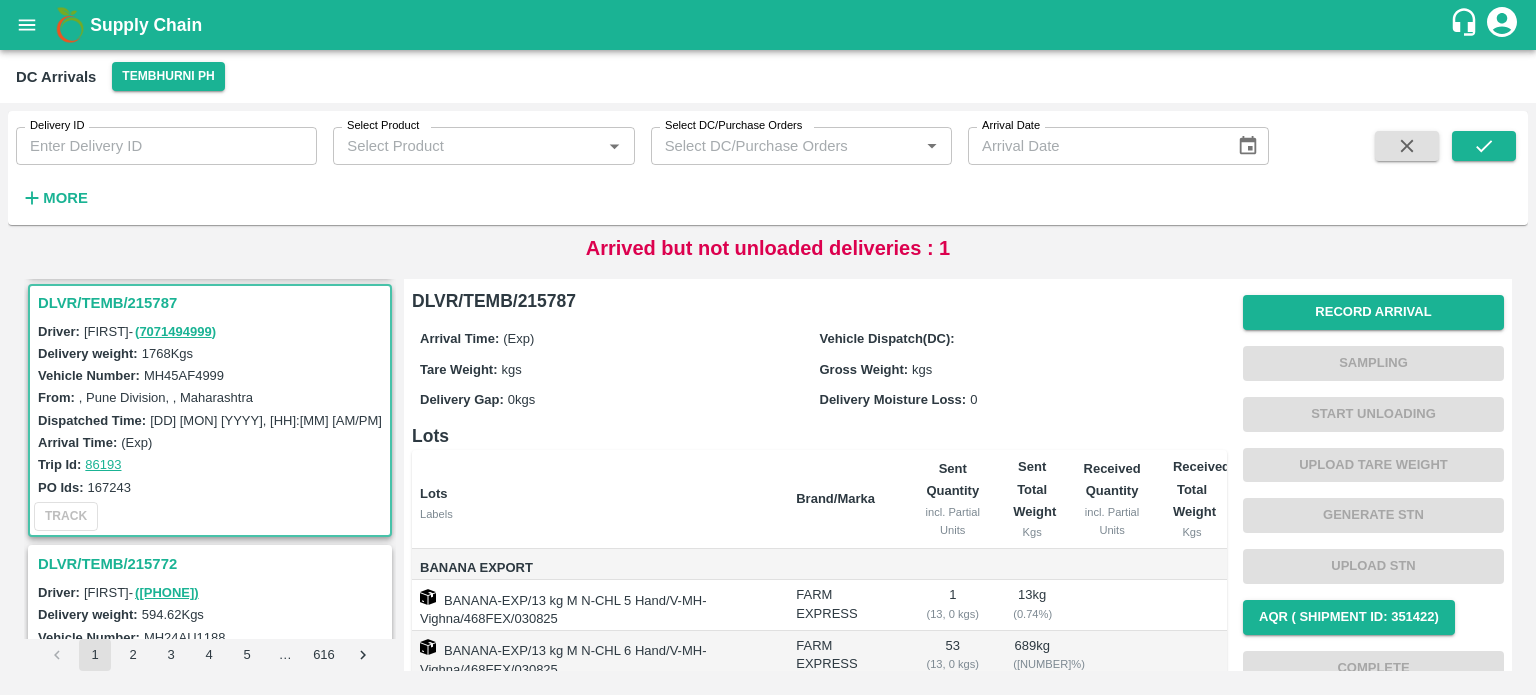 click on "MH45AF4999" at bounding box center (184, 375) 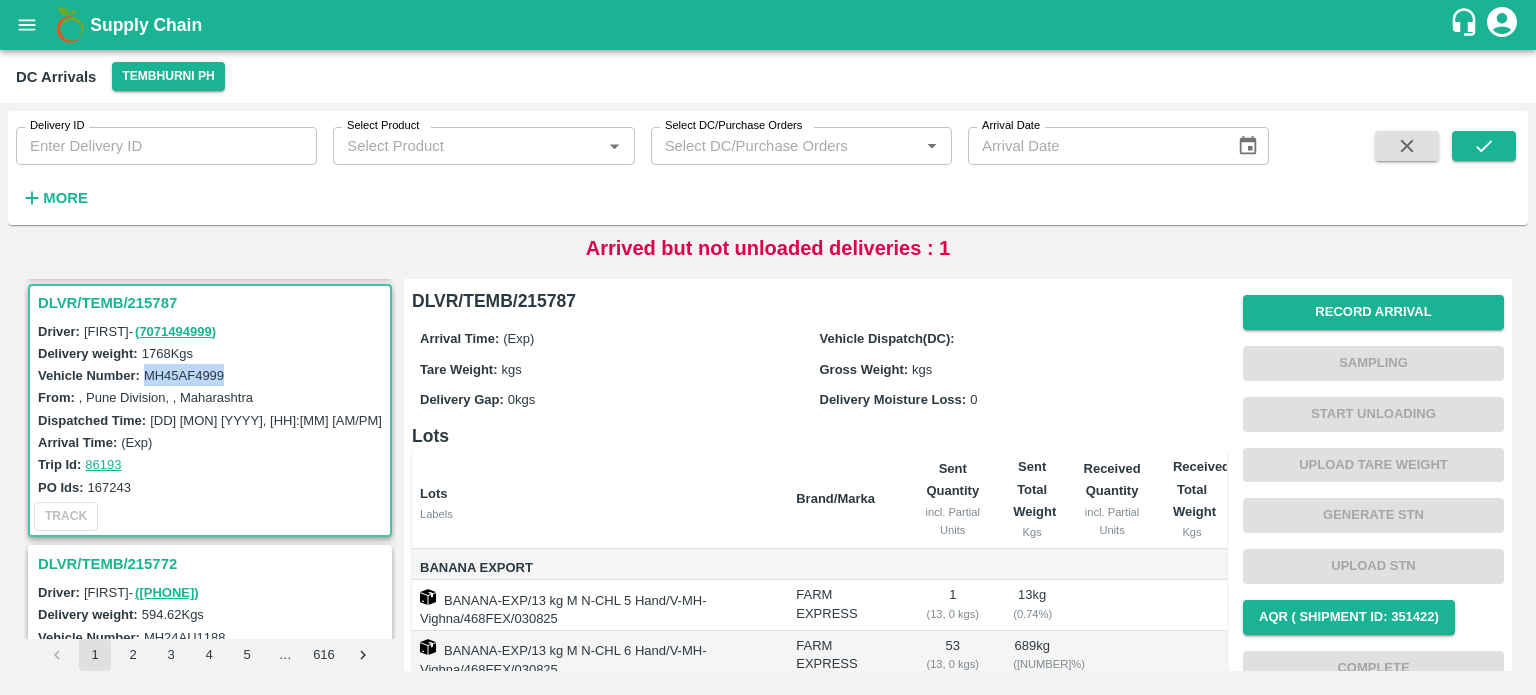 copy on "MH45AF4999" 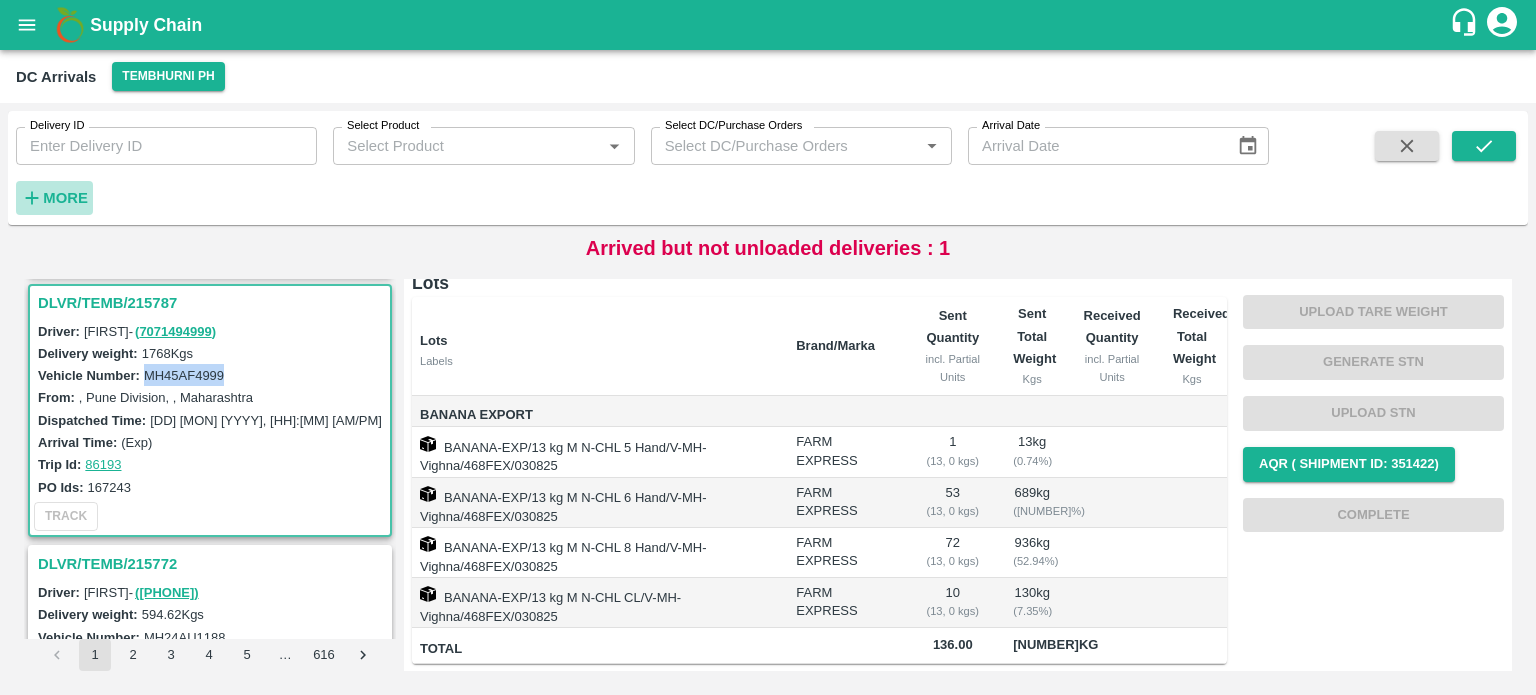 click on "More" at bounding box center [65, 198] 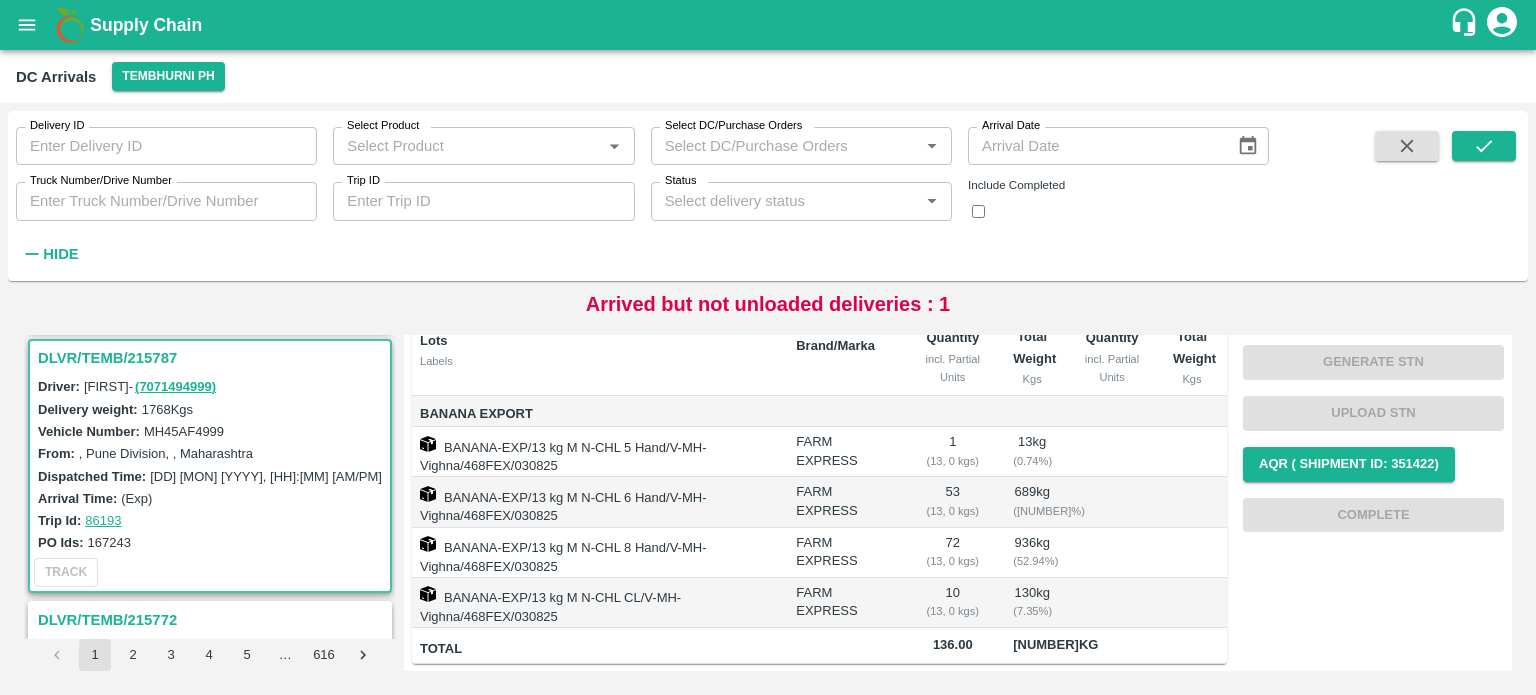 click on "Truck Number/Drive Number" at bounding box center (166, 201) 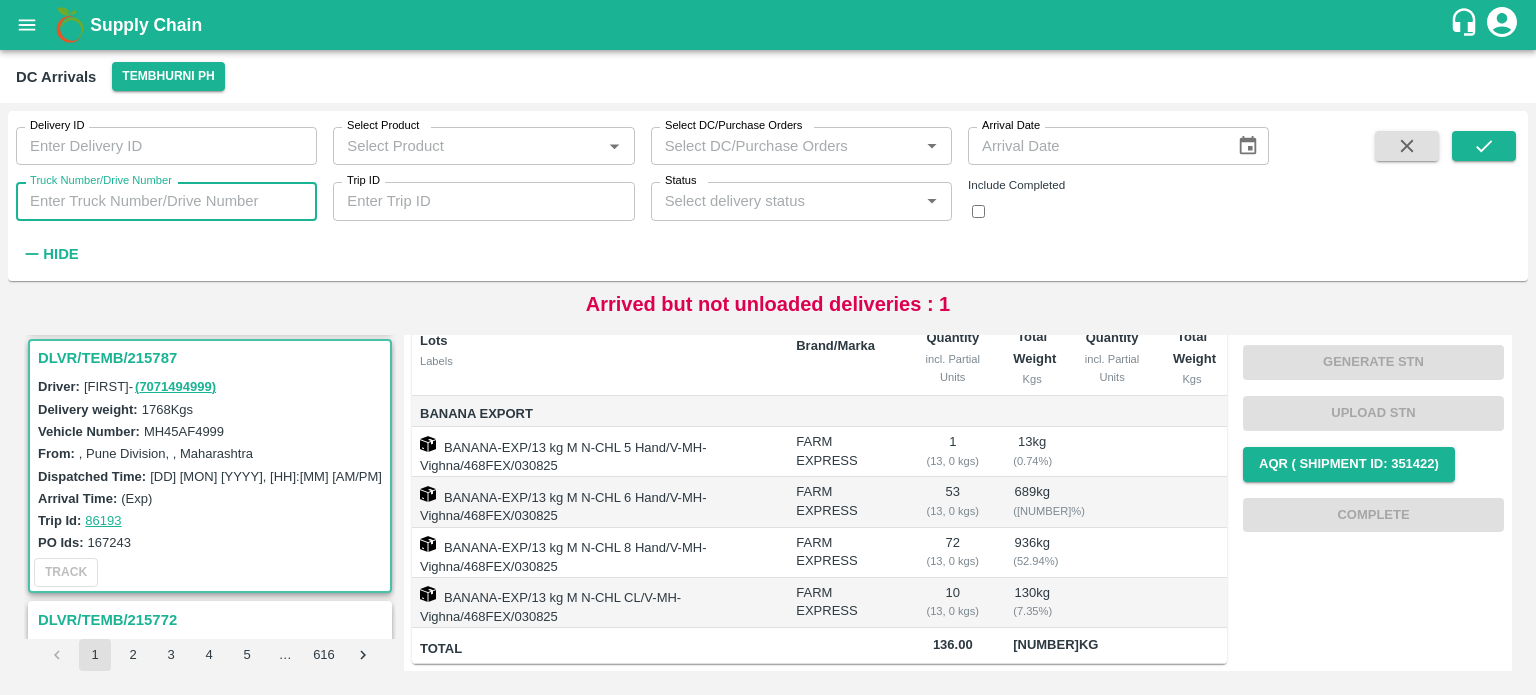 paste on "MH45AF4999" 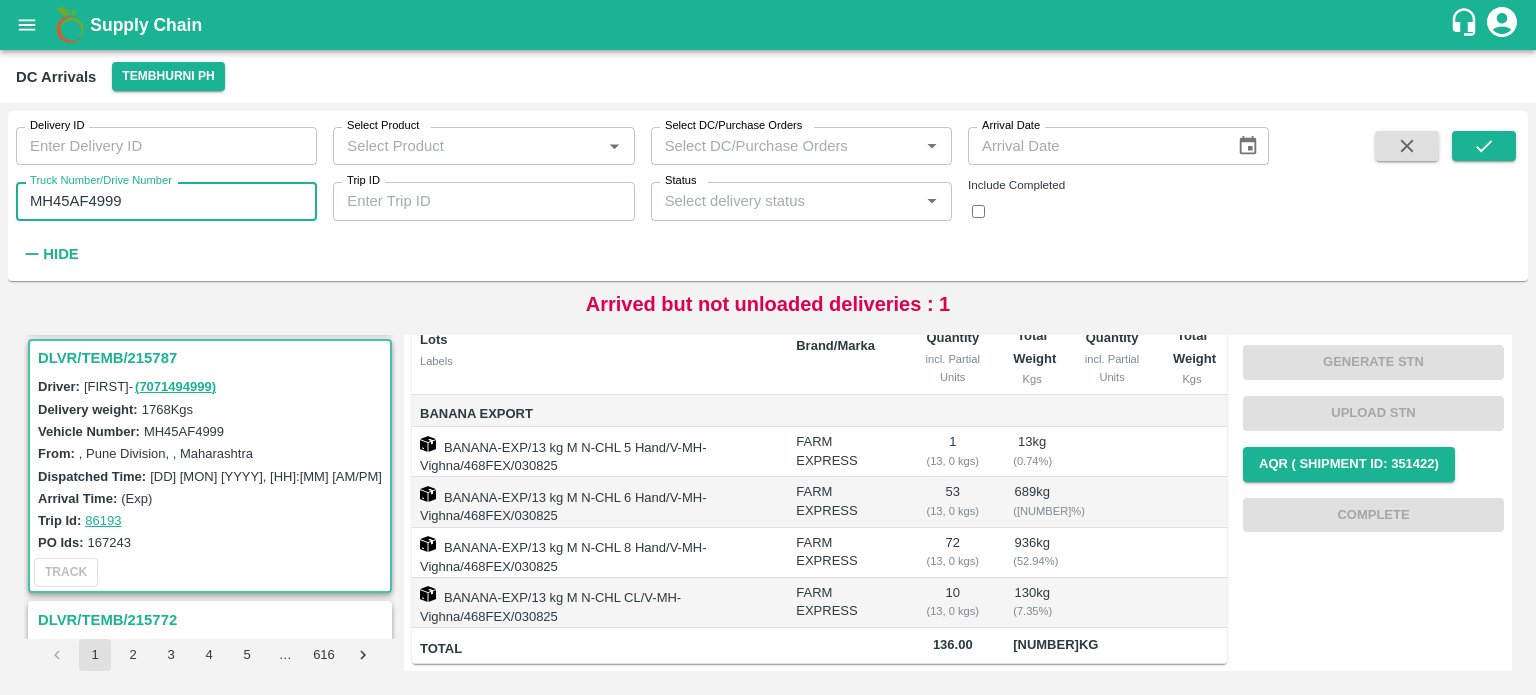 type on "MH45AF4999" 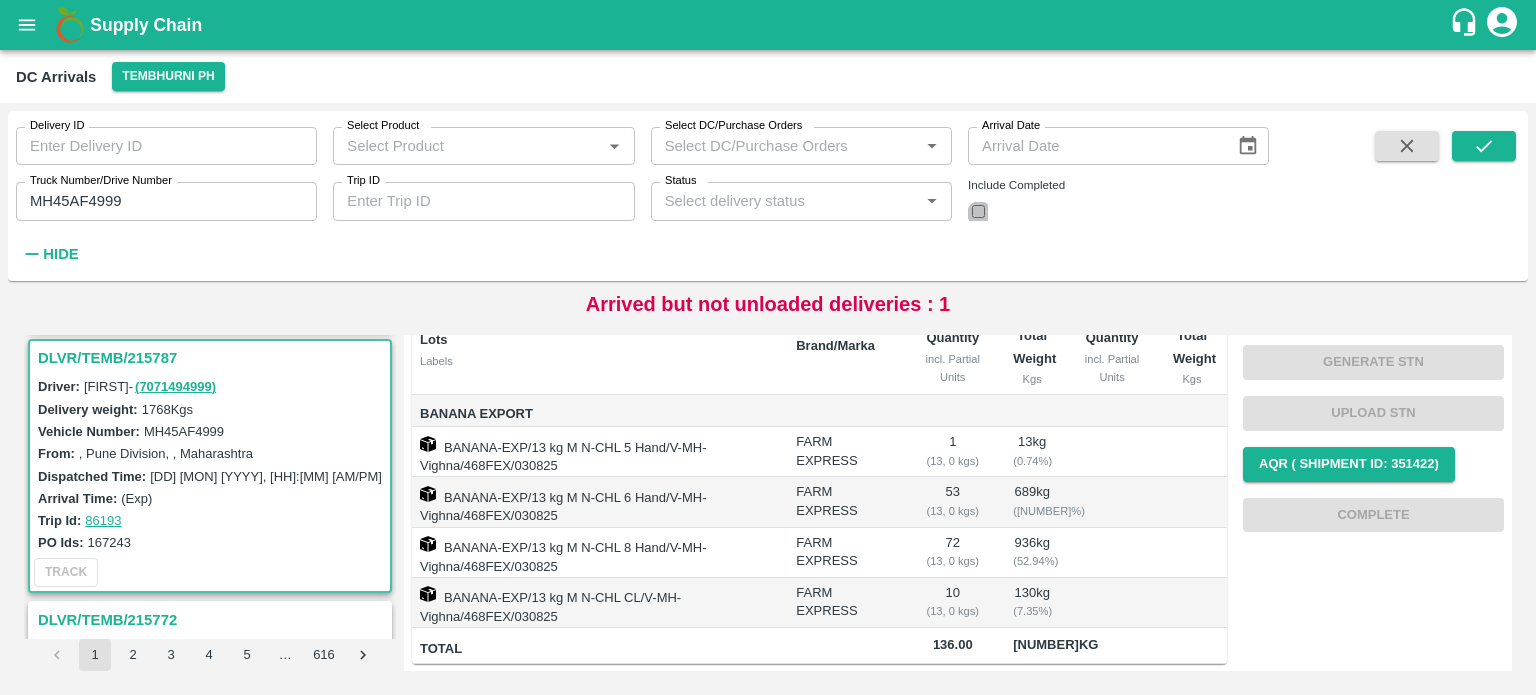 click at bounding box center [978, 211] 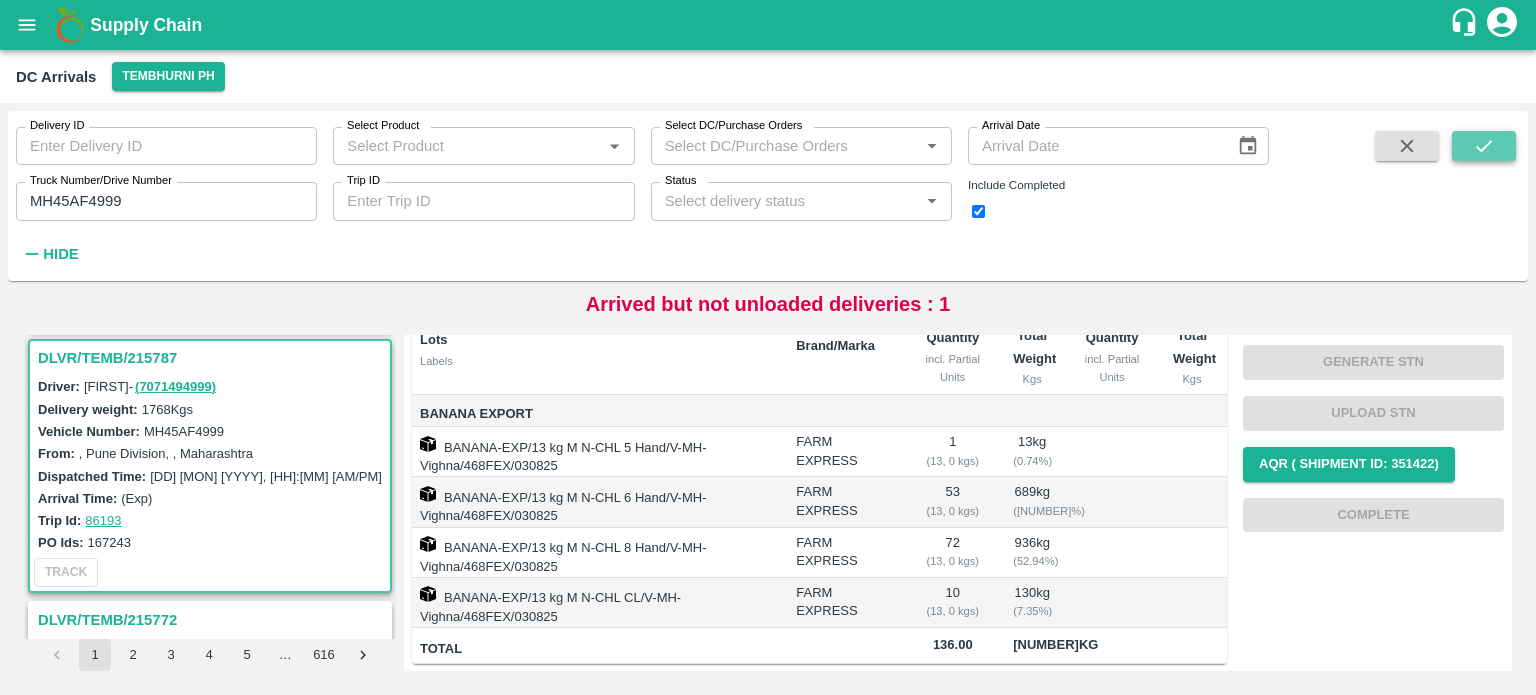 click 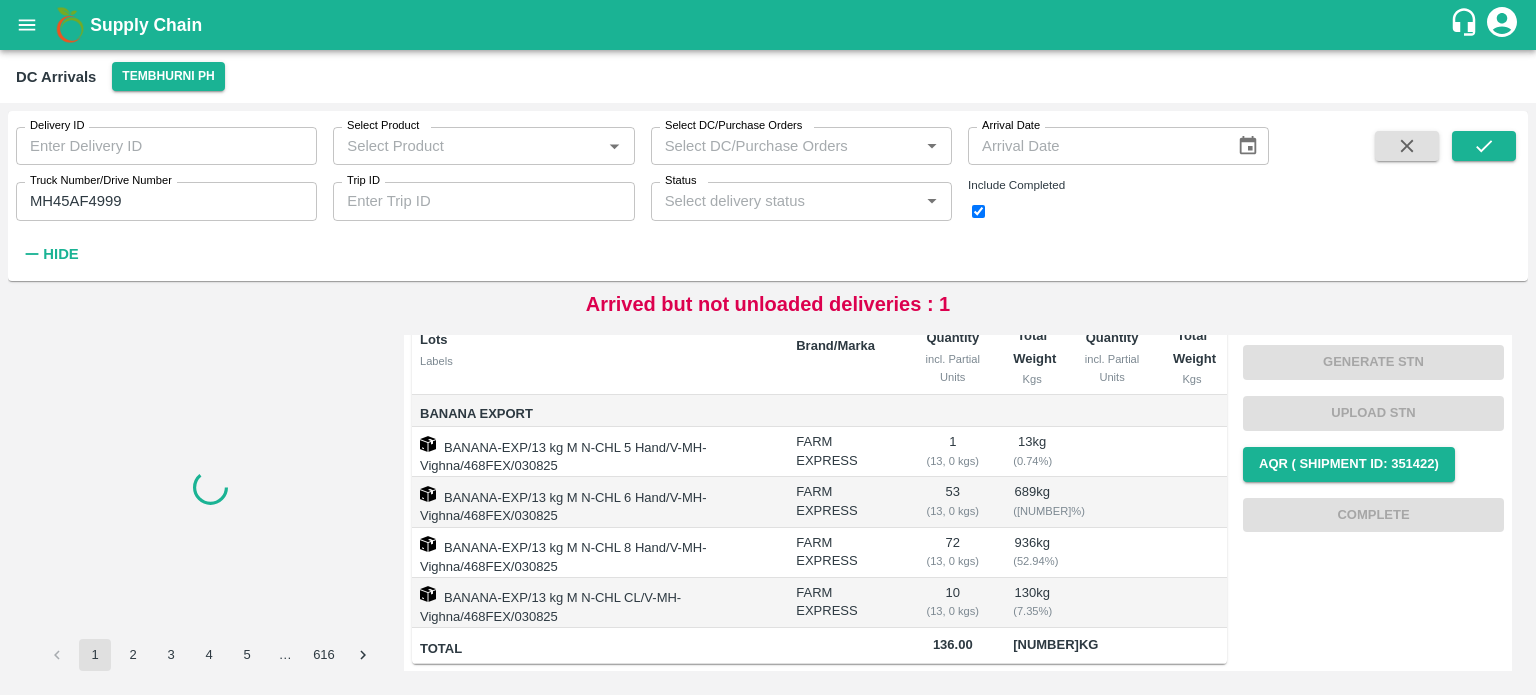 scroll, scrollTop: 0, scrollLeft: 0, axis: both 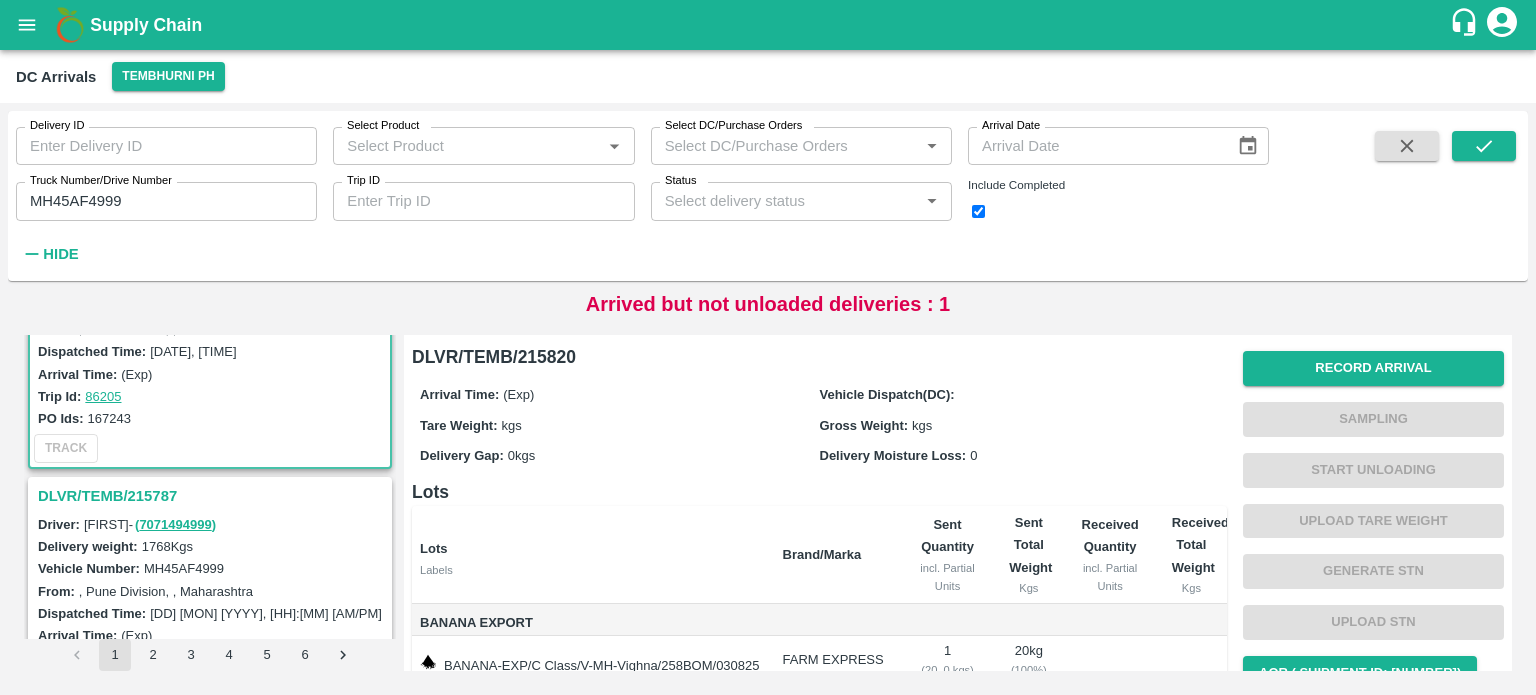 click on "DLVR/TEMB/215787" at bounding box center (213, 496) 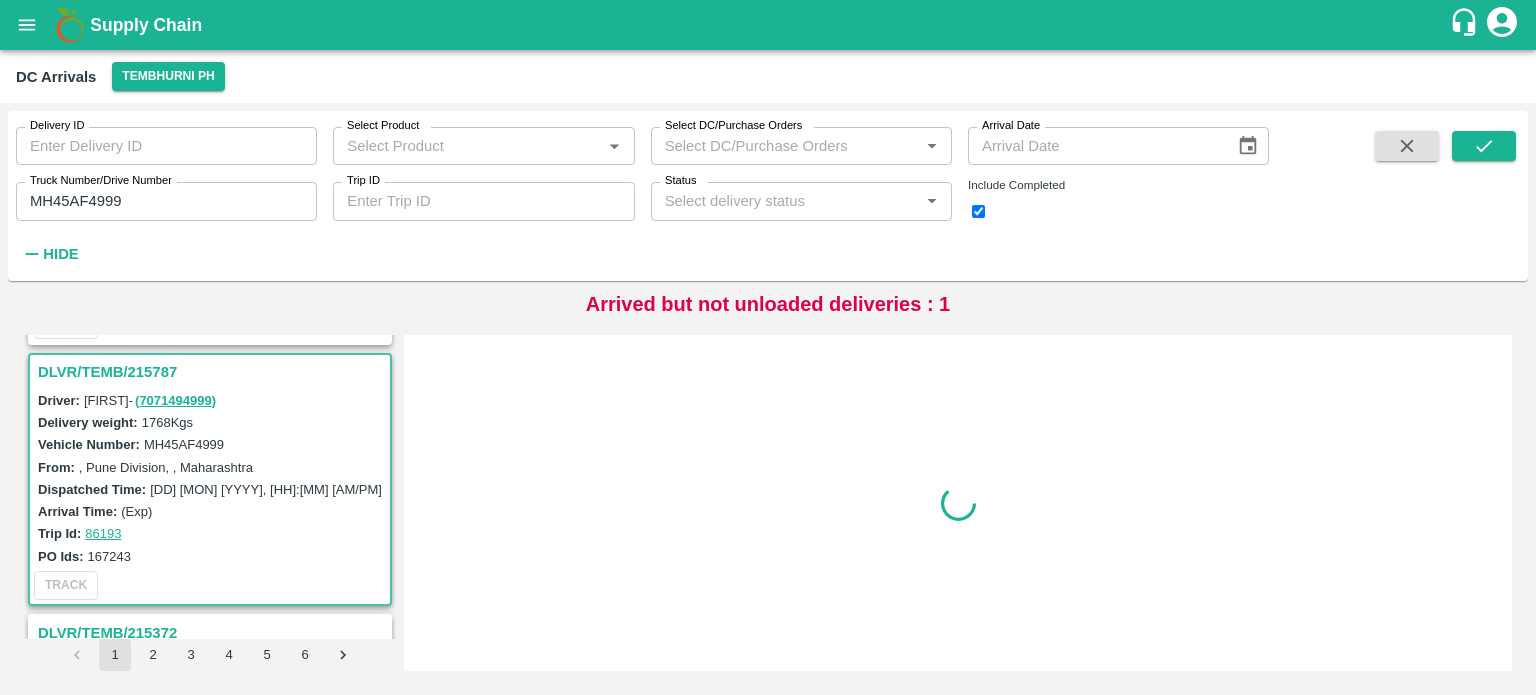 scroll, scrollTop: 268, scrollLeft: 0, axis: vertical 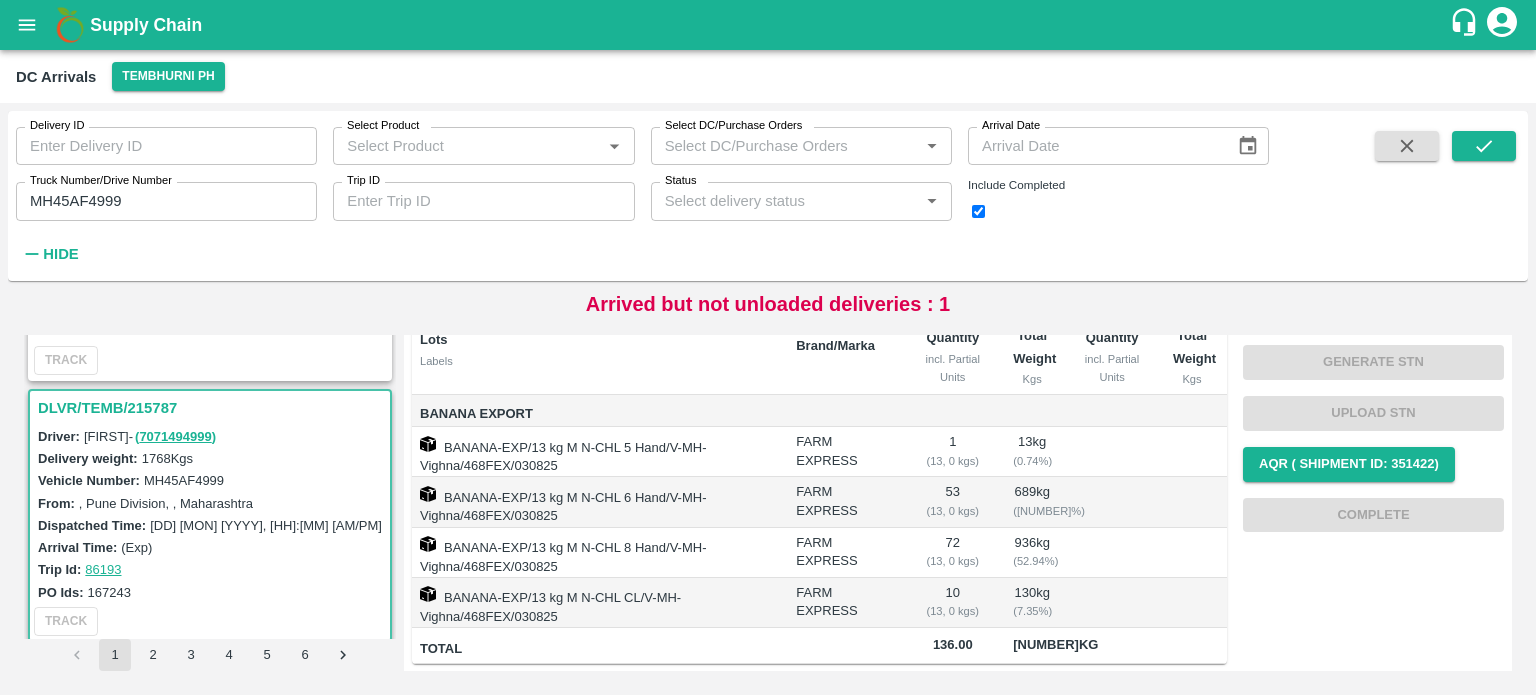 click on "MH45AF4999" at bounding box center [184, 480] 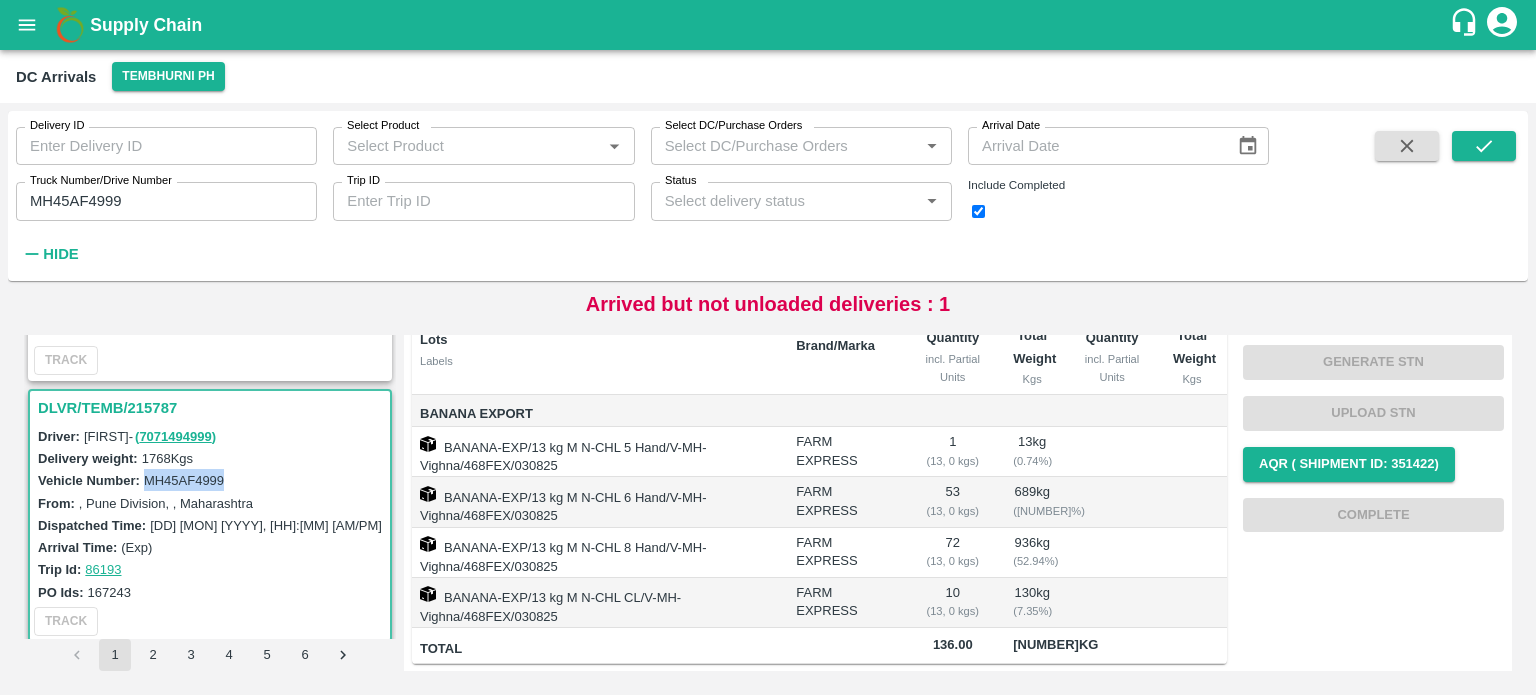 copy on "MH45AF4999" 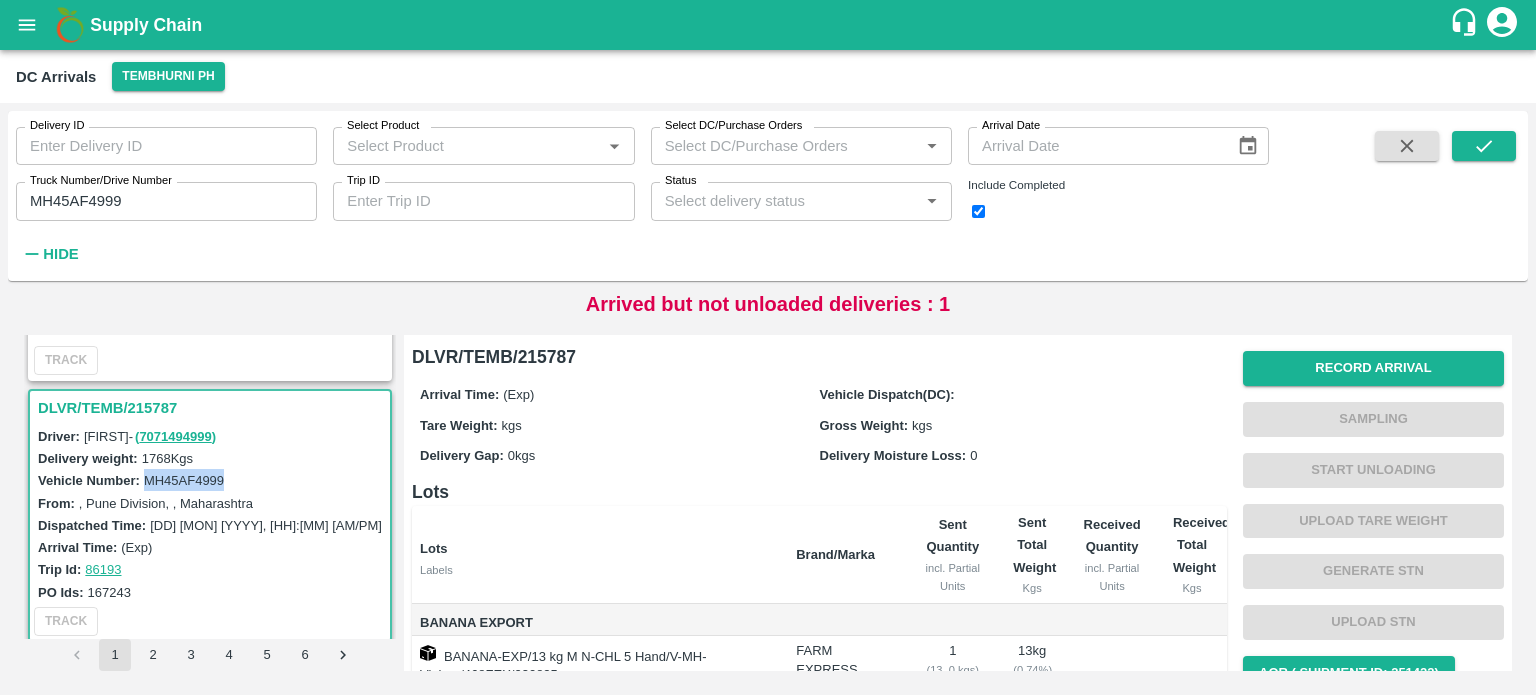 scroll, scrollTop: 296, scrollLeft: 0, axis: vertical 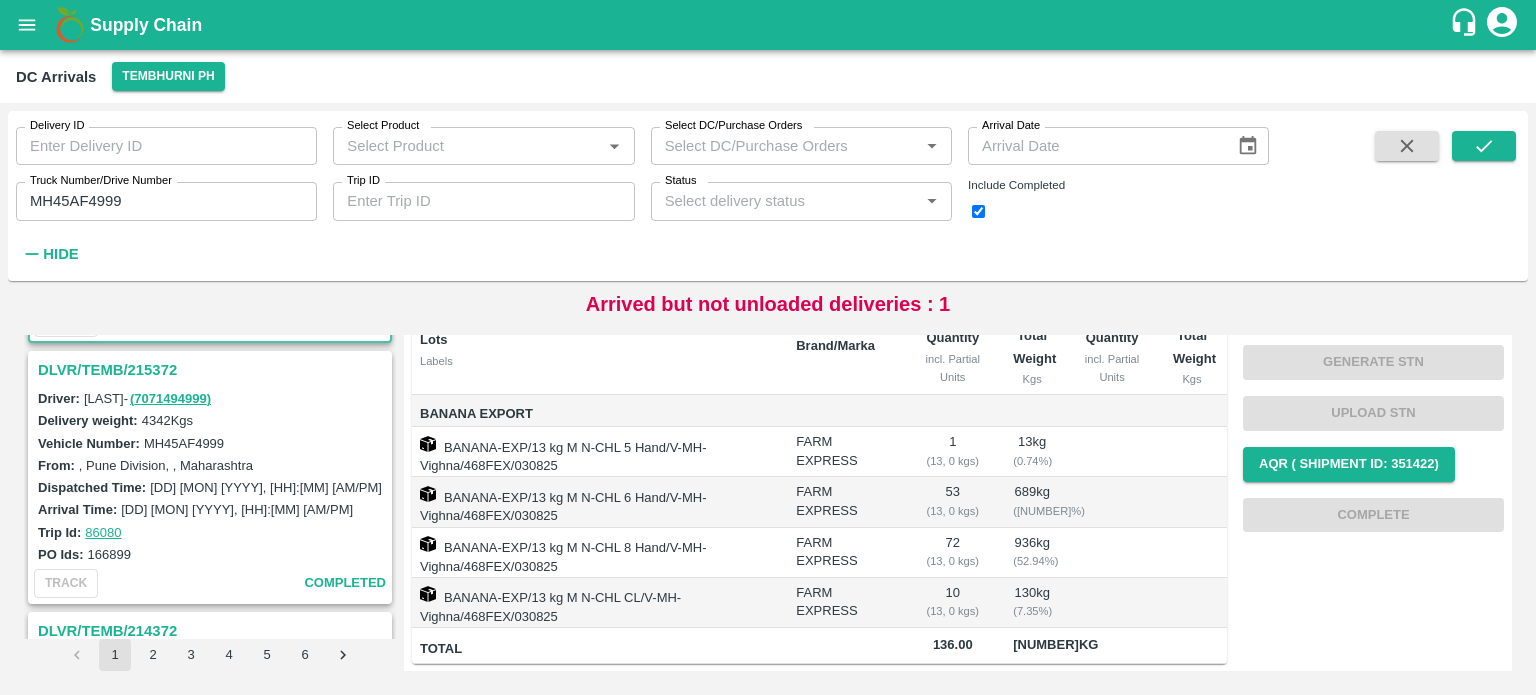 click on "DLVR/TEMB/215372" at bounding box center [213, 370] 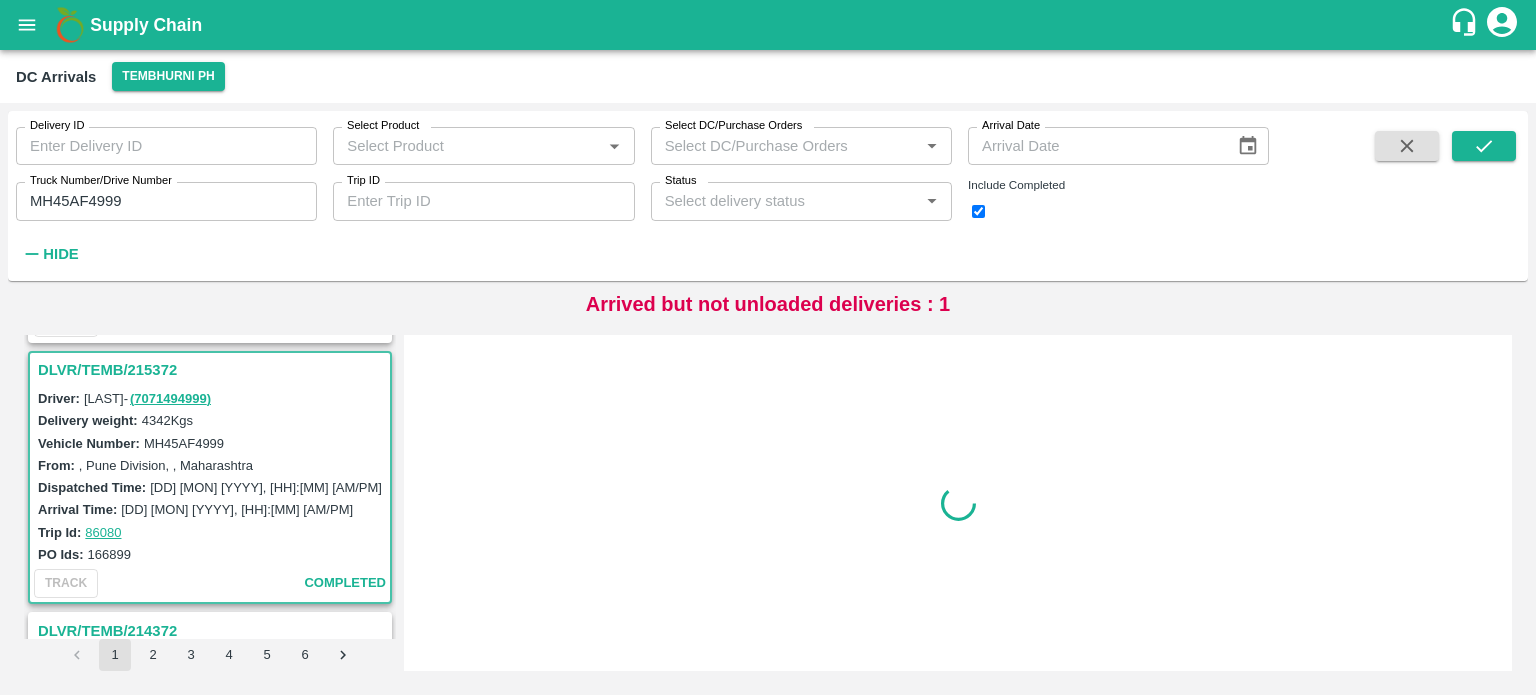 scroll, scrollTop: 0, scrollLeft: 0, axis: both 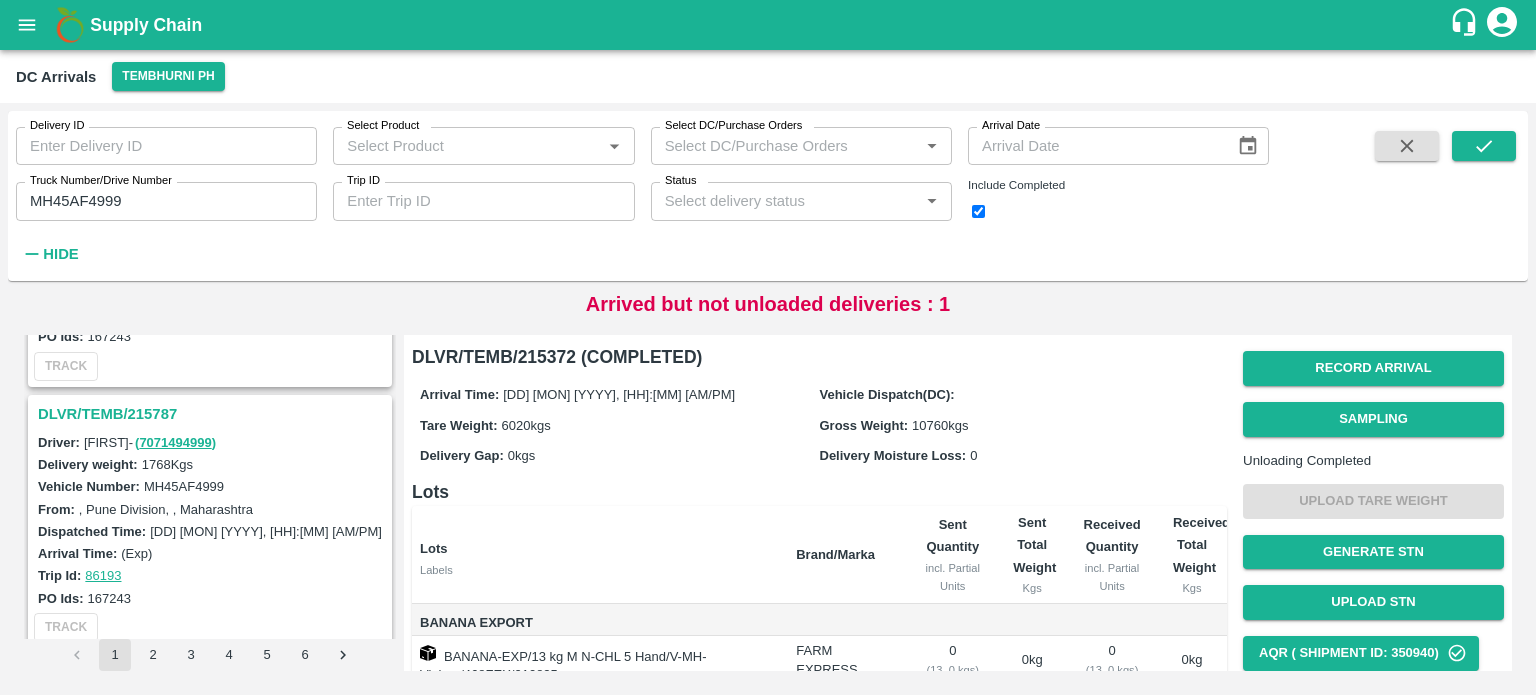 click on "DLVR/TEMB/215787" at bounding box center [213, 414] 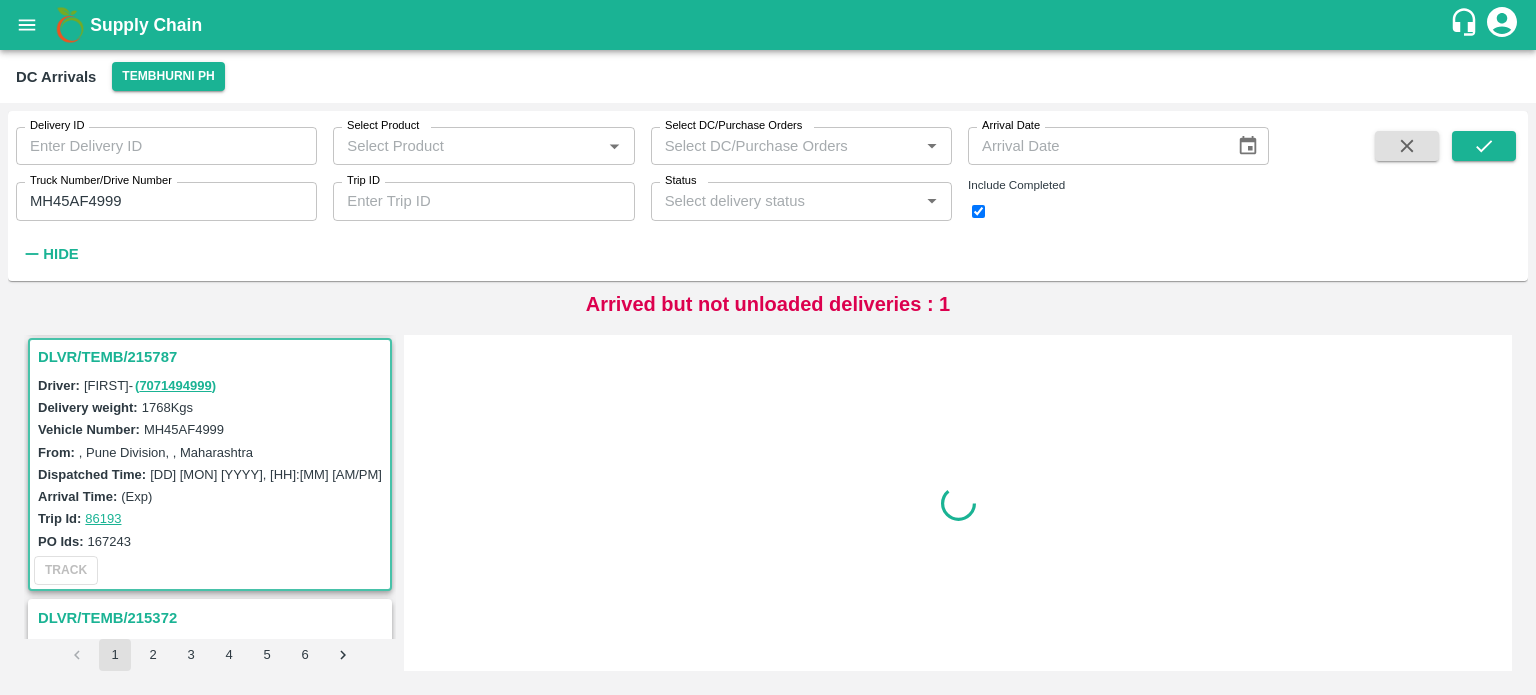 scroll, scrollTop: 268, scrollLeft: 0, axis: vertical 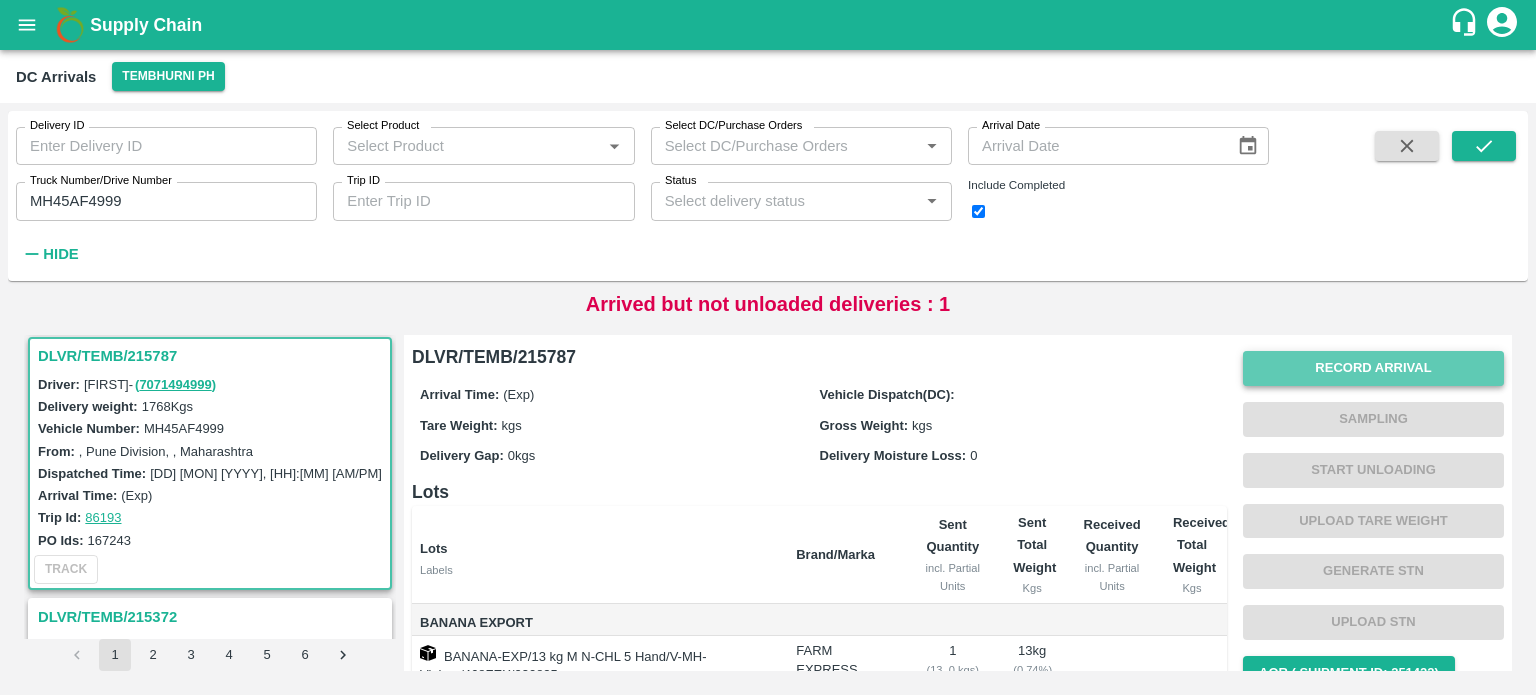 click on "Record Arrival" at bounding box center [1373, 368] 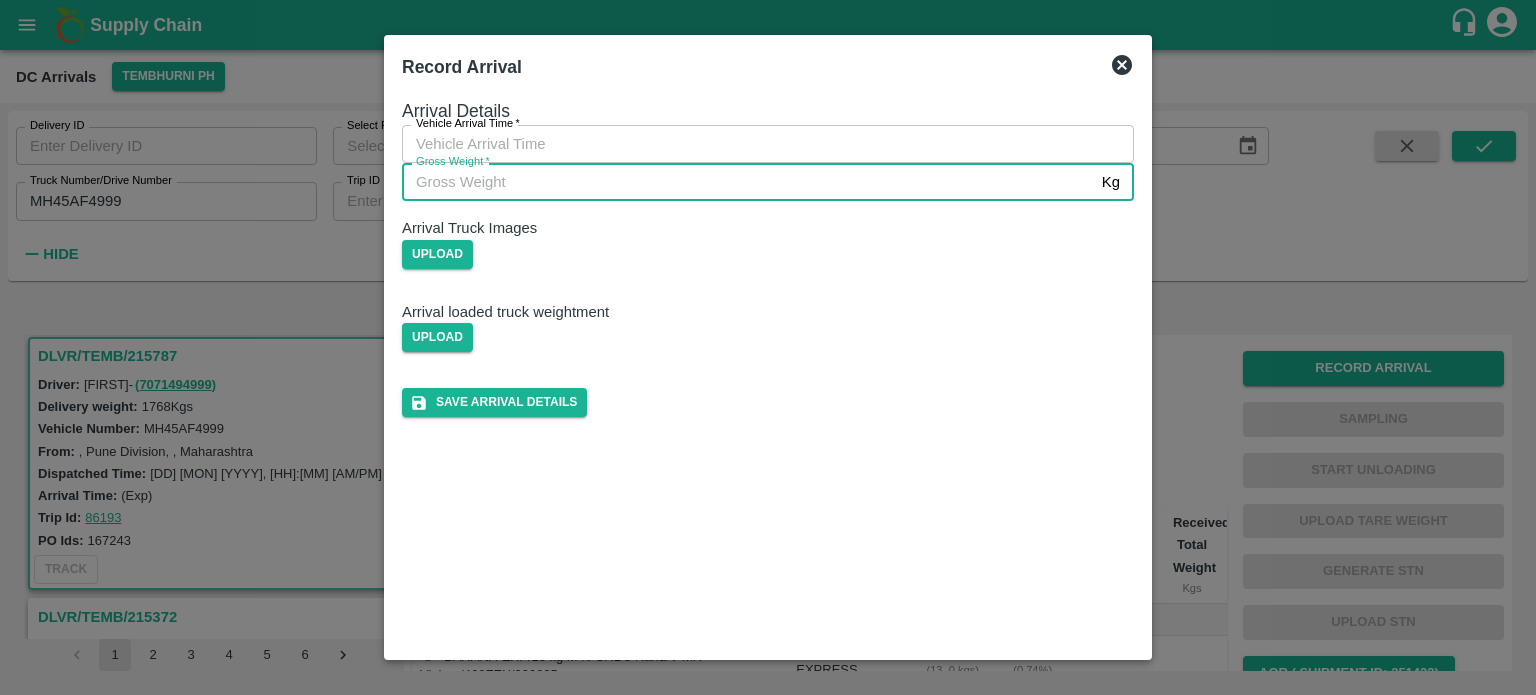 click on "Gross Weight   *" at bounding box center [748, 182] 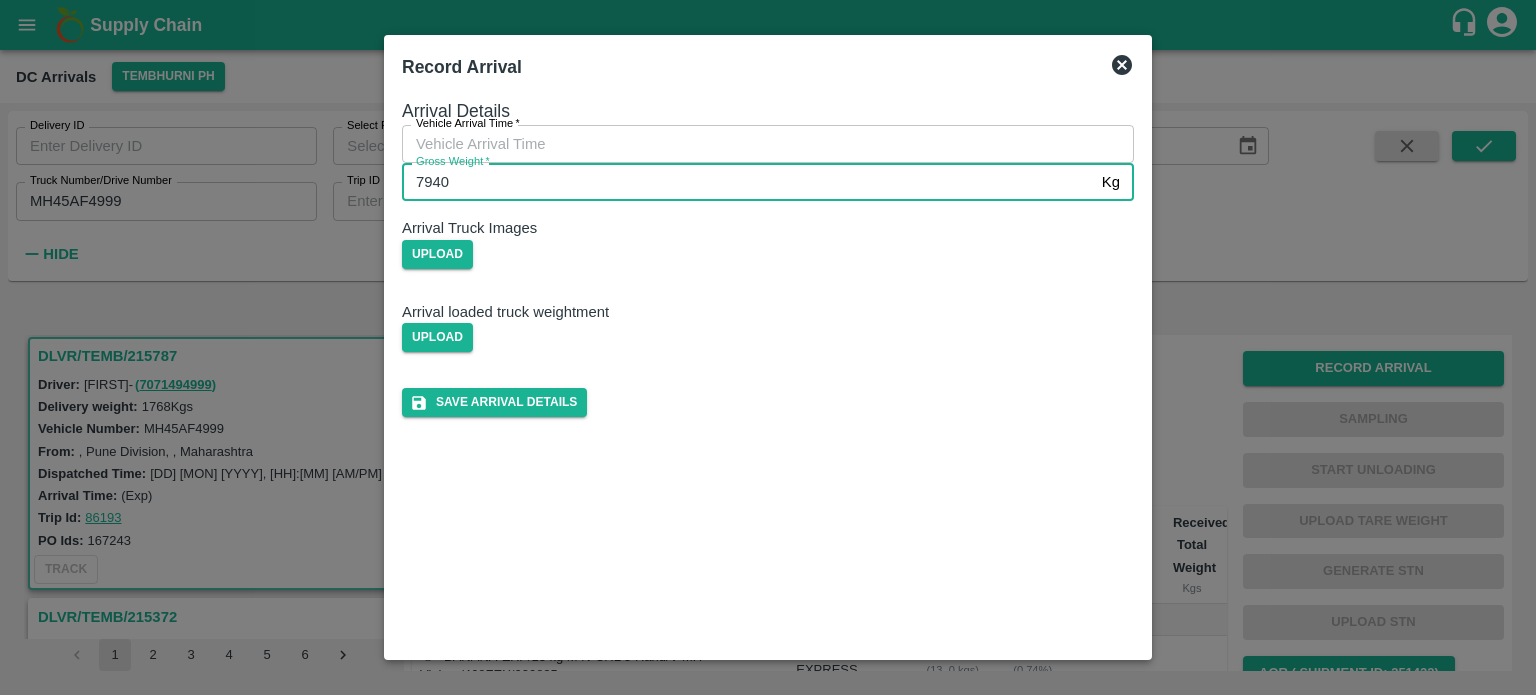 type on "7940" 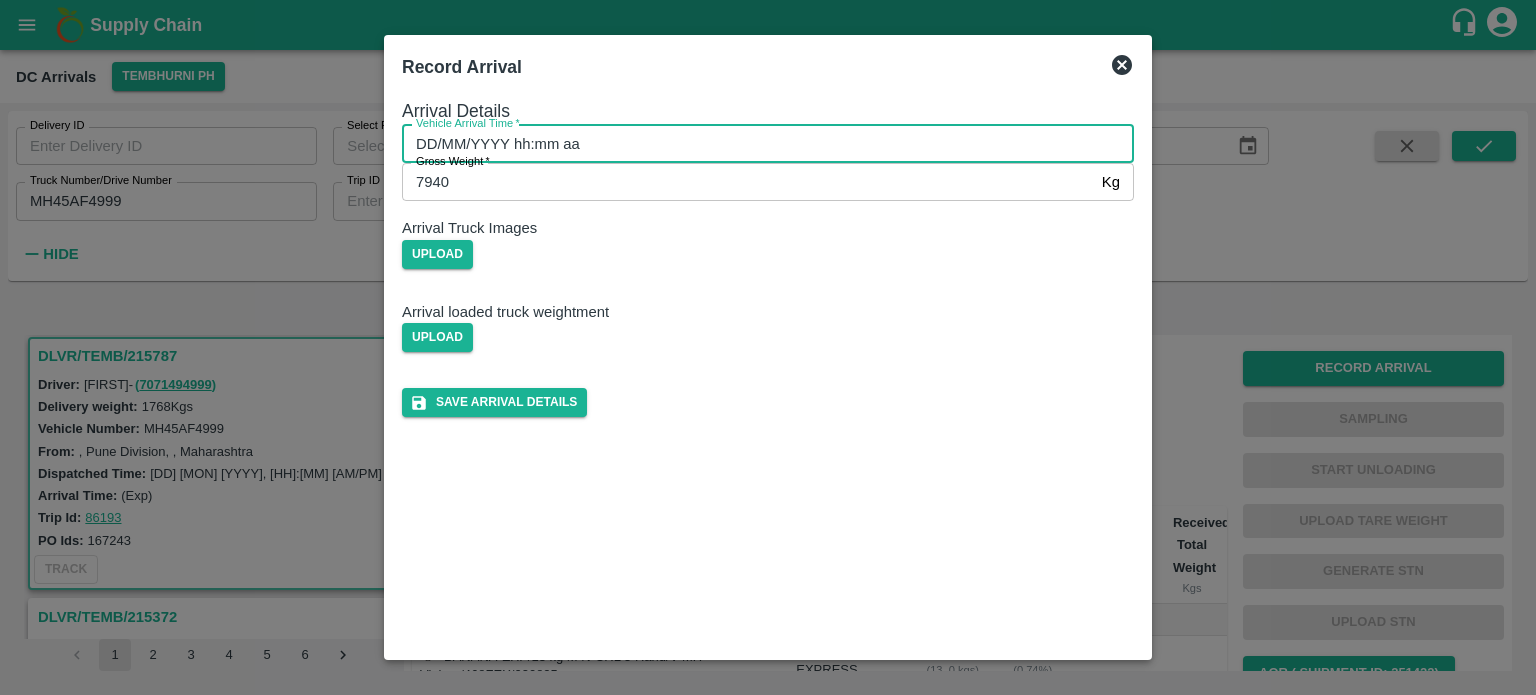 click on "DD/MM/YYYY hh:mm aa" at bounding box center (761, 144) 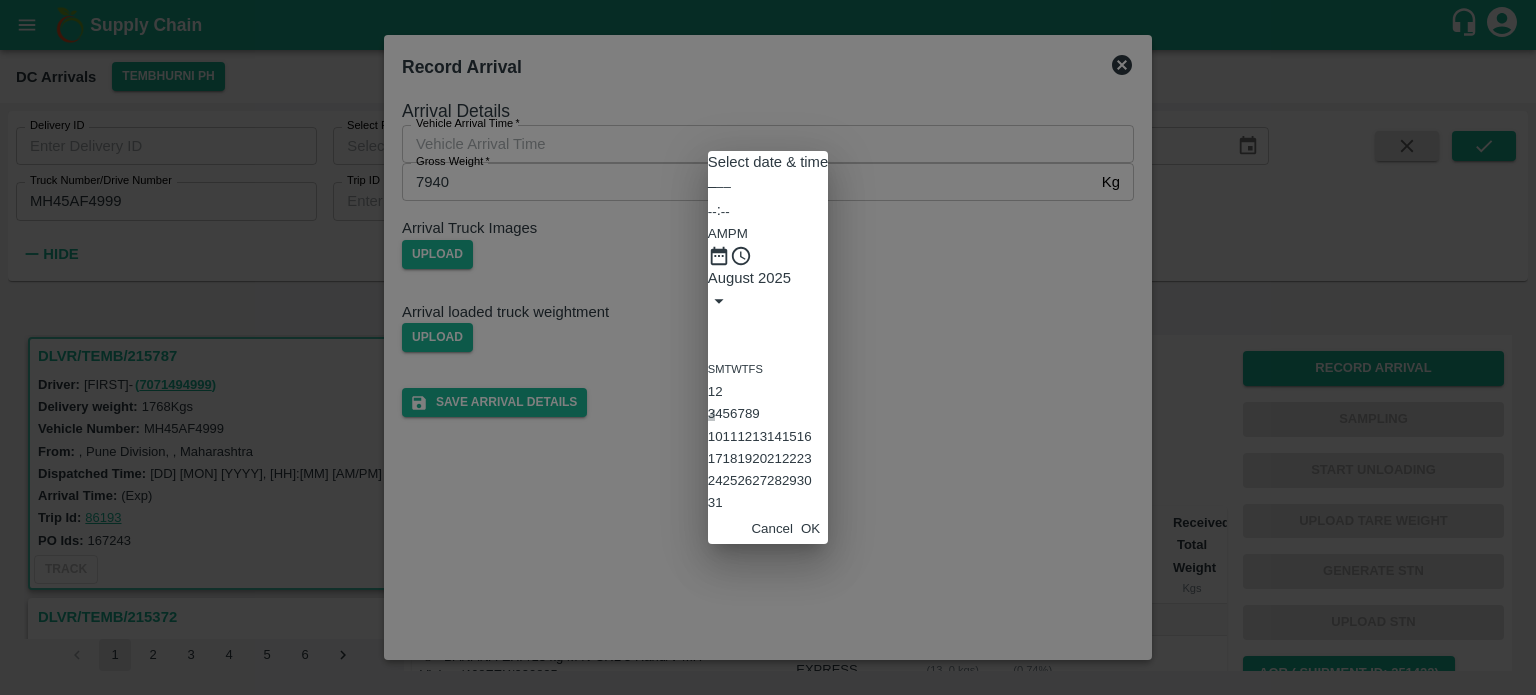 click on "3" at bounding box center [711, 413] 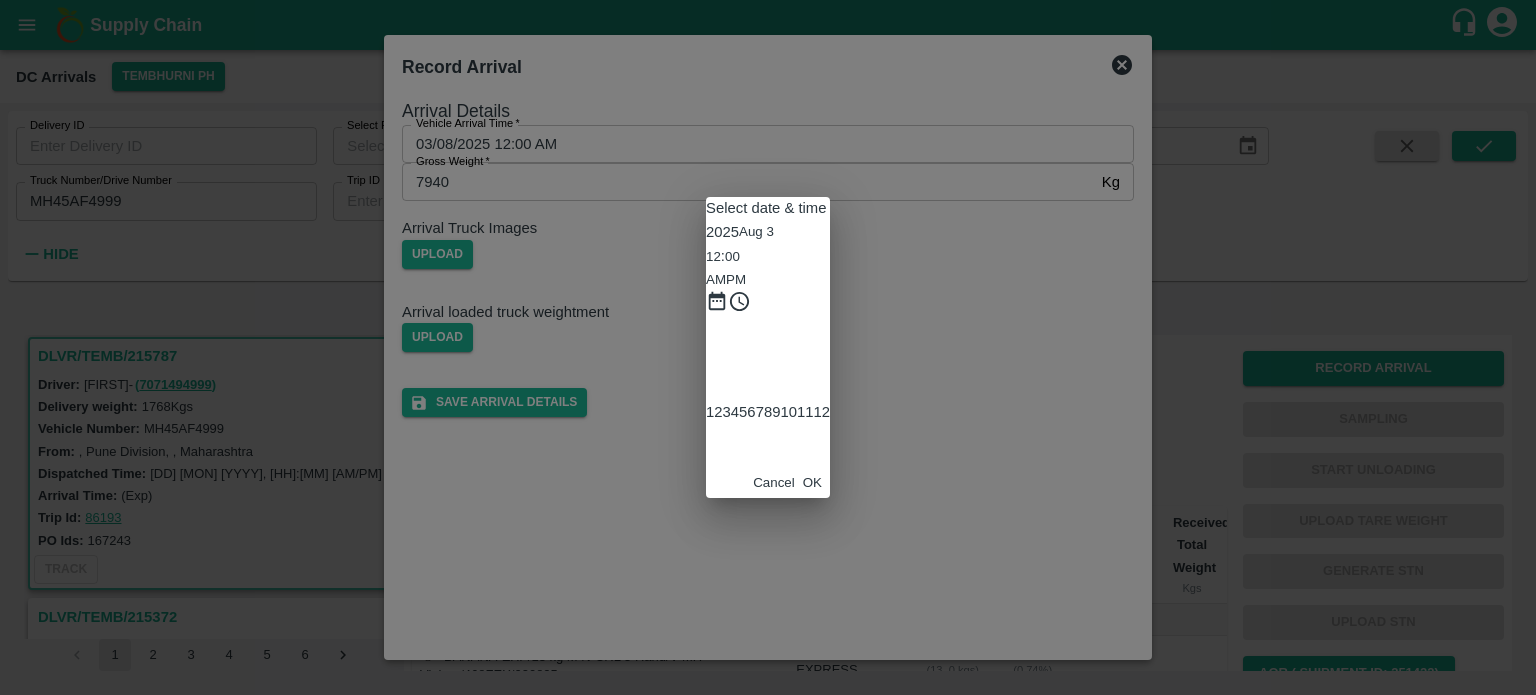 click at bounding box center [768, 313] 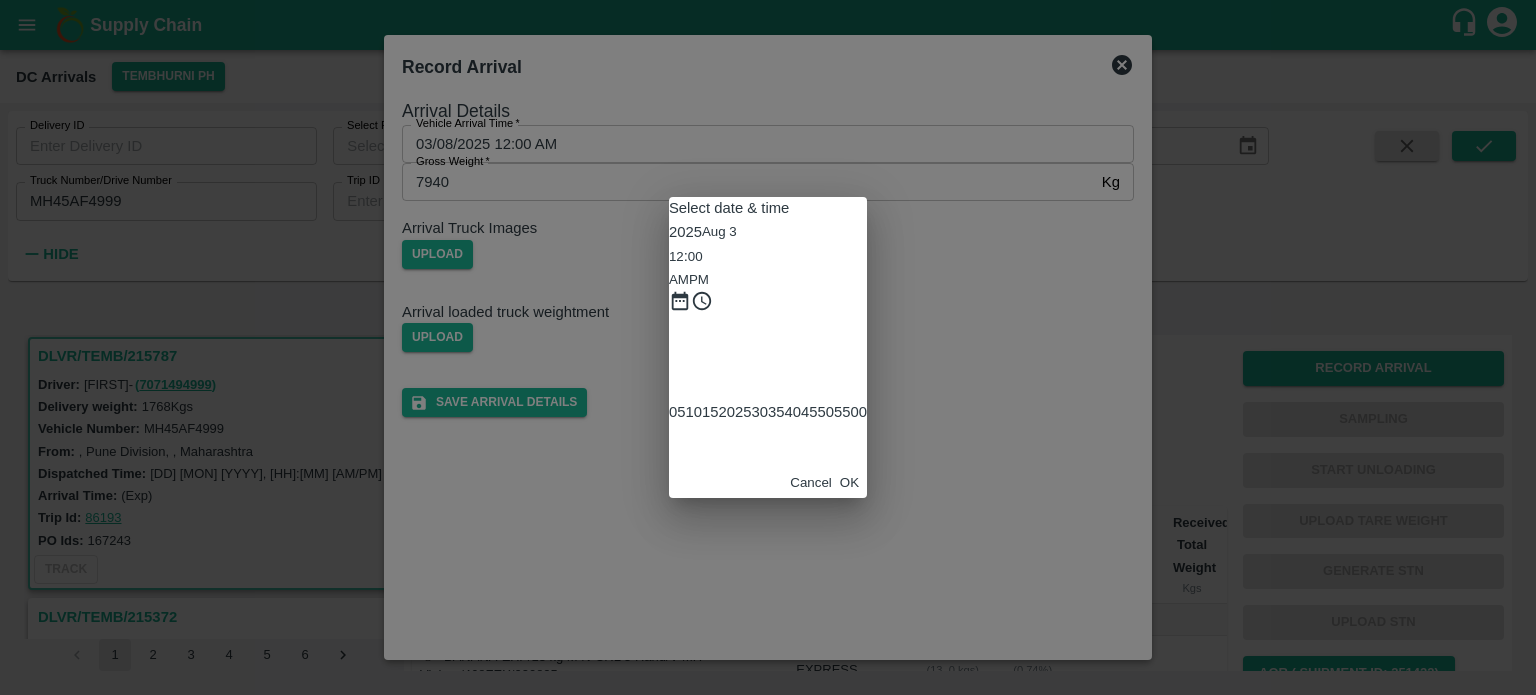 click at bounding box center [768, 313] 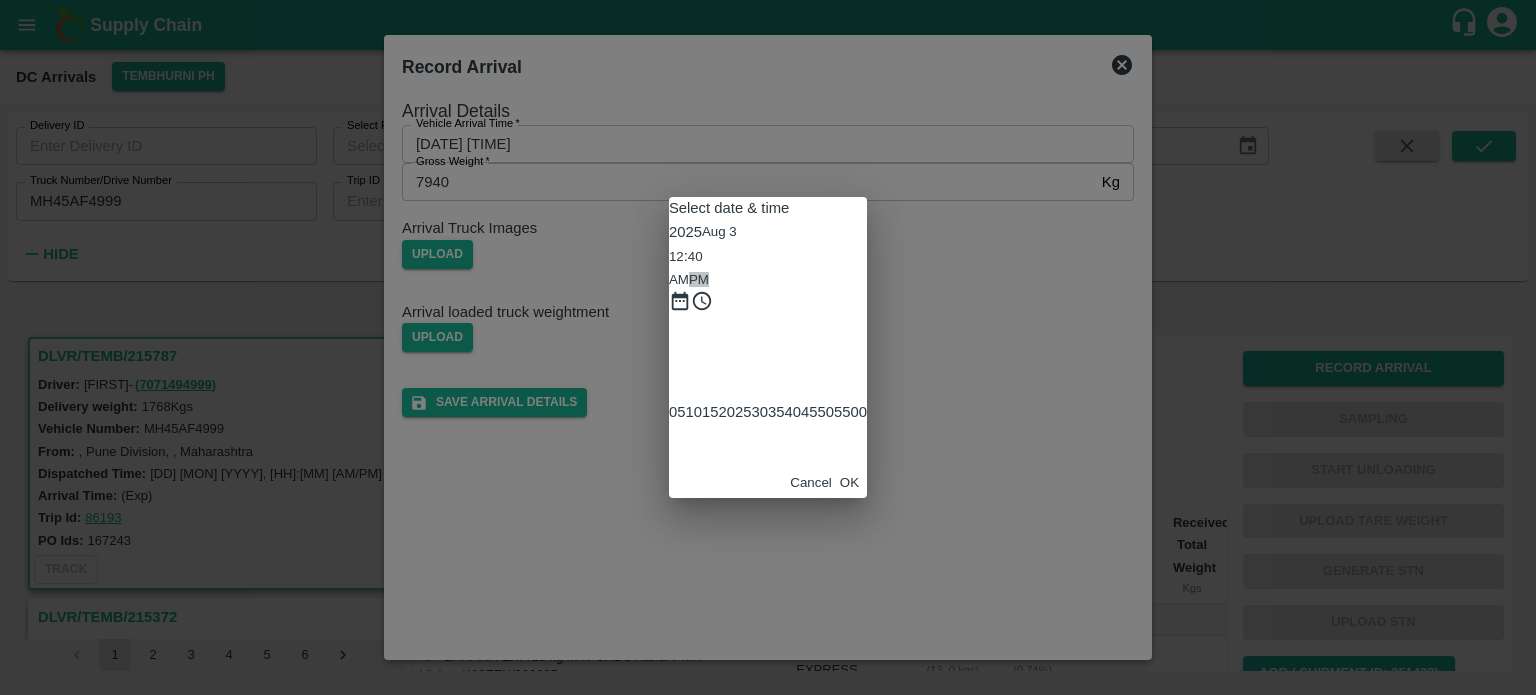 click on "PM" at bounding box center [699, 279] 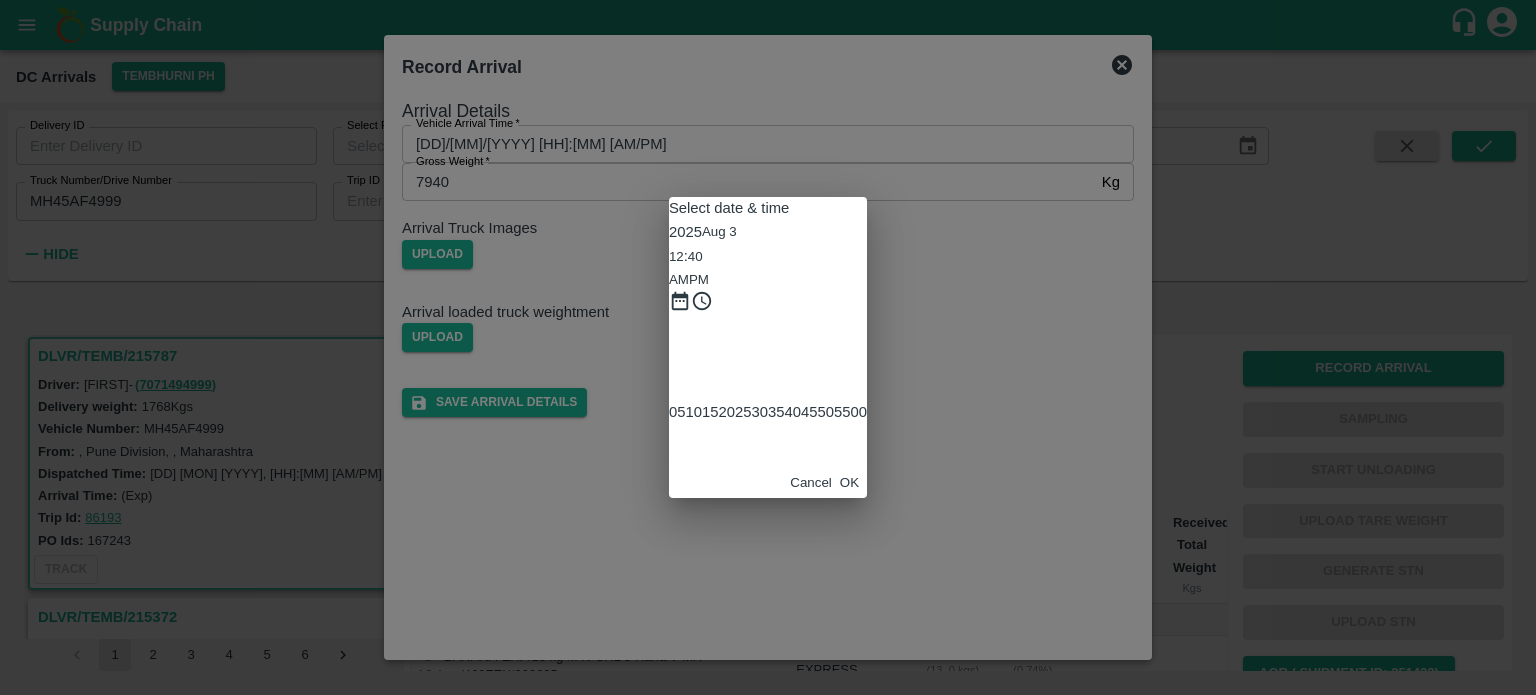 click on "Select date & time [YEAR] [MONTH] [DAY] [TIME] [AMPM] [TIME] [TIME] [TIME] [TIME] [TIME] [TIME] [TIME] [TIME] [TIME] [TIME] Cancel OK" at bounding box center (768, 347) 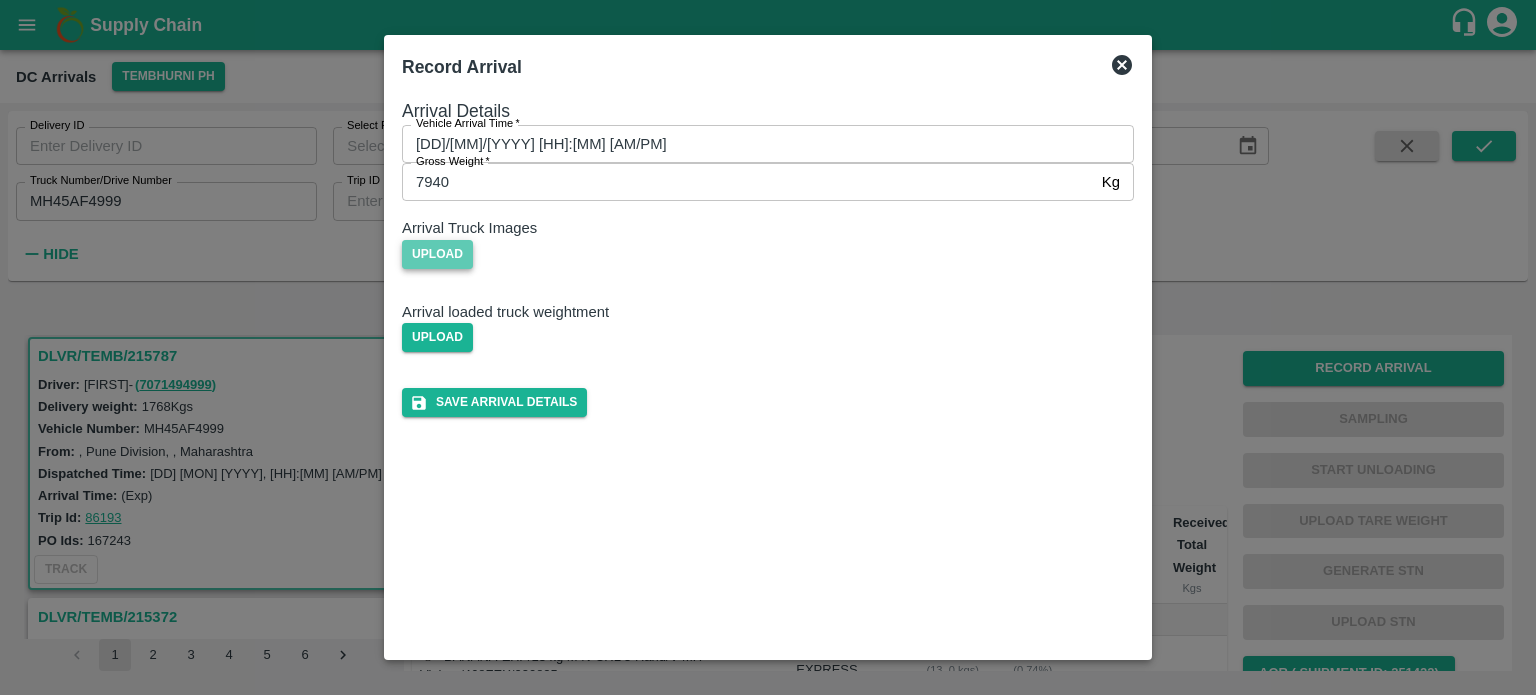 click on "Upload" at bounding box center [437, 254] 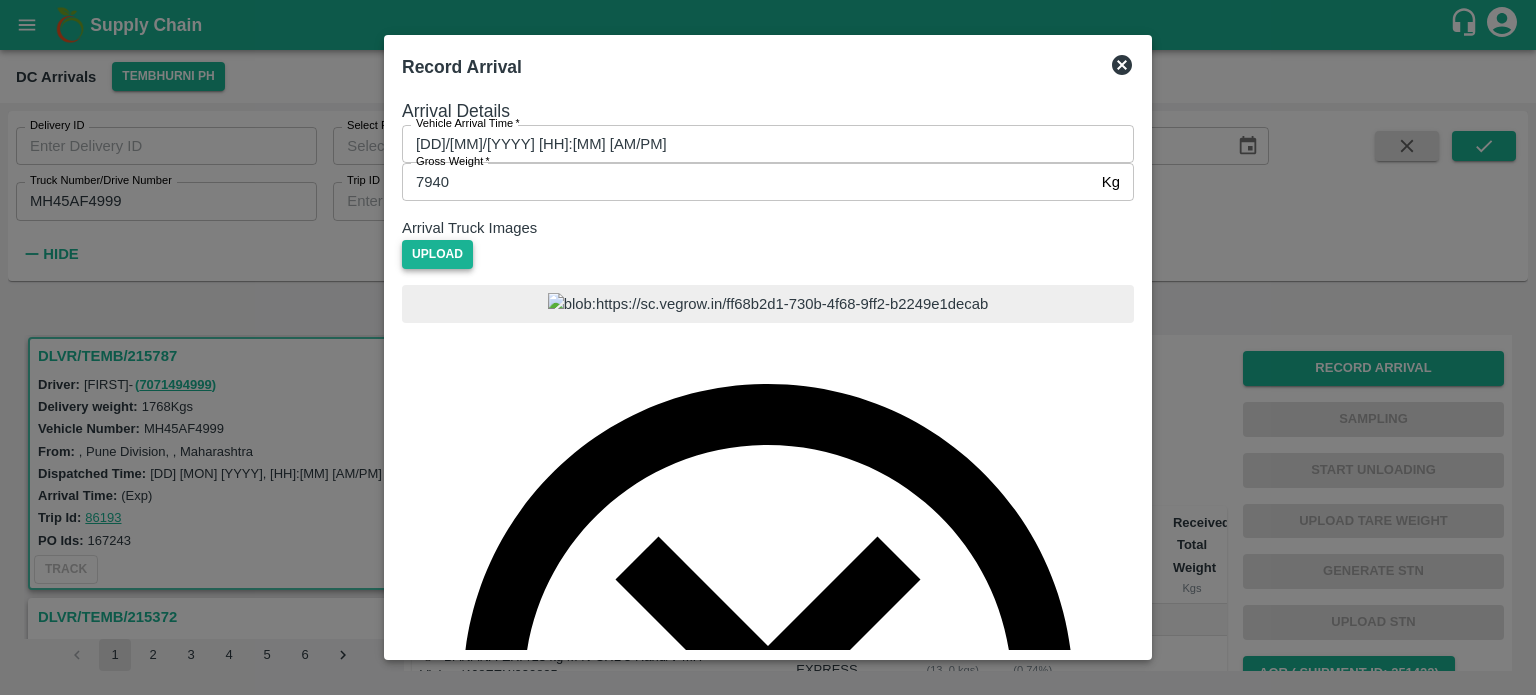 scroll, scrollTop: 116, scrollLeft: 0, axis: vertical 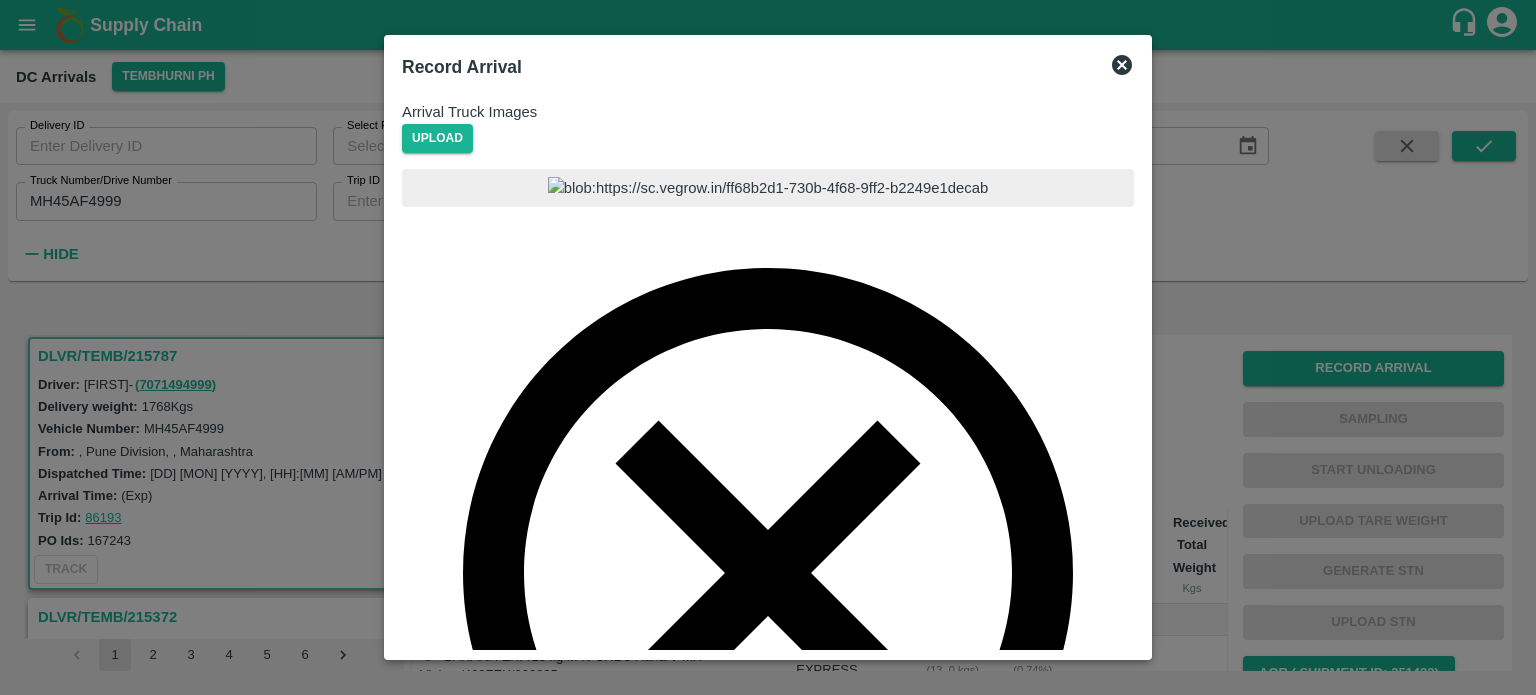 click on "Upload" at bounding box center [437, 1014] 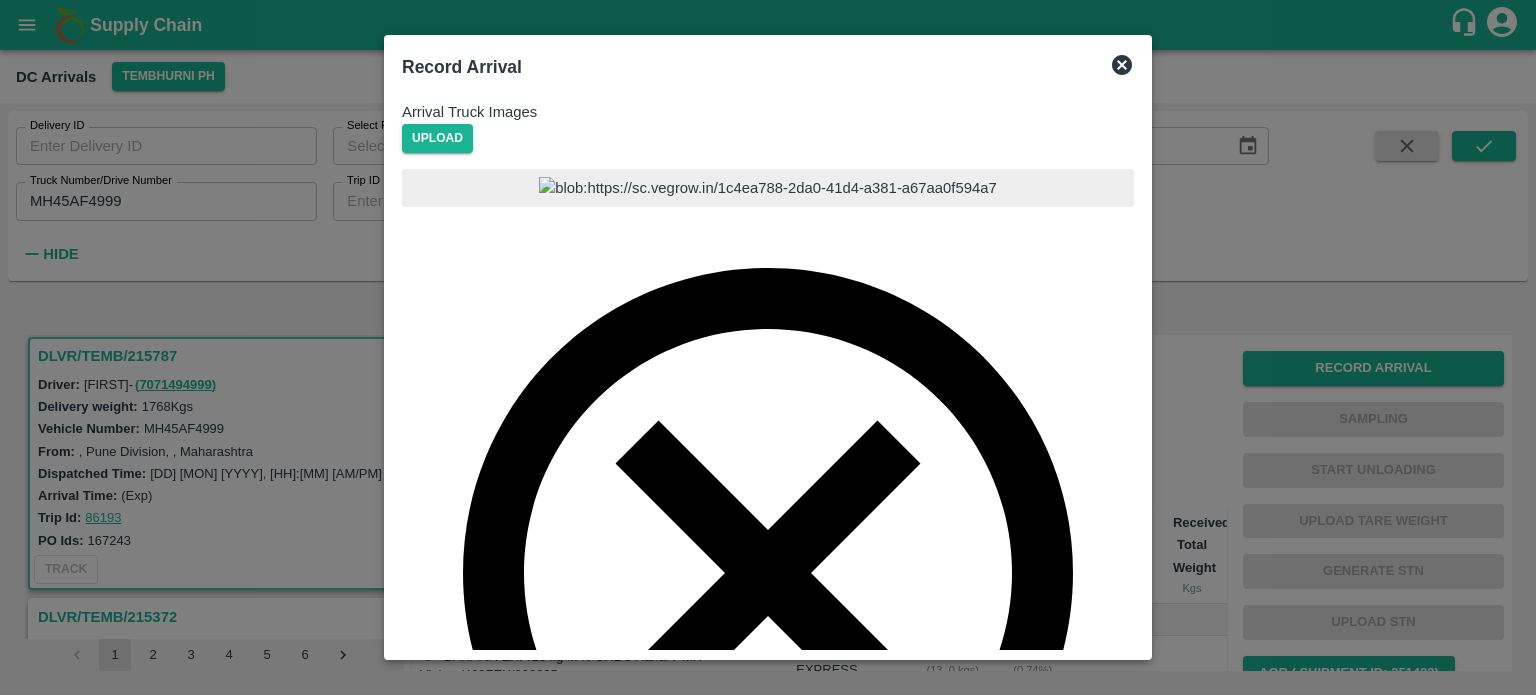 click at bounding box center [768, 557] 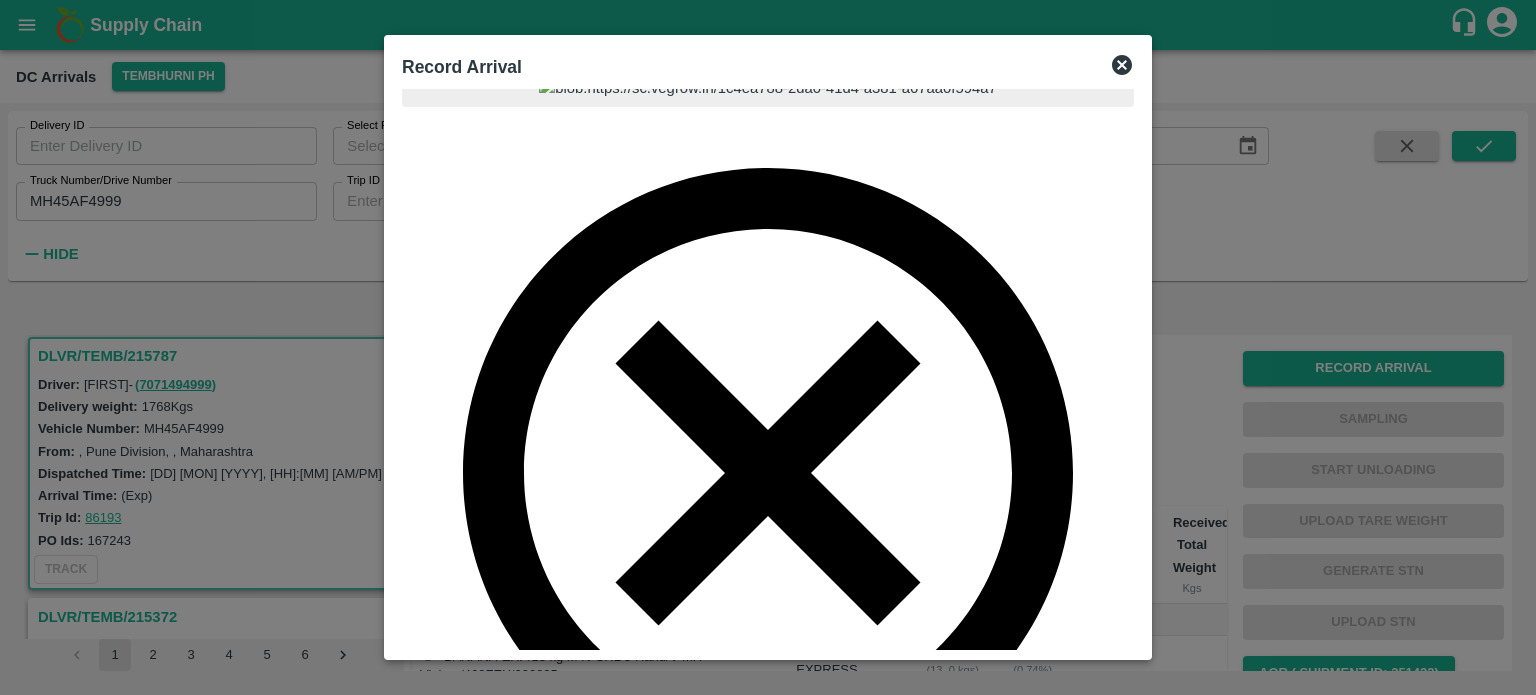 click on "Save Arrival Details" at bounding box center (494, 1017) 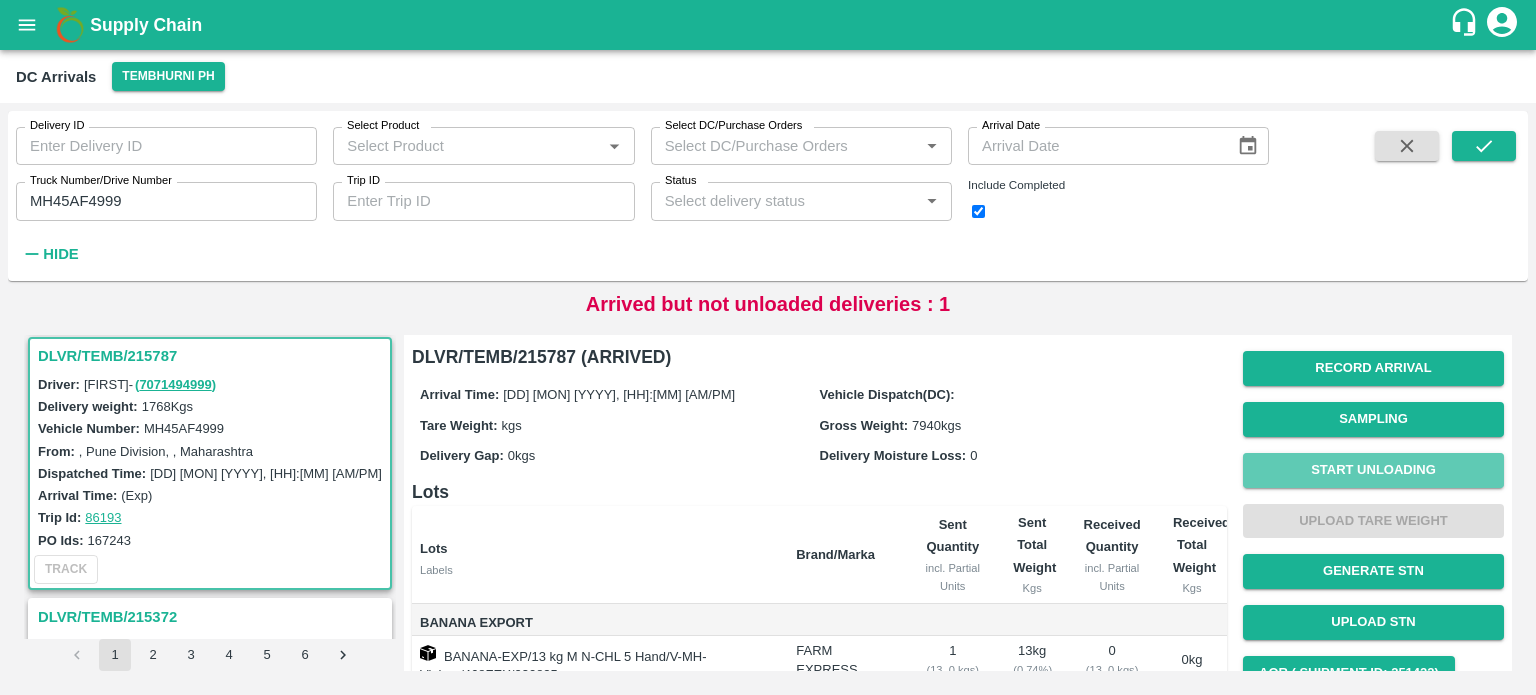 click on "Start Unloading" at bounding box center (1373, 470) 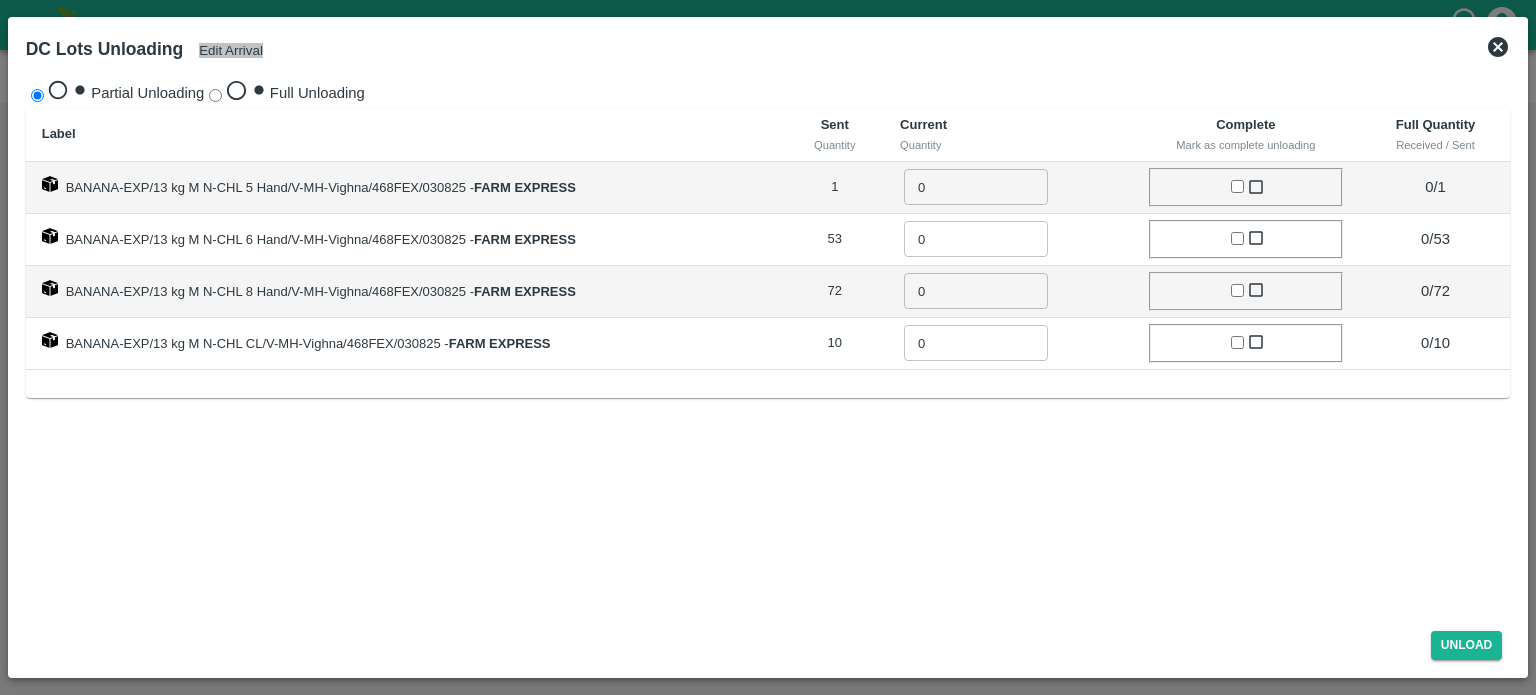 click on "Edit Arrival" at bounding box center (231, 50) 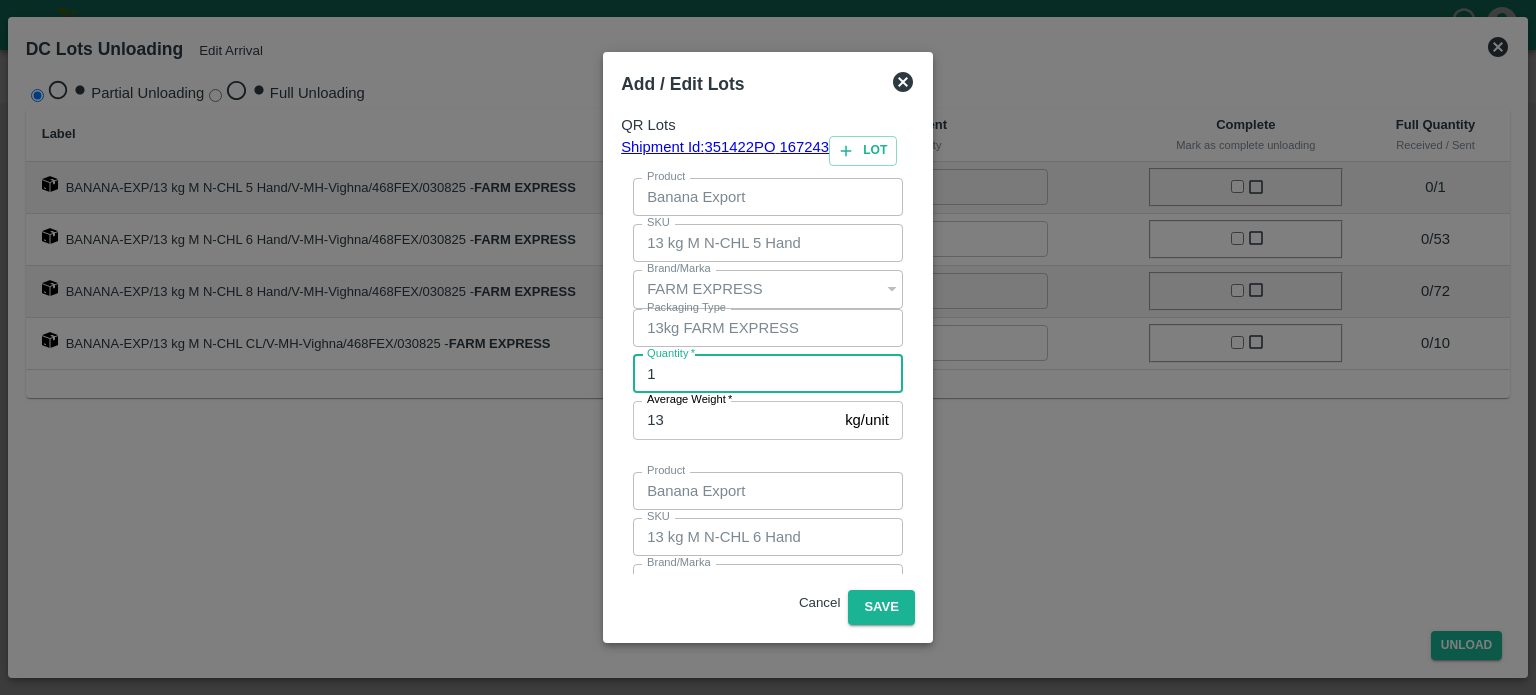 click on "1" at bounding box center [768, 374] 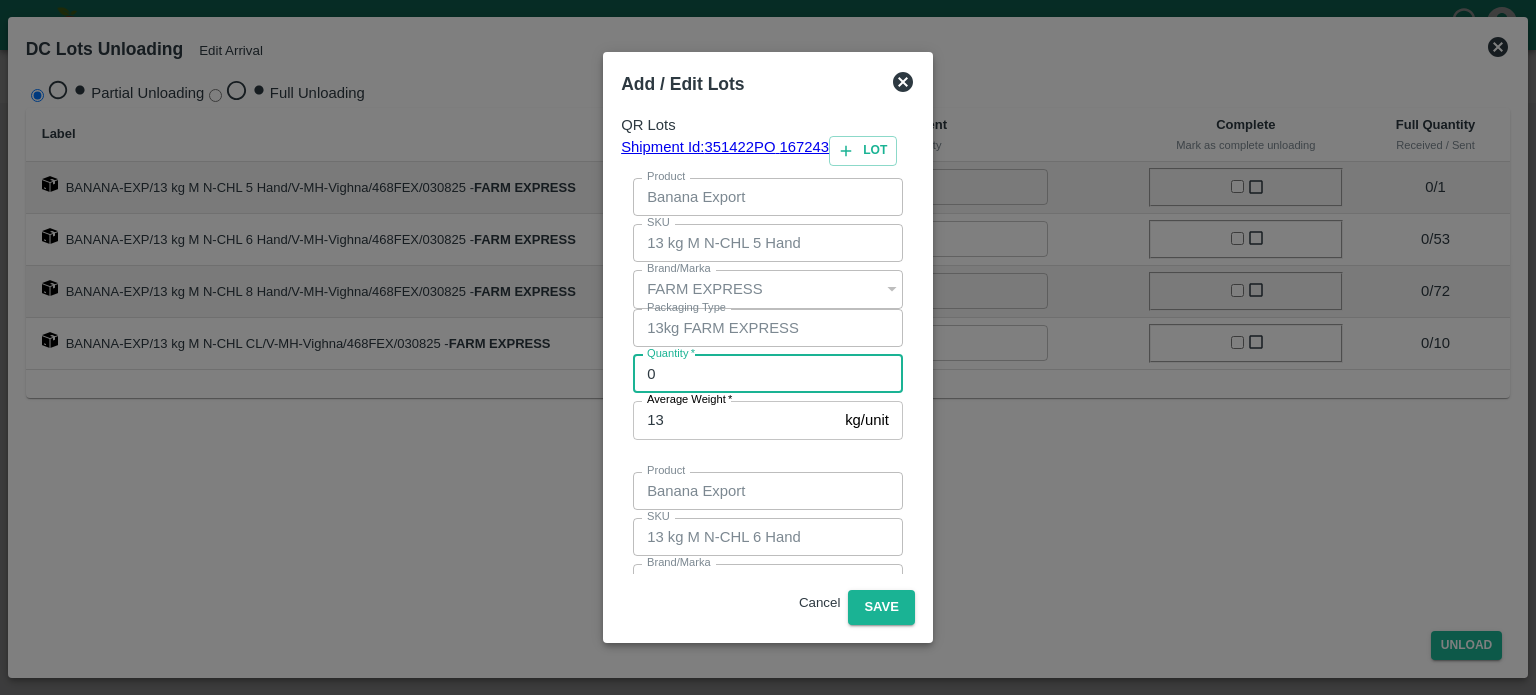 type on "0" 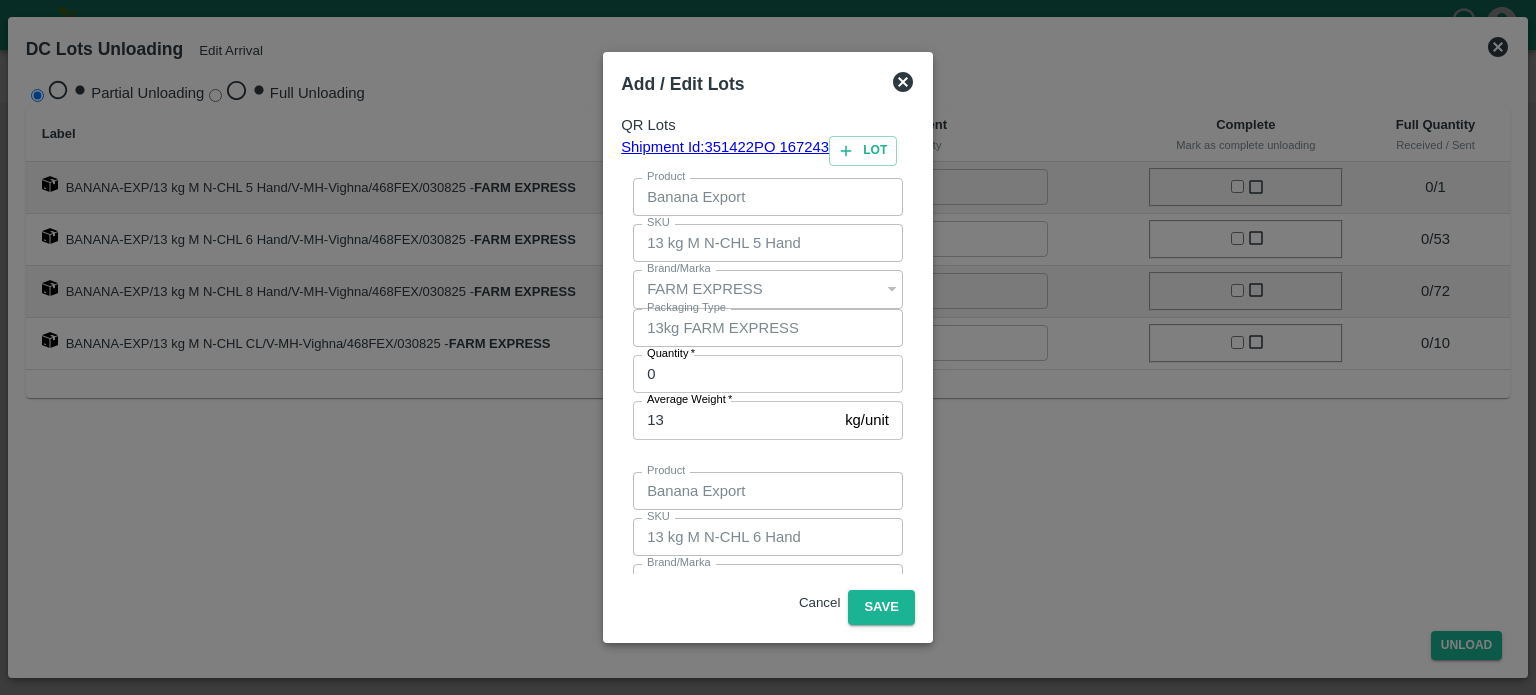 type on "53" 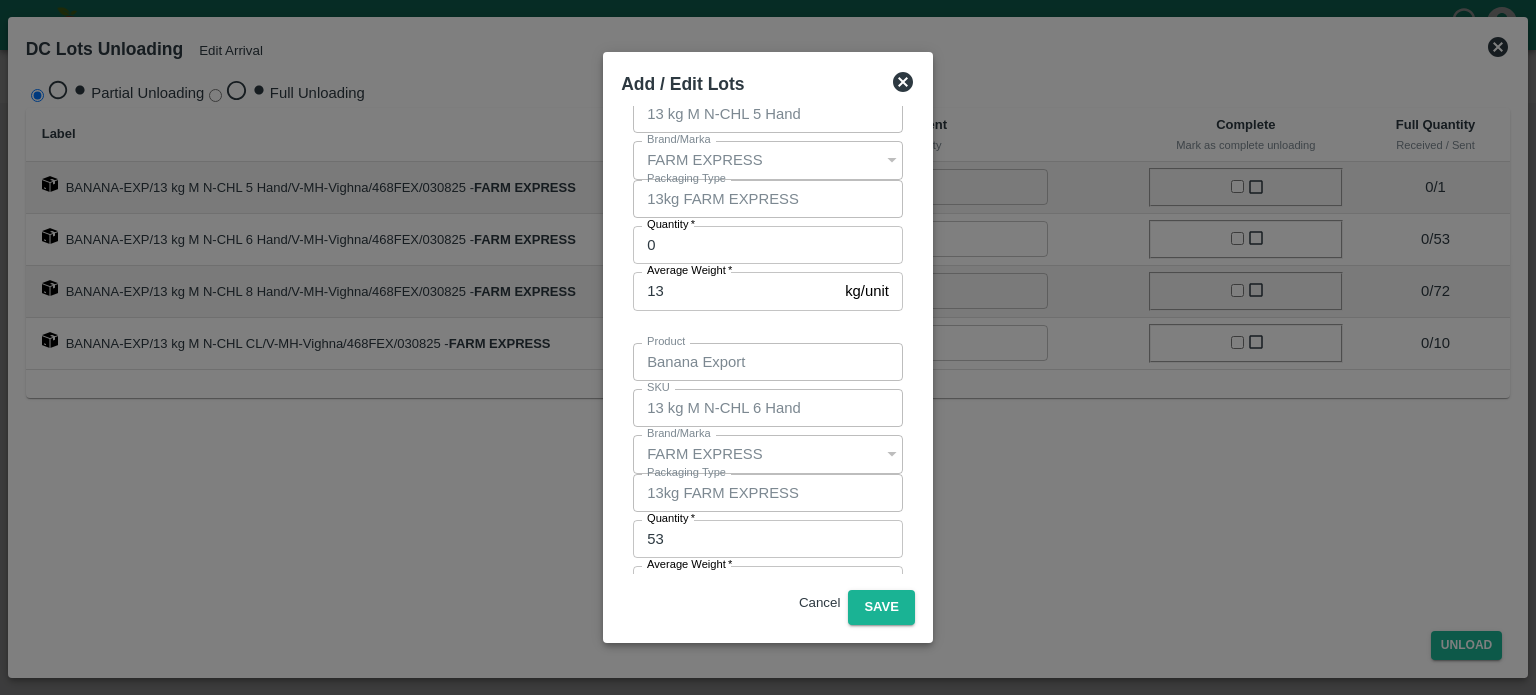 type on "10" 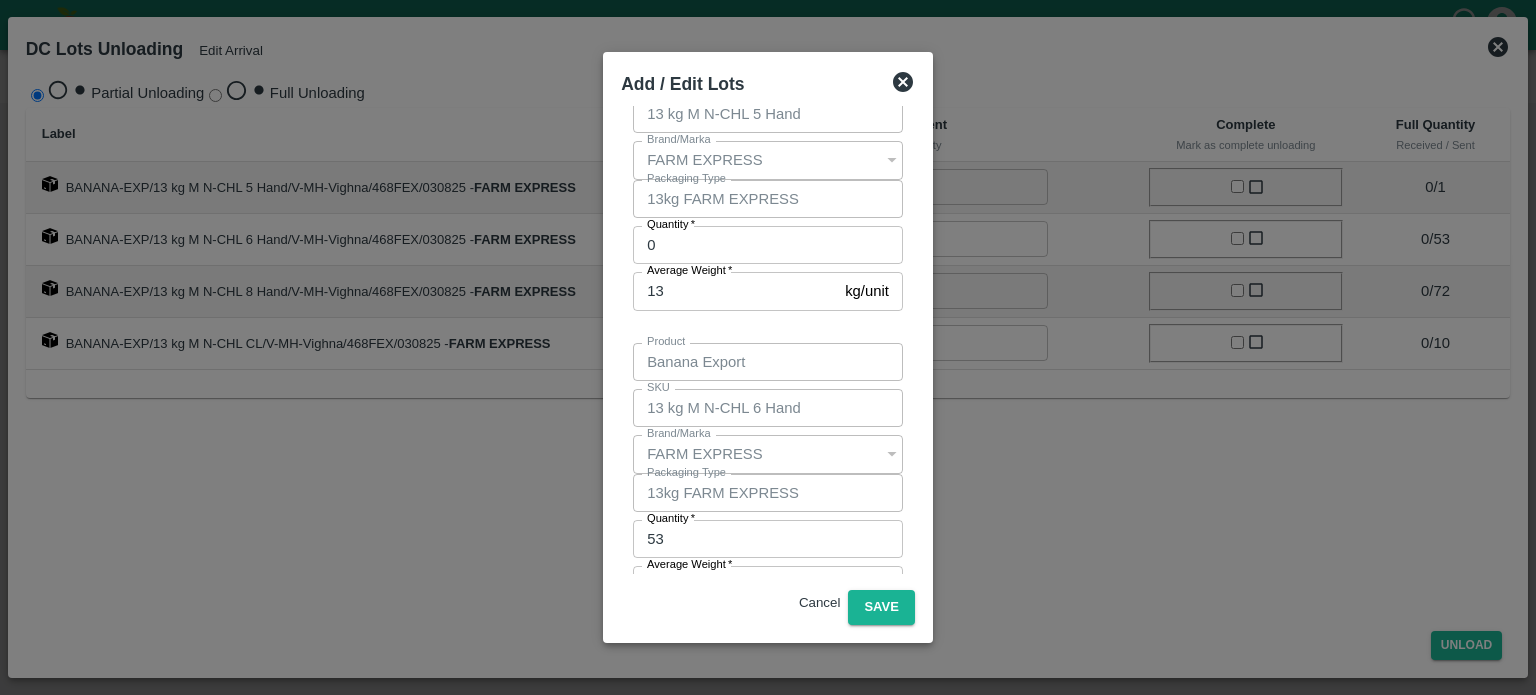 click on "Product Banana Export Product SKU 13 kg M N-CHL 8 Hand SKU Brand/Marka Brand/Marka Packaging Type 13kg FARM EXPRESS Packaging Type Quantity   * 73 Quantity Average Weight   * 13 kg/unit Average Weight" at bounding box center [768, 768] 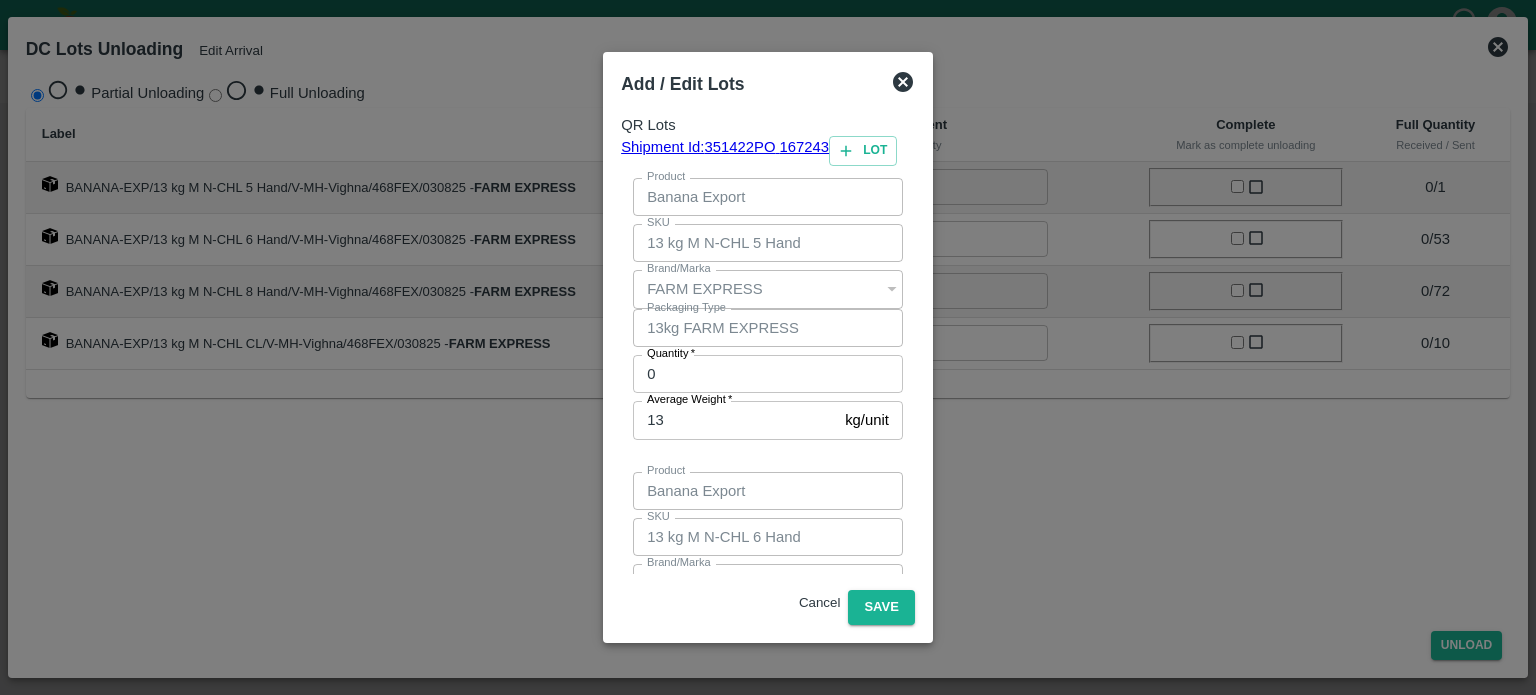 scroll, scrollTop: 129, scrollLeft: 0, axis: vertical 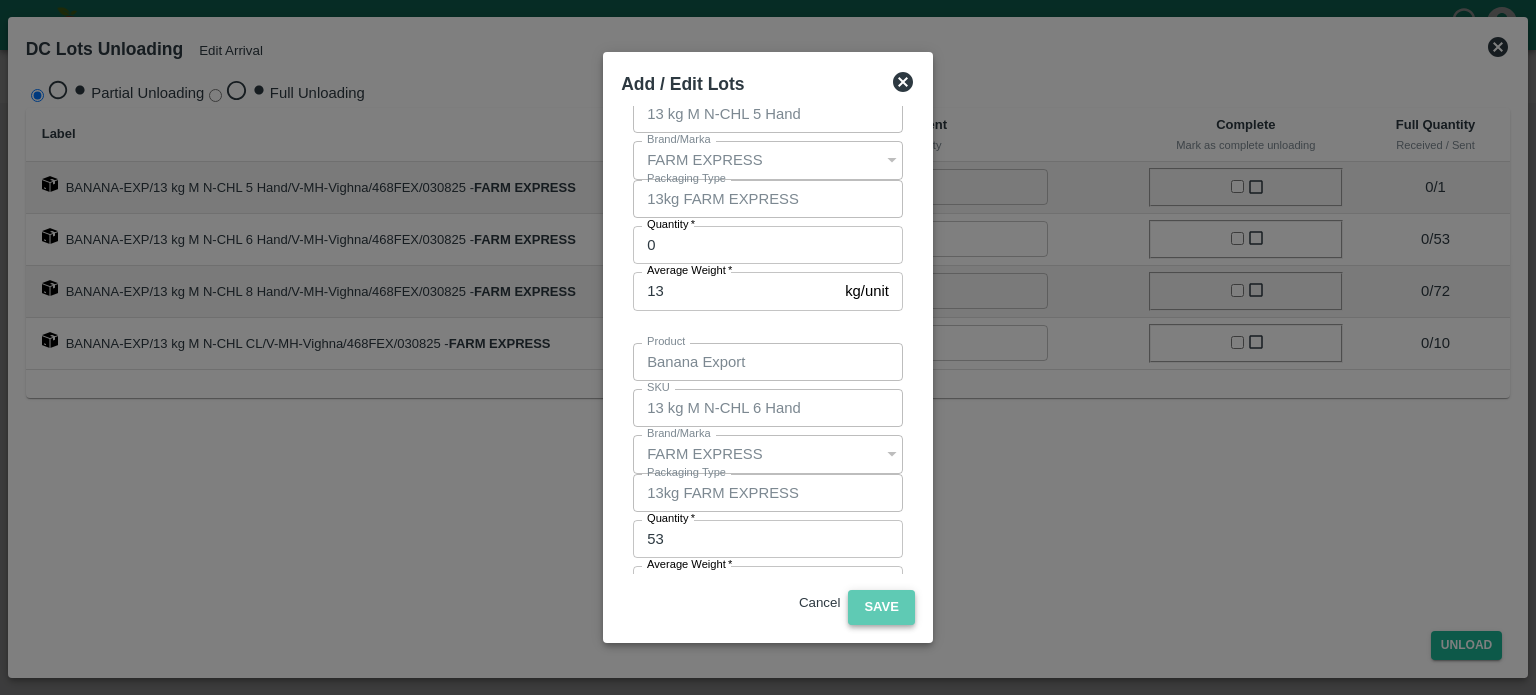click on "Save" at bounding box center (881, 607) 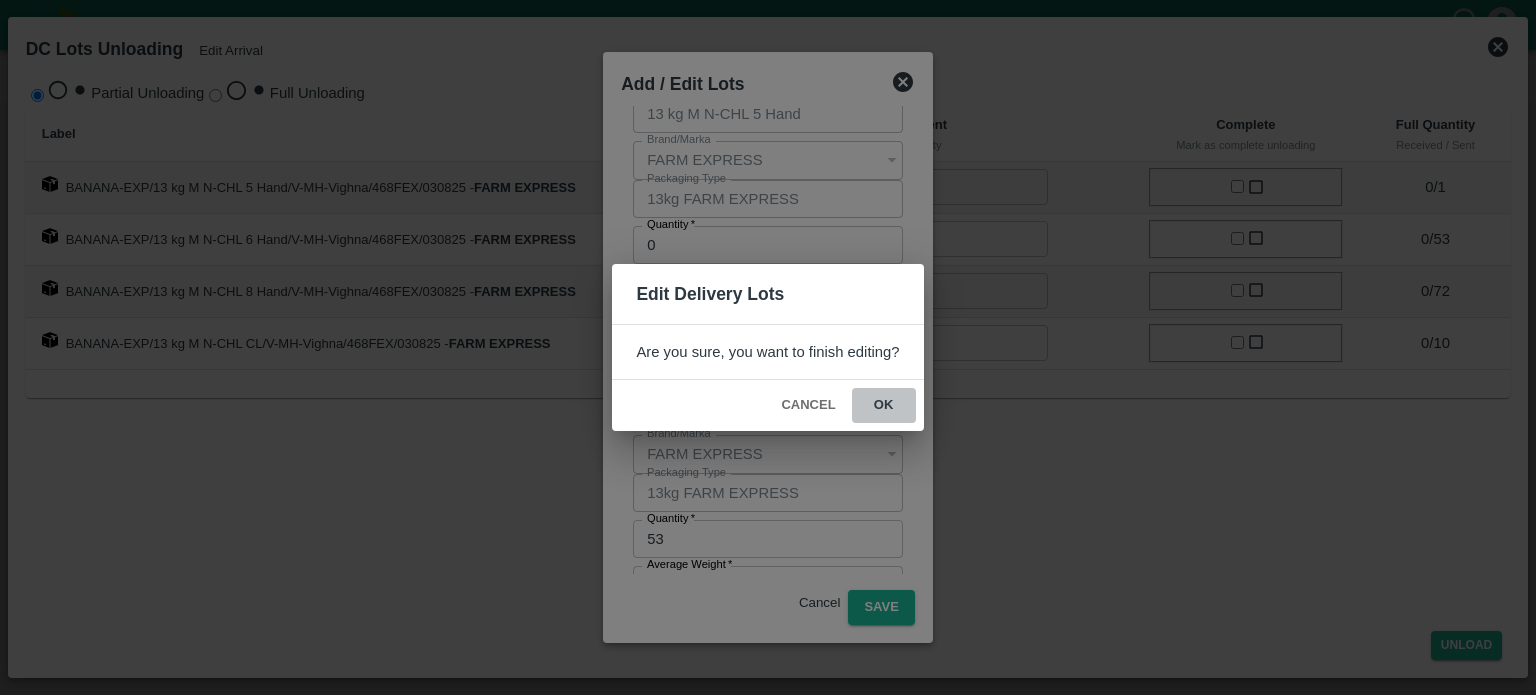 click on "ok" at bounding box center (884, 405) 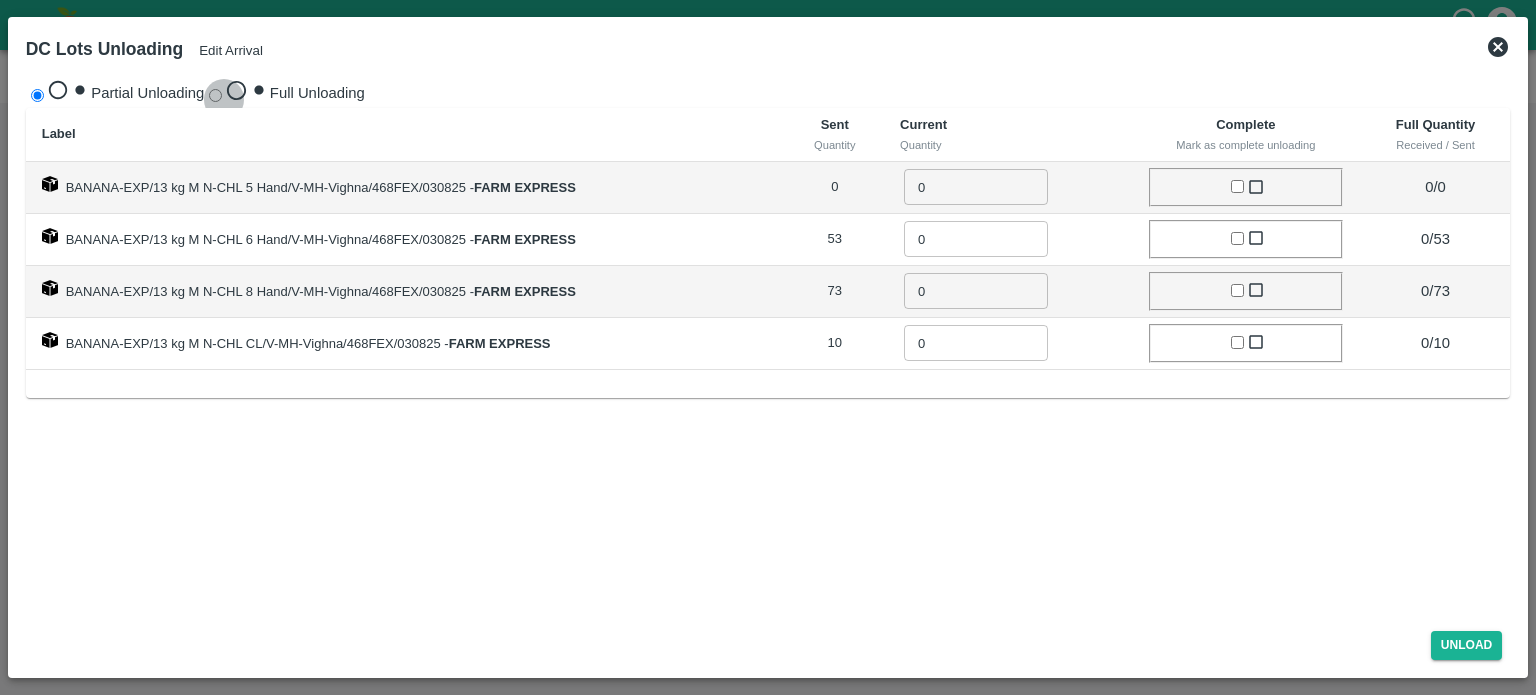 click on "Full Unloading" at bounding box center (215, 95) 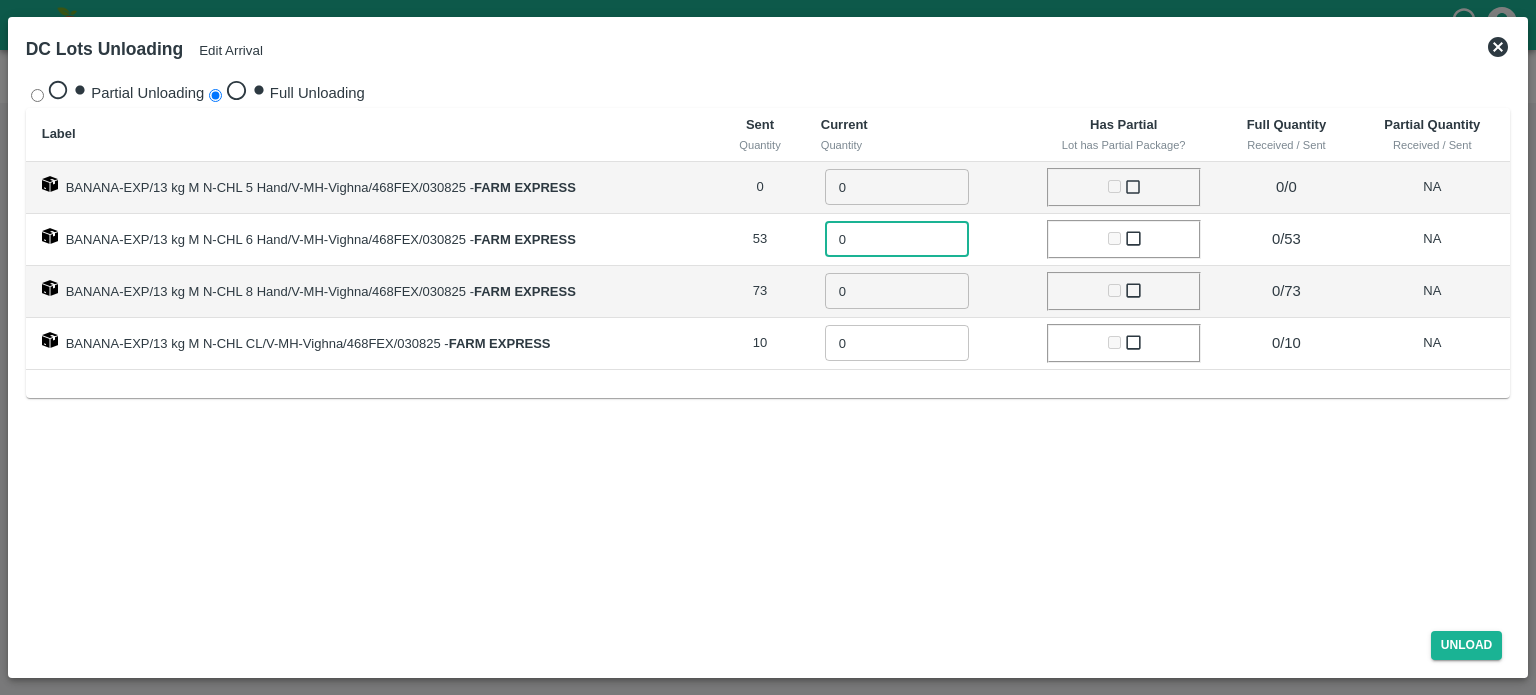 click on "0" at bounding box center (911, 239) 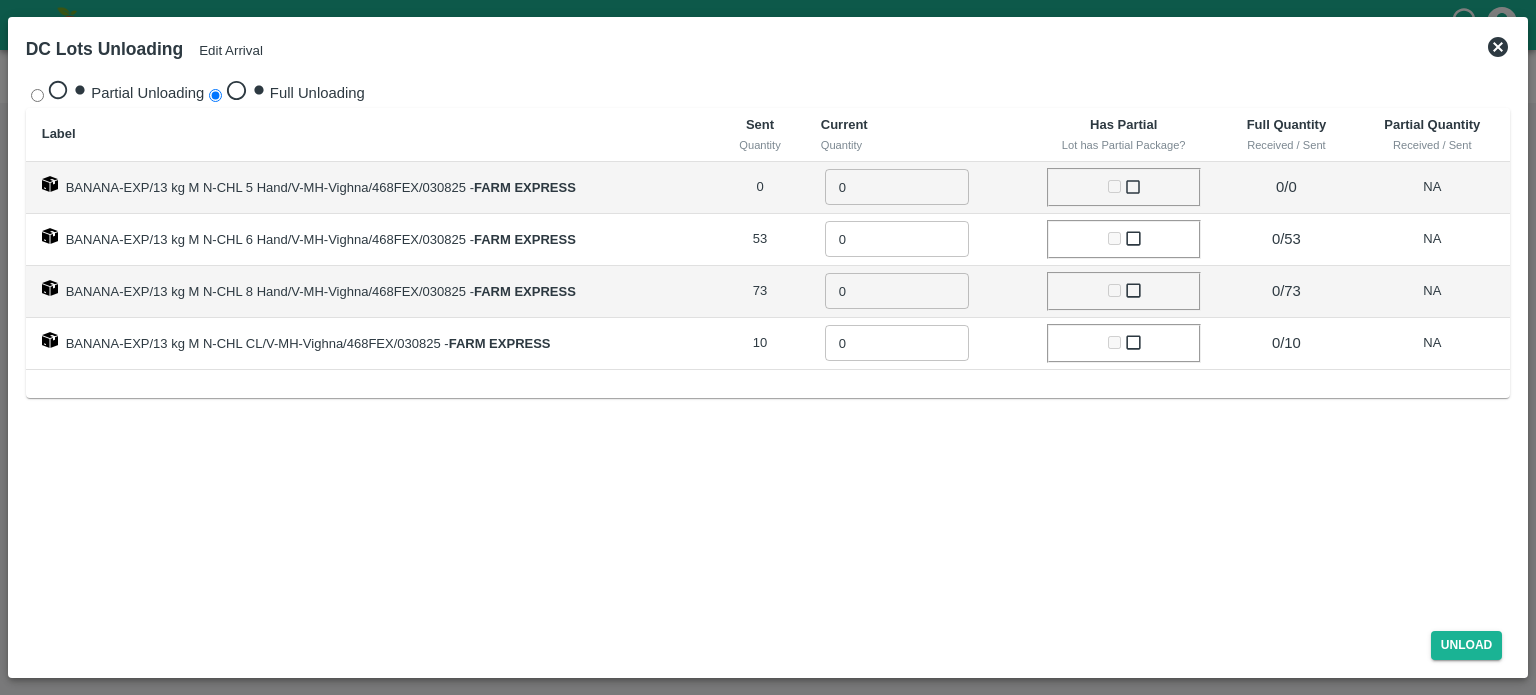 click 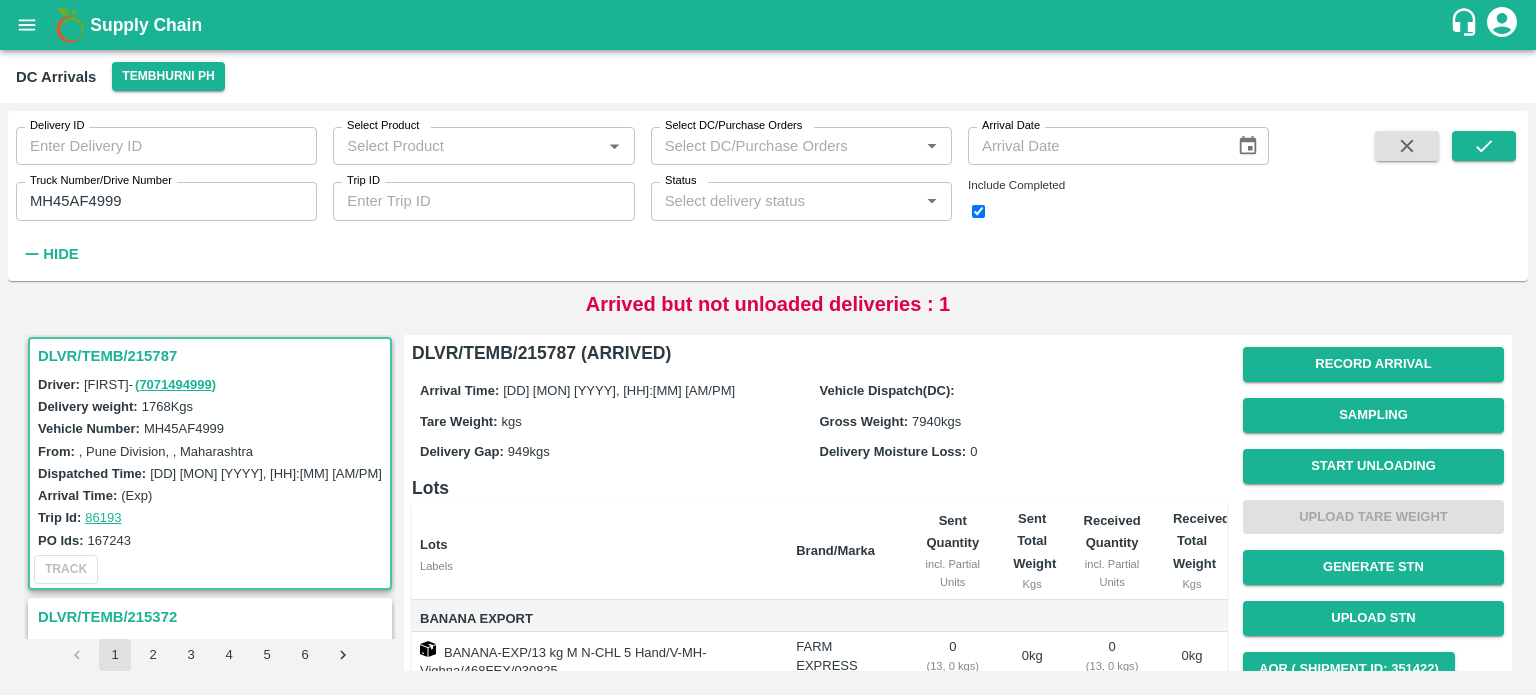 scroll, scrollTop: 0, scrollLeft: 0, axis: both 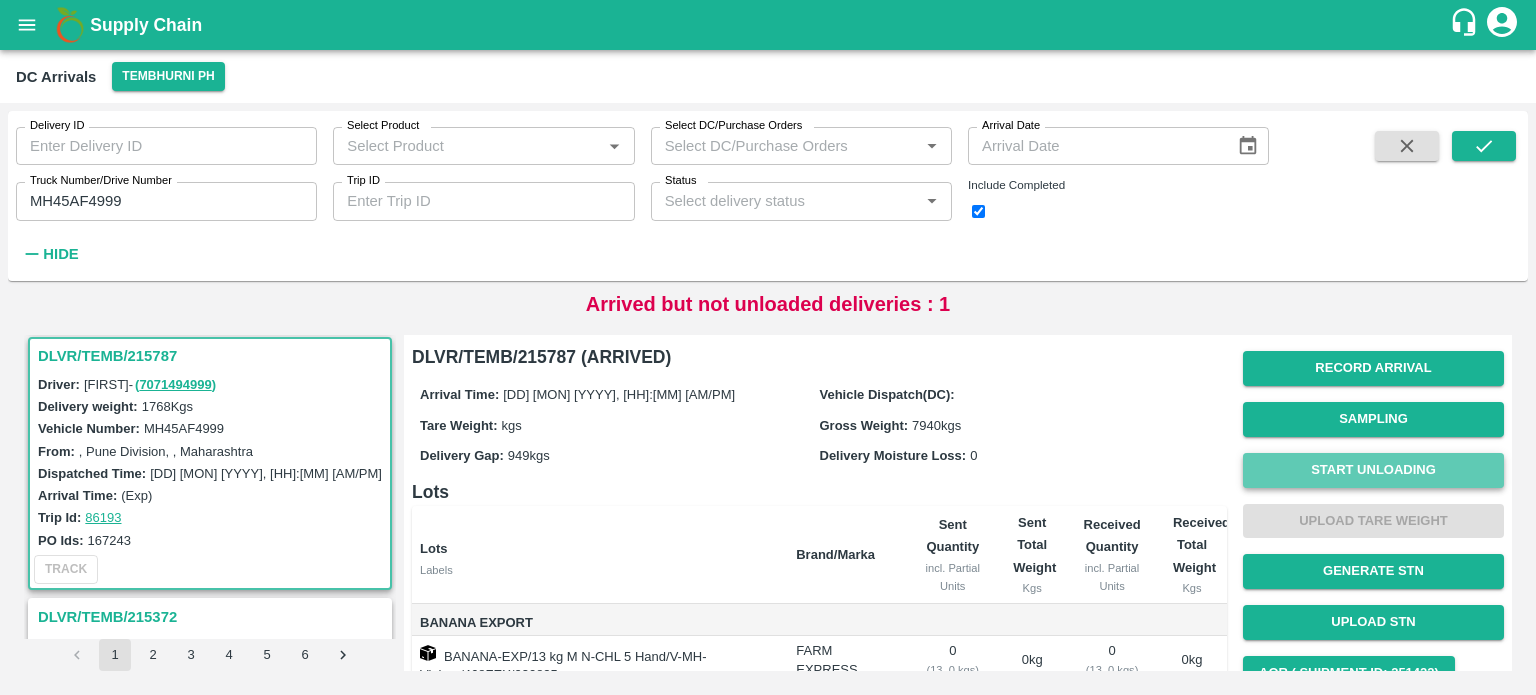 click on "Start Unloading" at bounding box center (1373, 470) 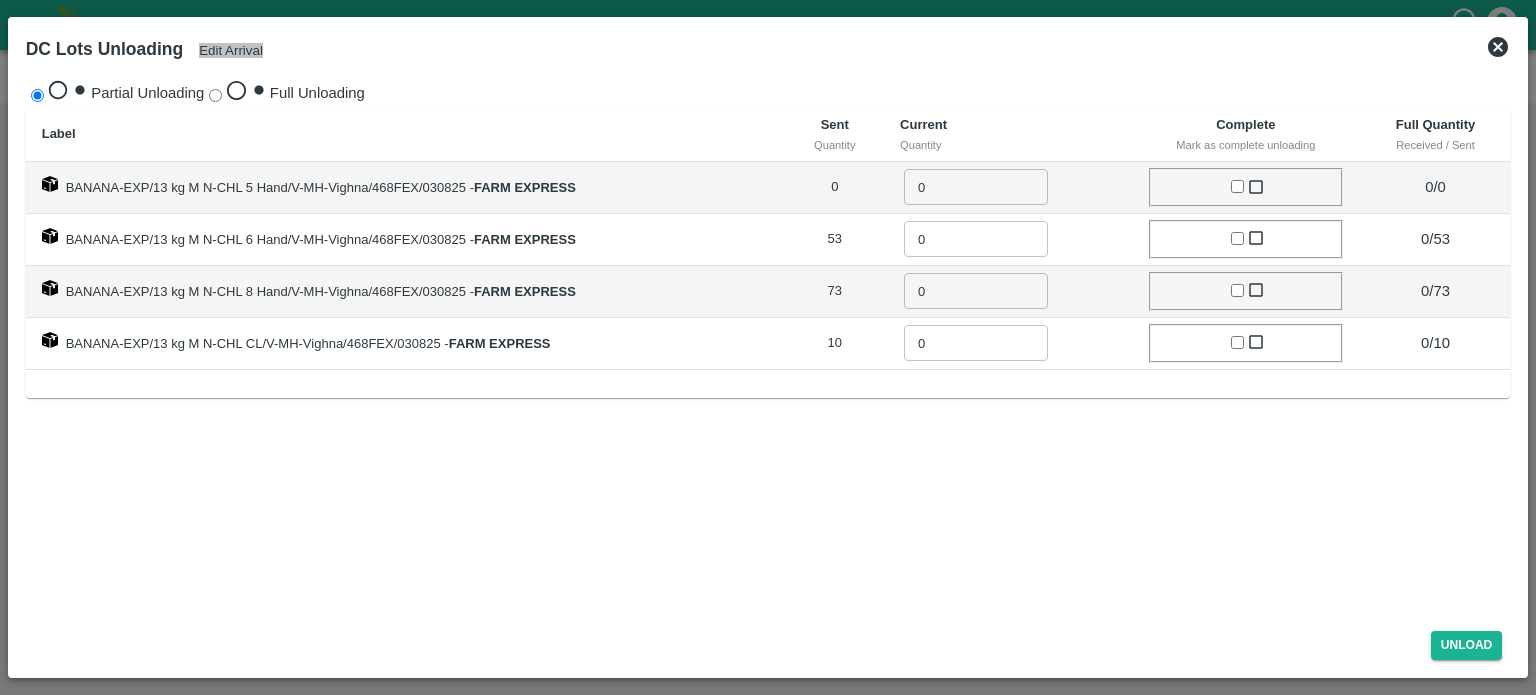 click on "Edit Arrival" at bounding box center [231, 50] 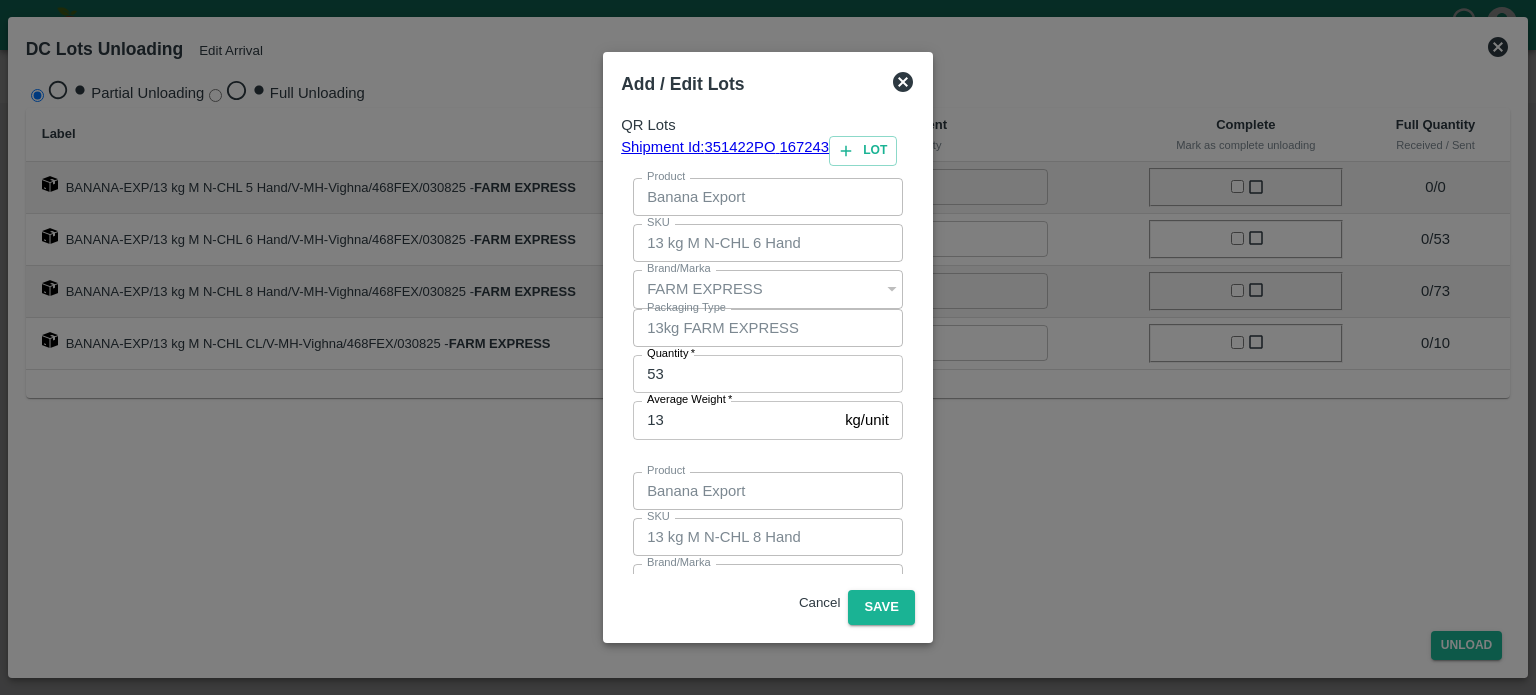 click 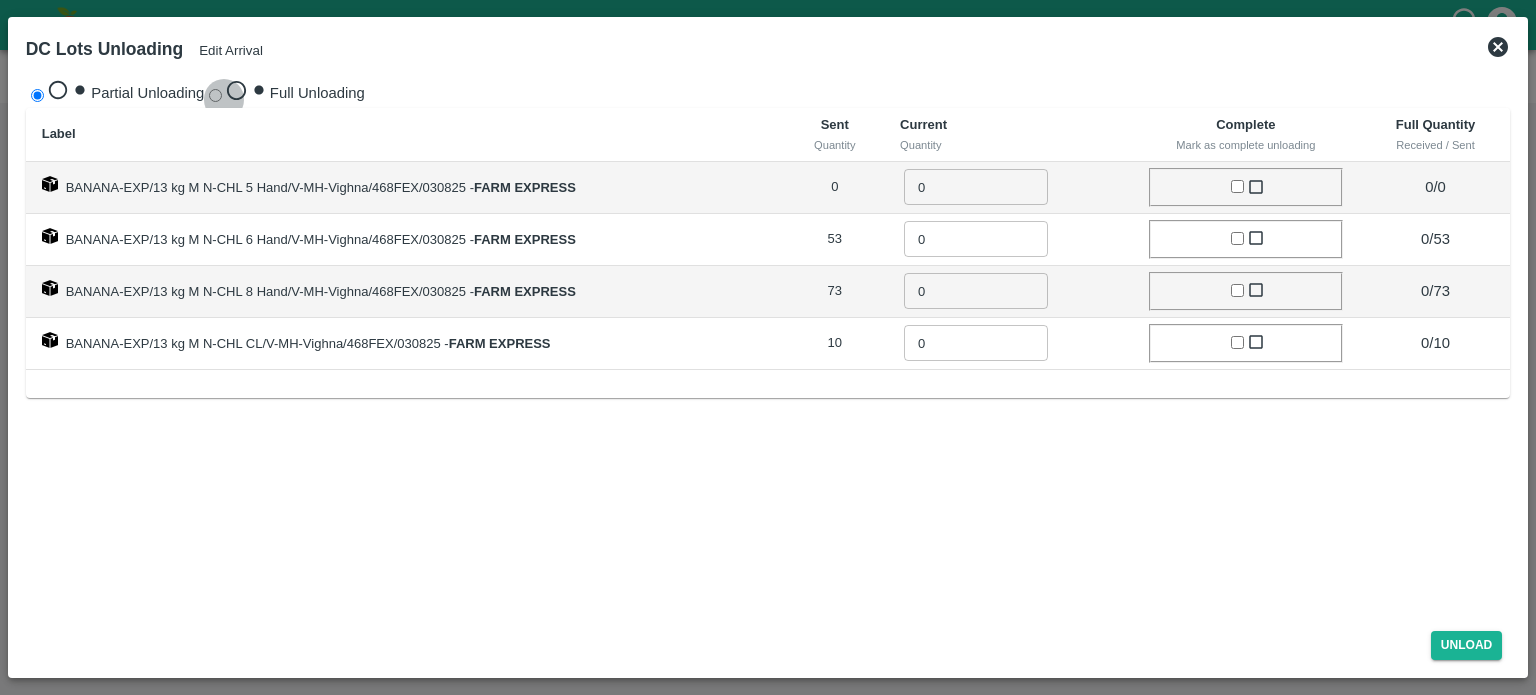 click on "Full Unloading" at bounding box center (215, 95) 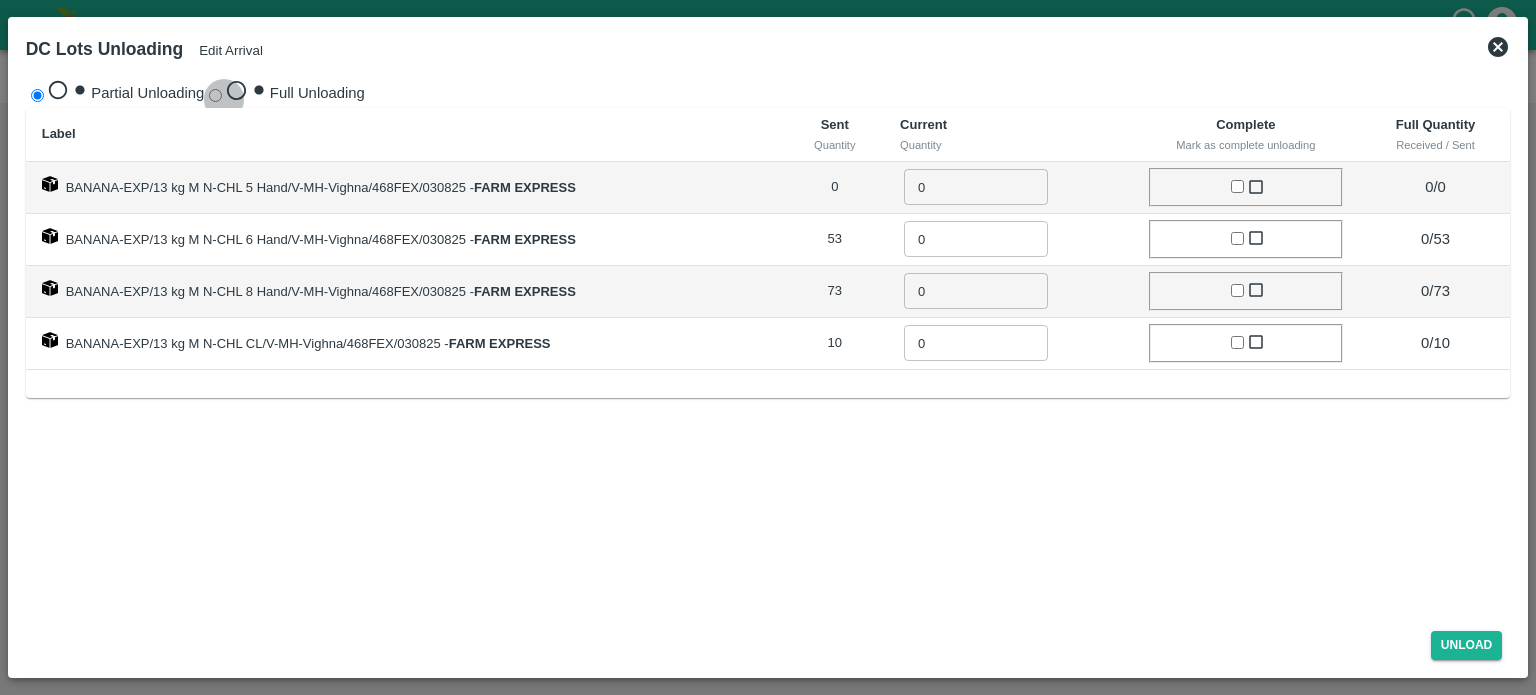 radio on "true" 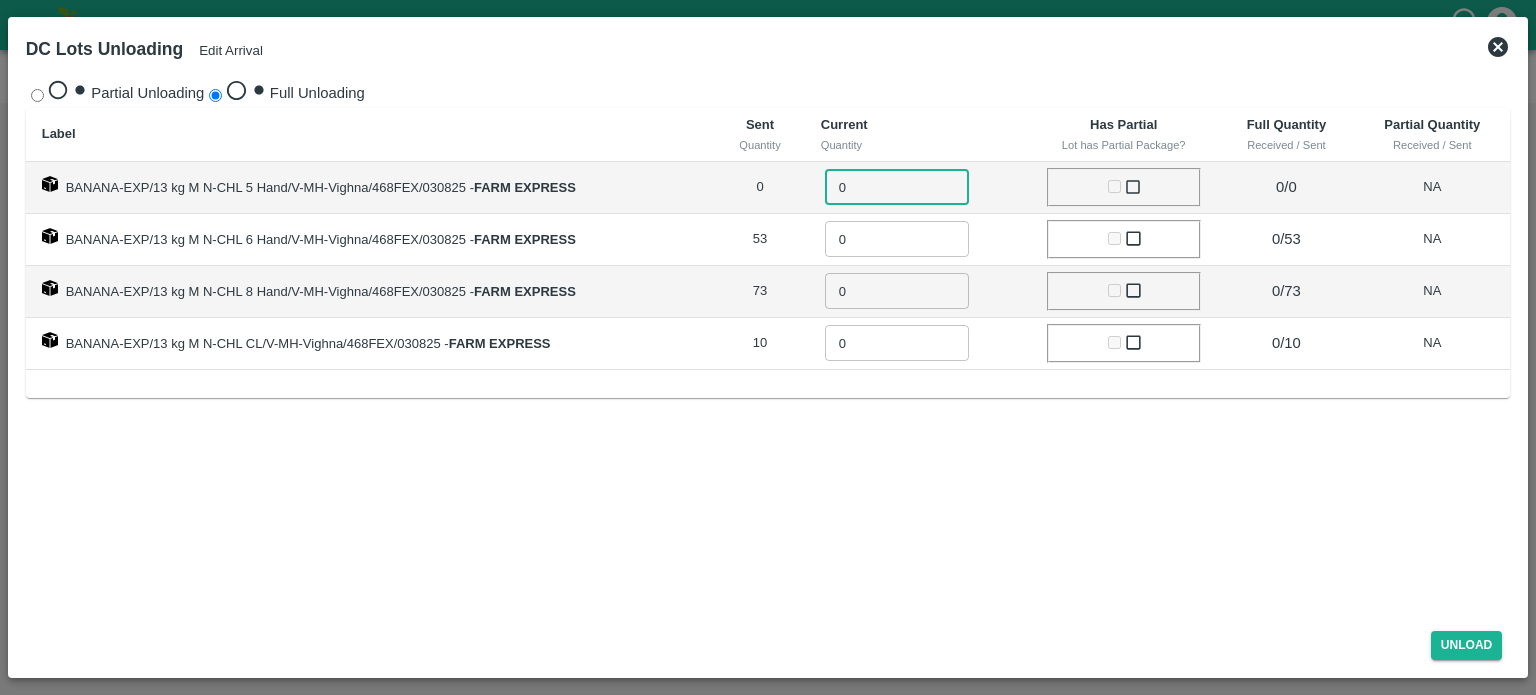 click on "0" at bounding box center (911, 187) 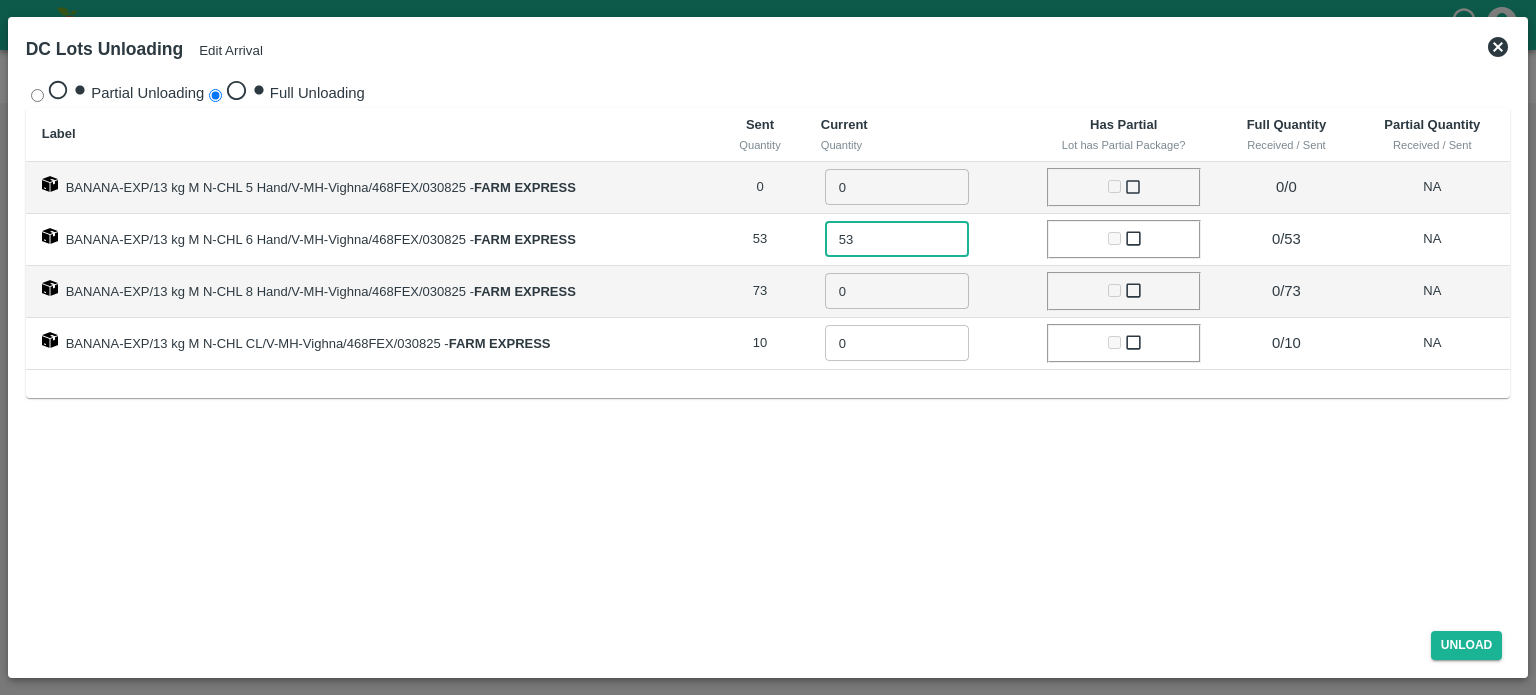 type on "53" 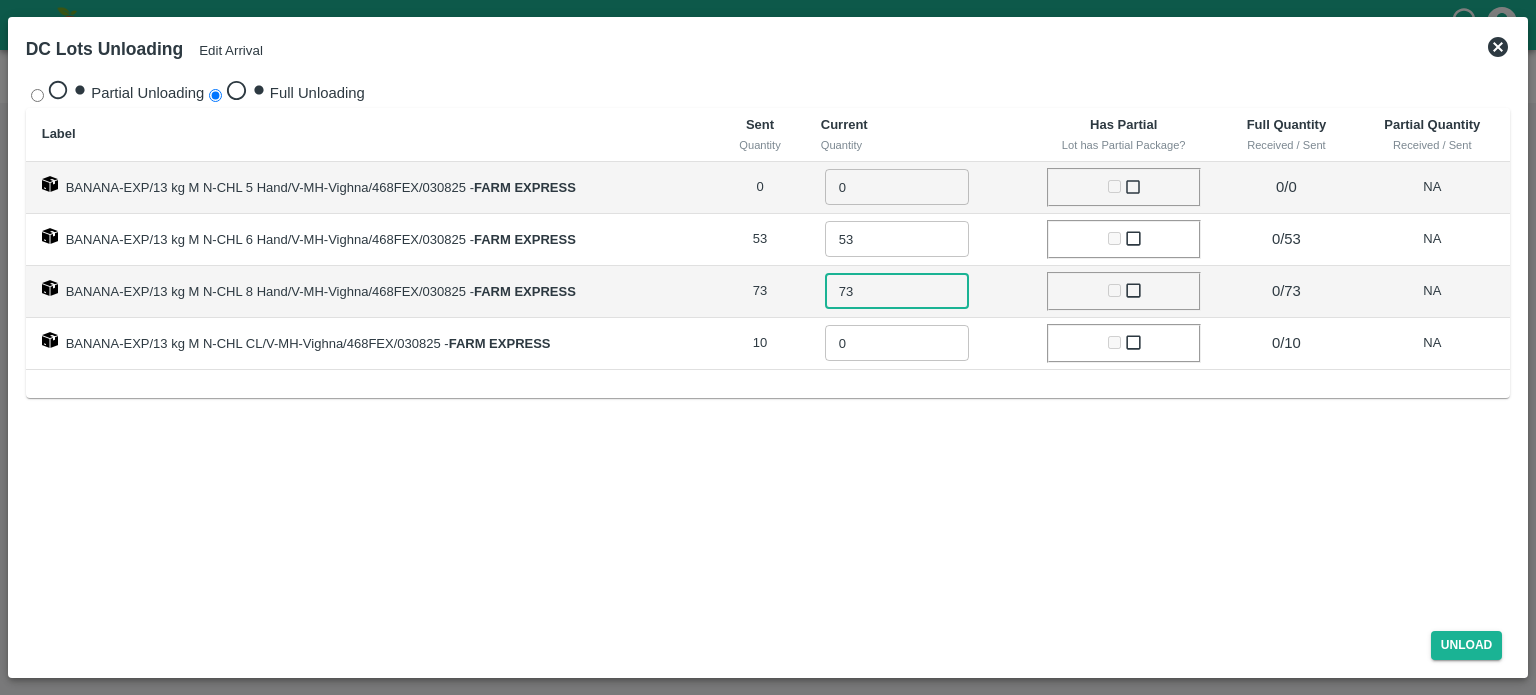 type on "73" 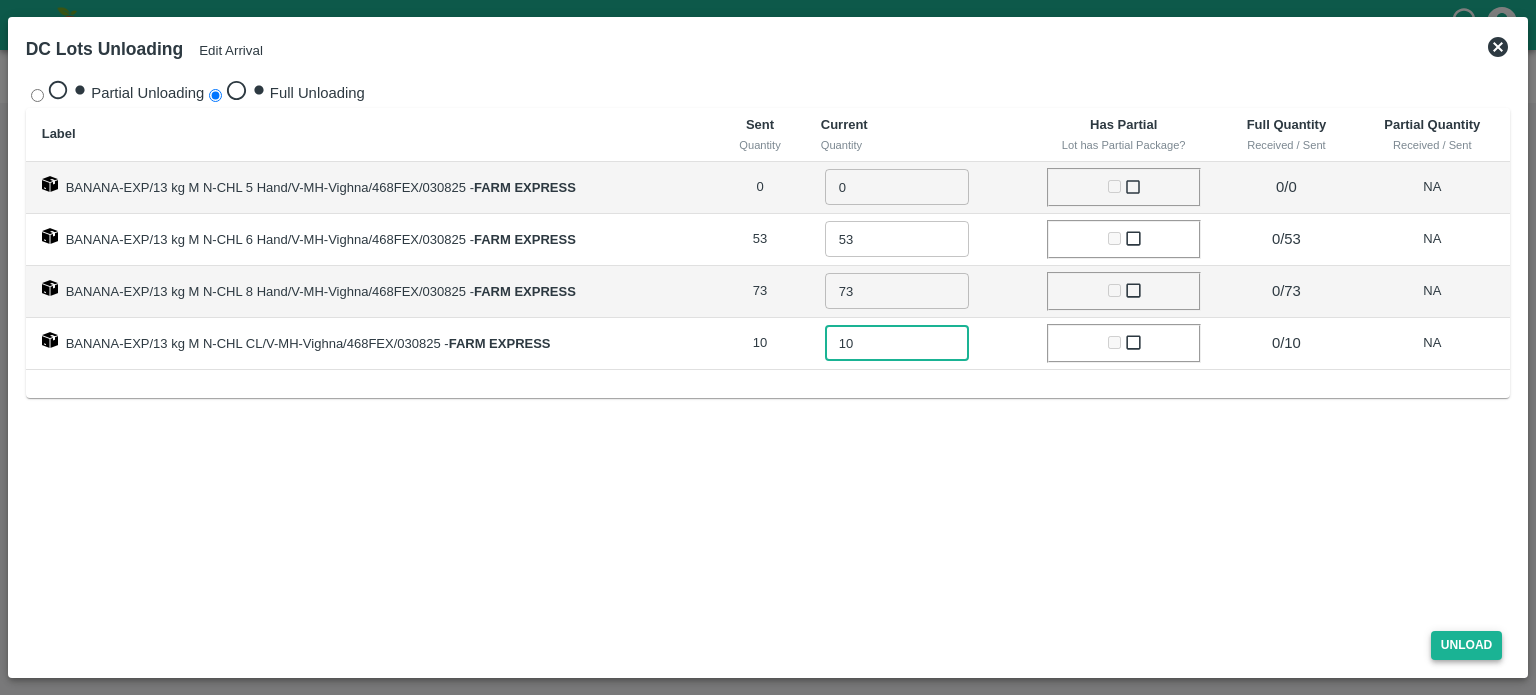 type on "10" 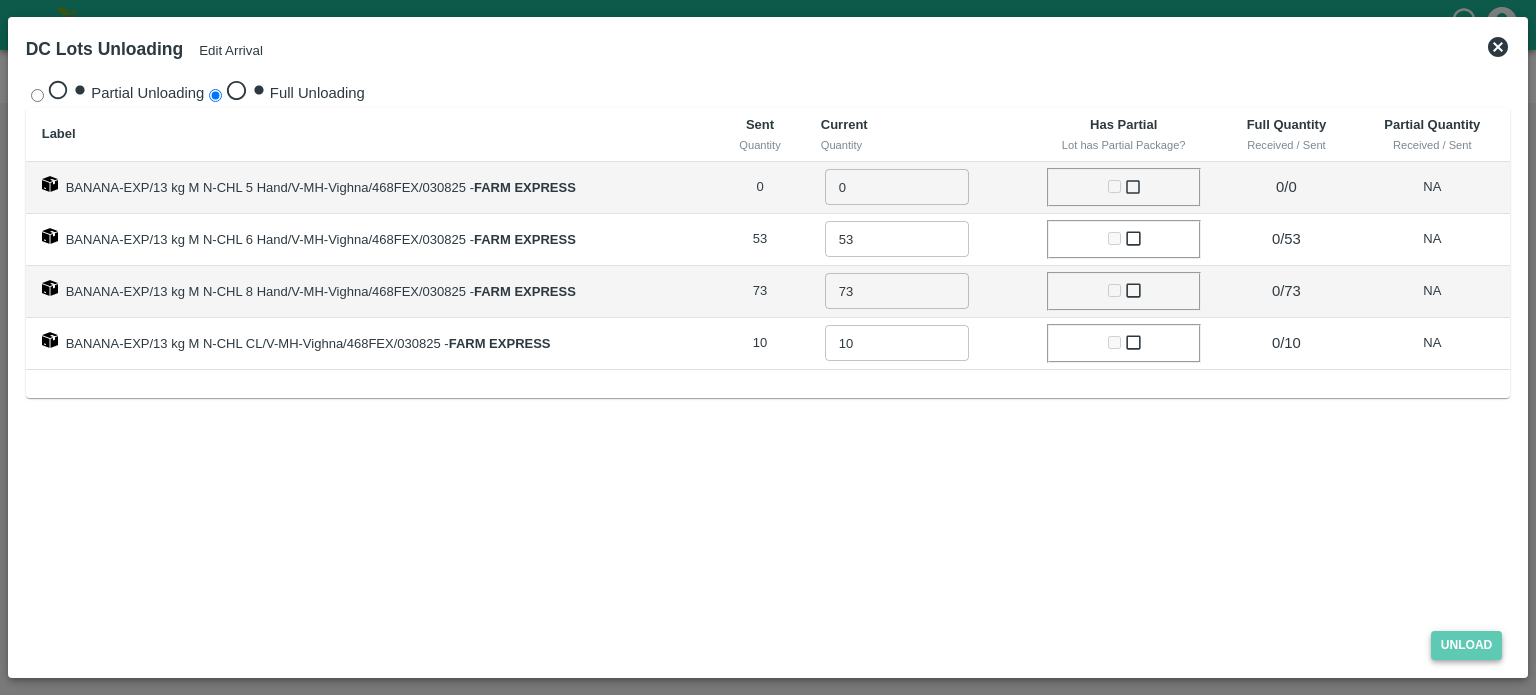 click on "Unload" at bounding box center (1467, 645) 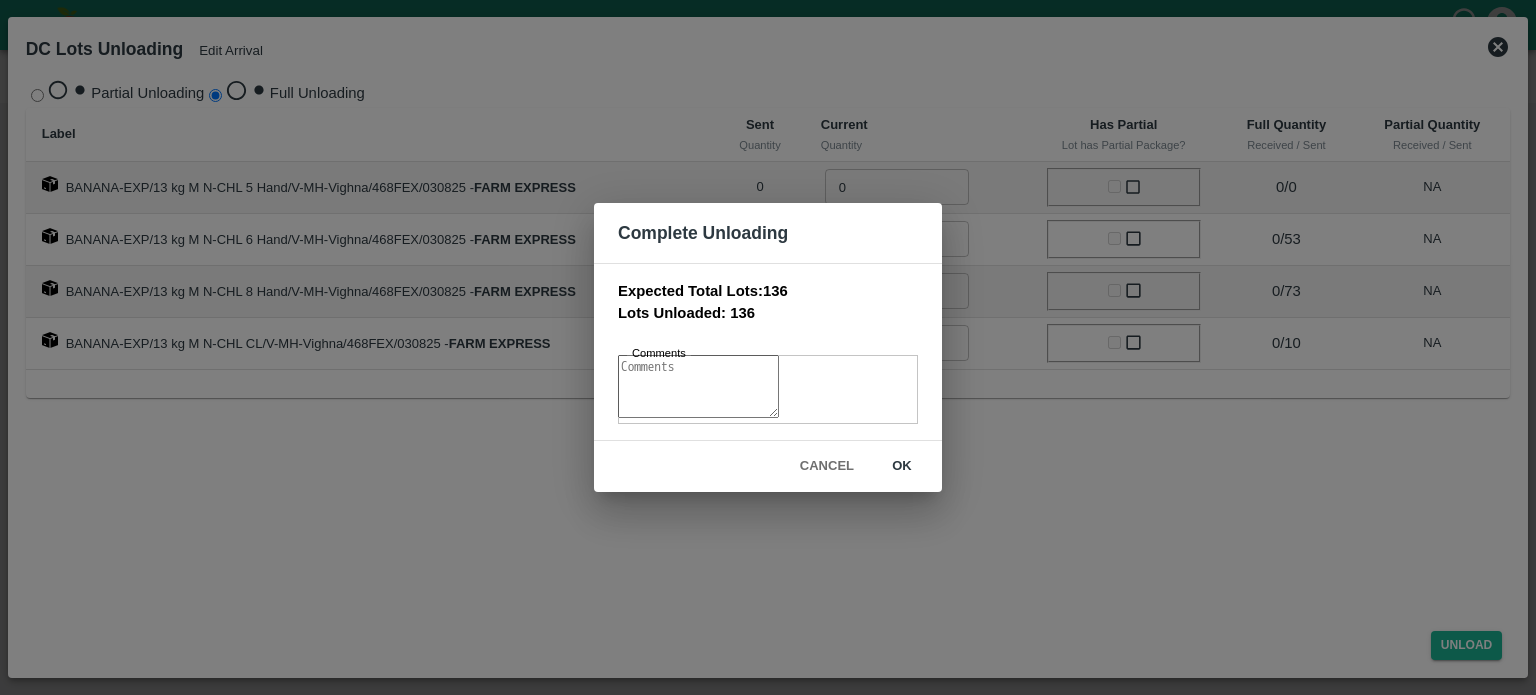 click on "ok" at bounding box center [902, 466] 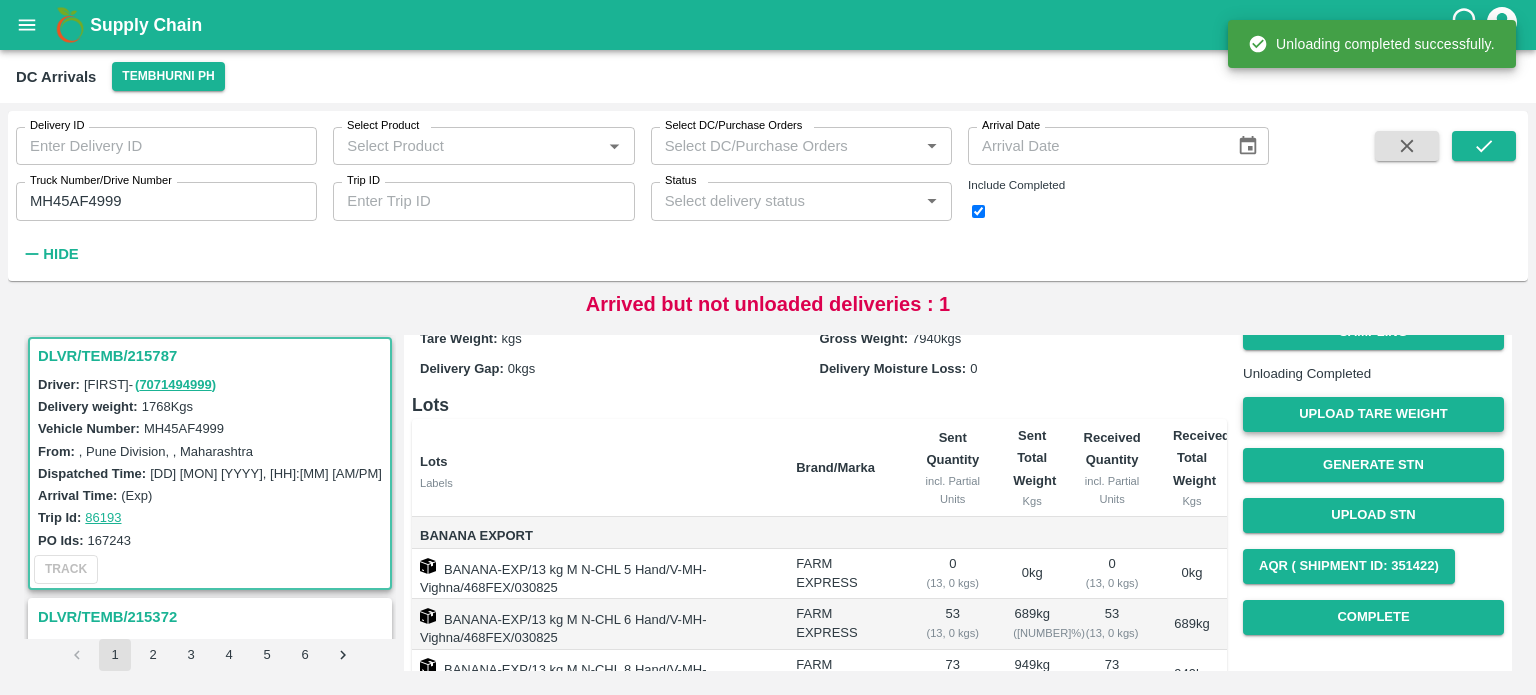 scroll, scrollTop: 96, scrollLeft: 0, axis: vertical 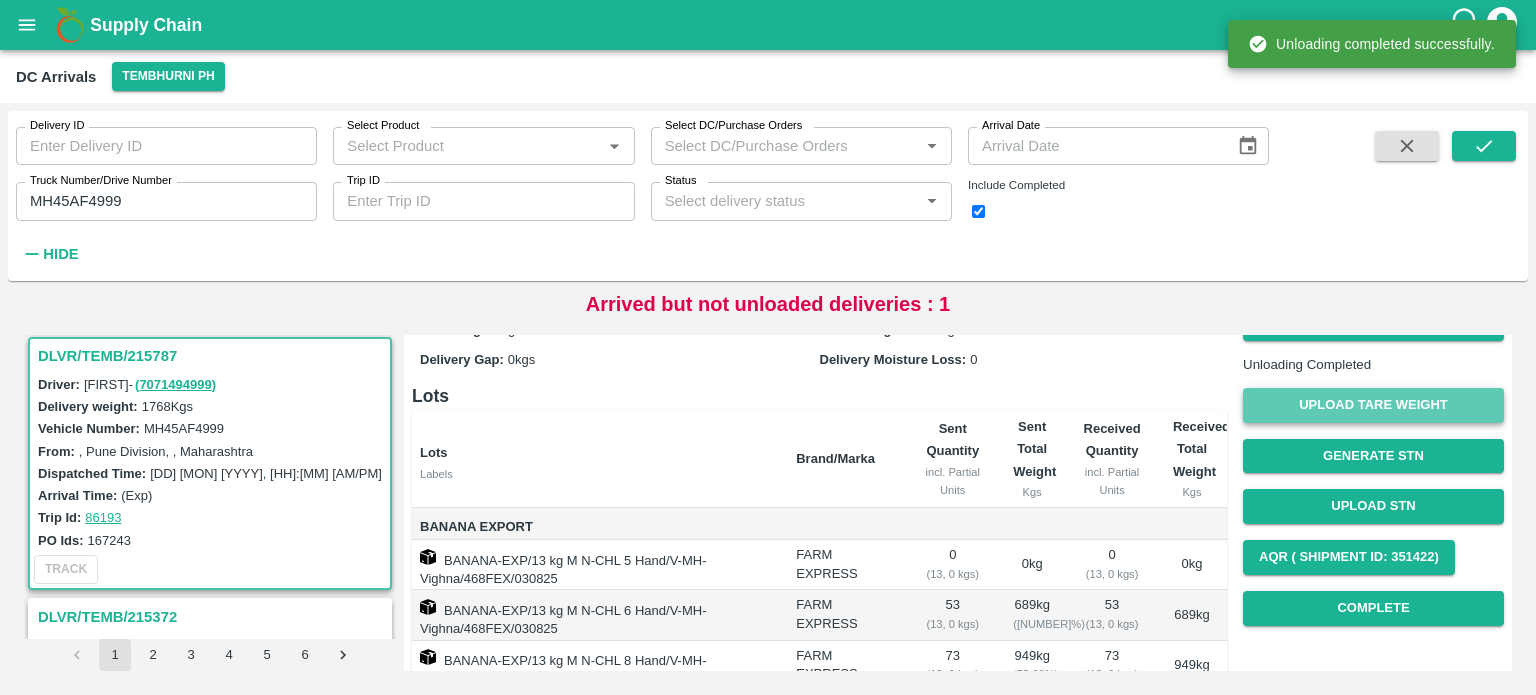click on "Upload Tare Weight" at bounding box center [1373, 405] 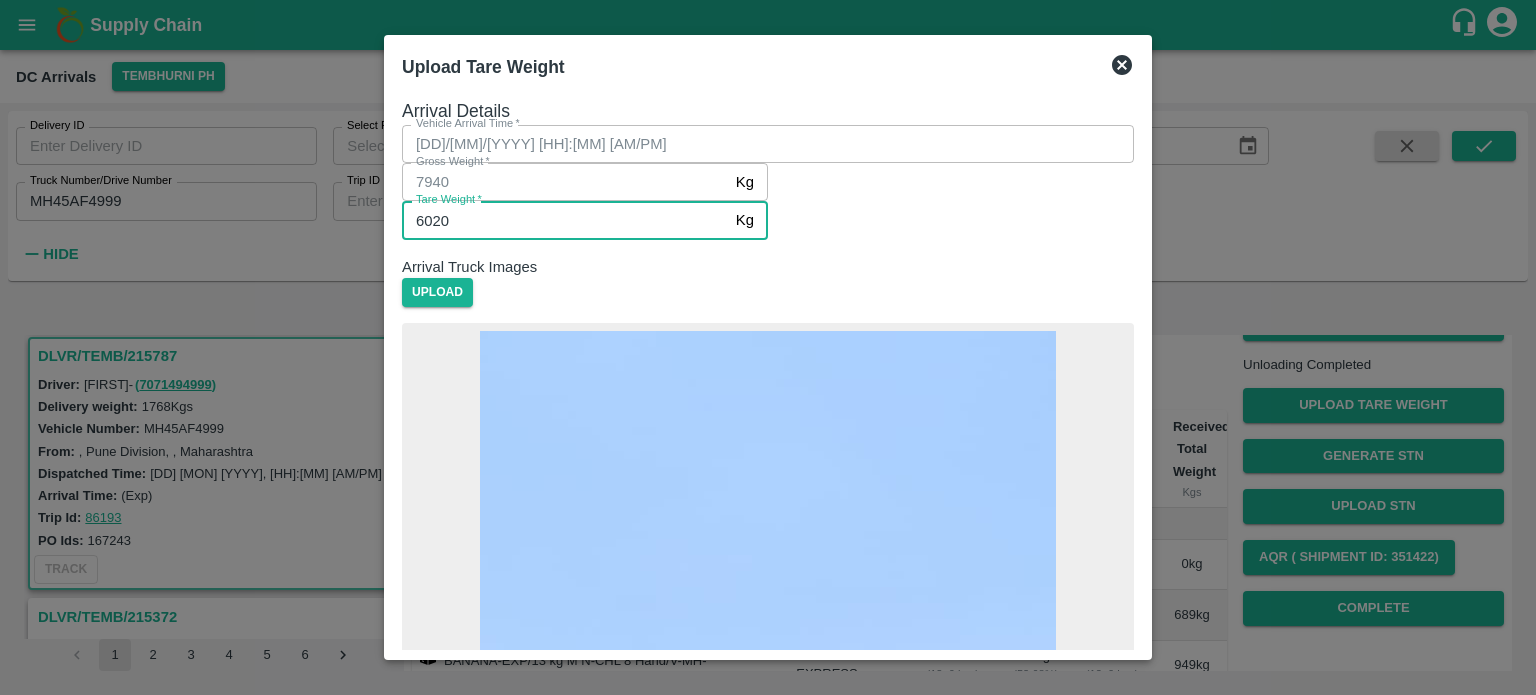 type on "6020" 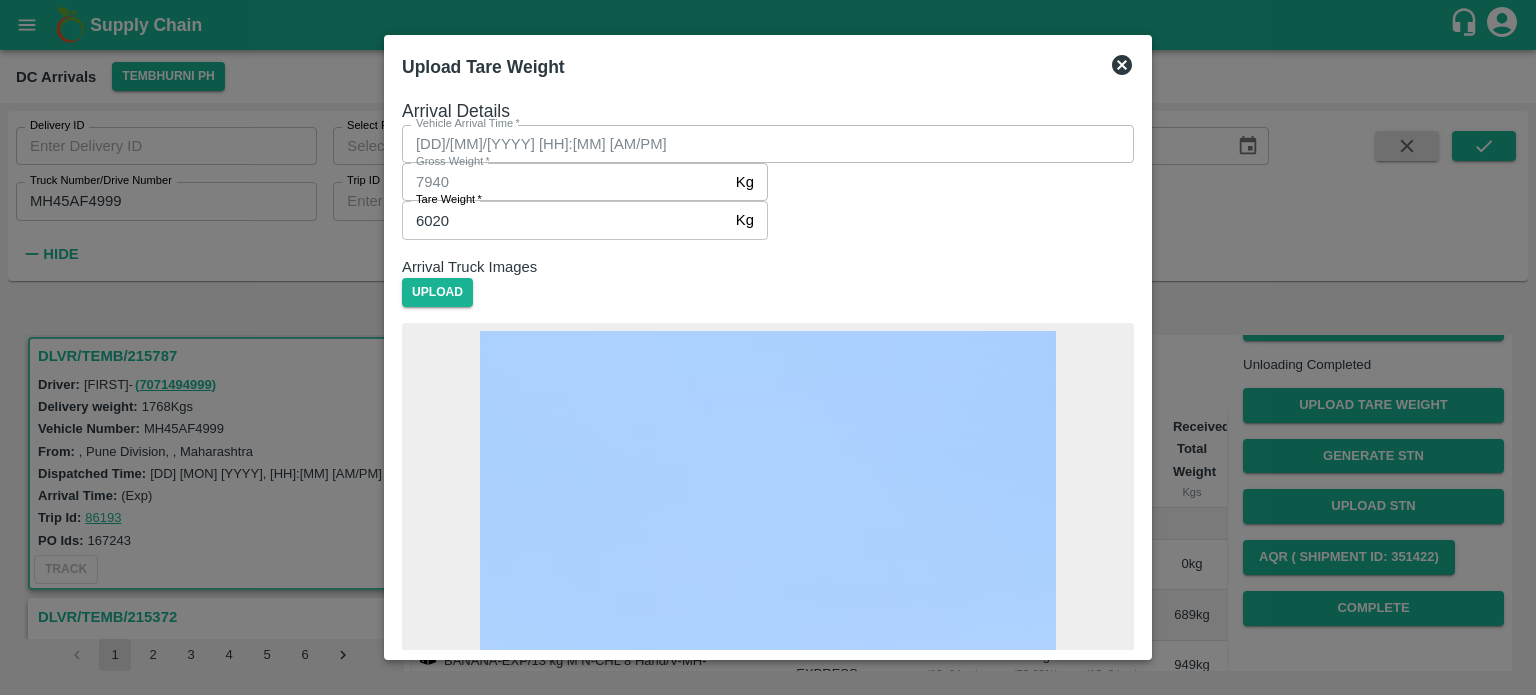 click at bounding box center (768, 1338) 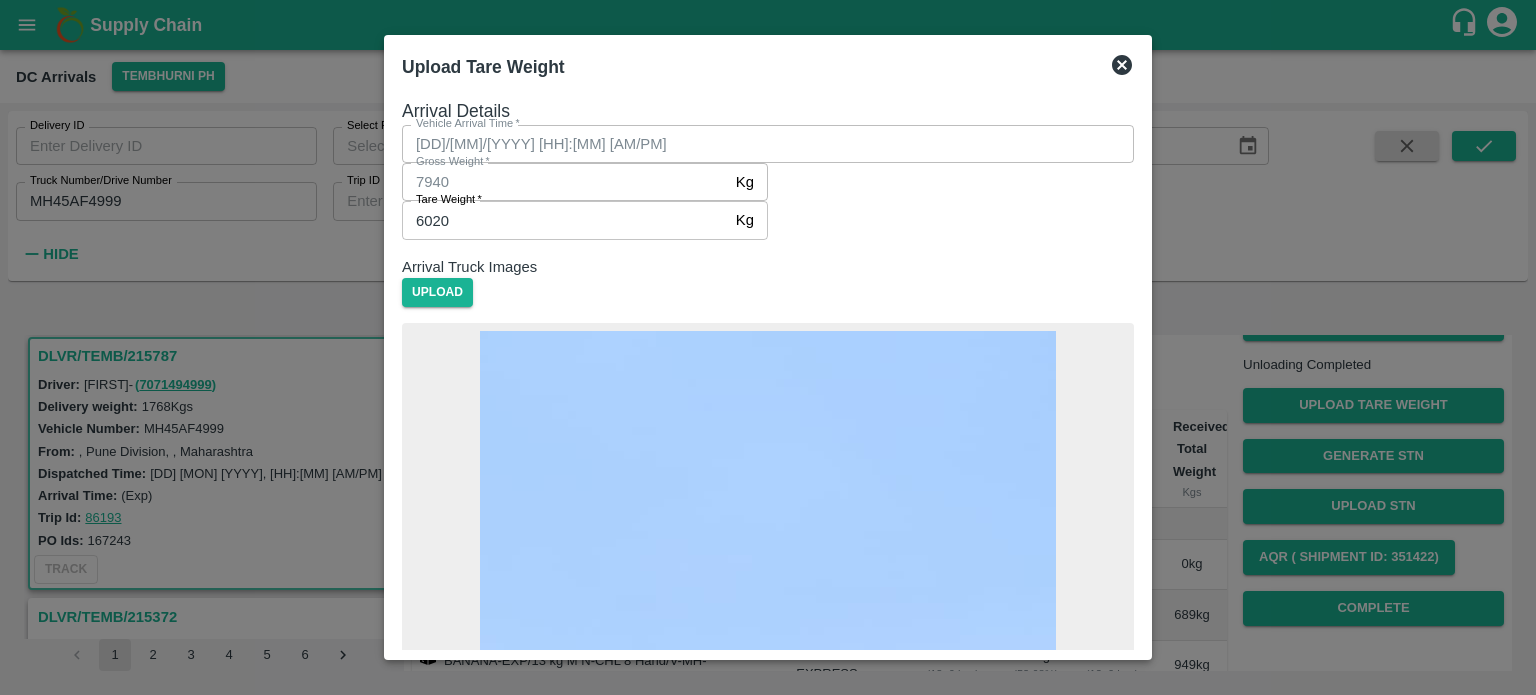 scroll, scrollTop: 216, scrollLeft: 0, axis: vertical 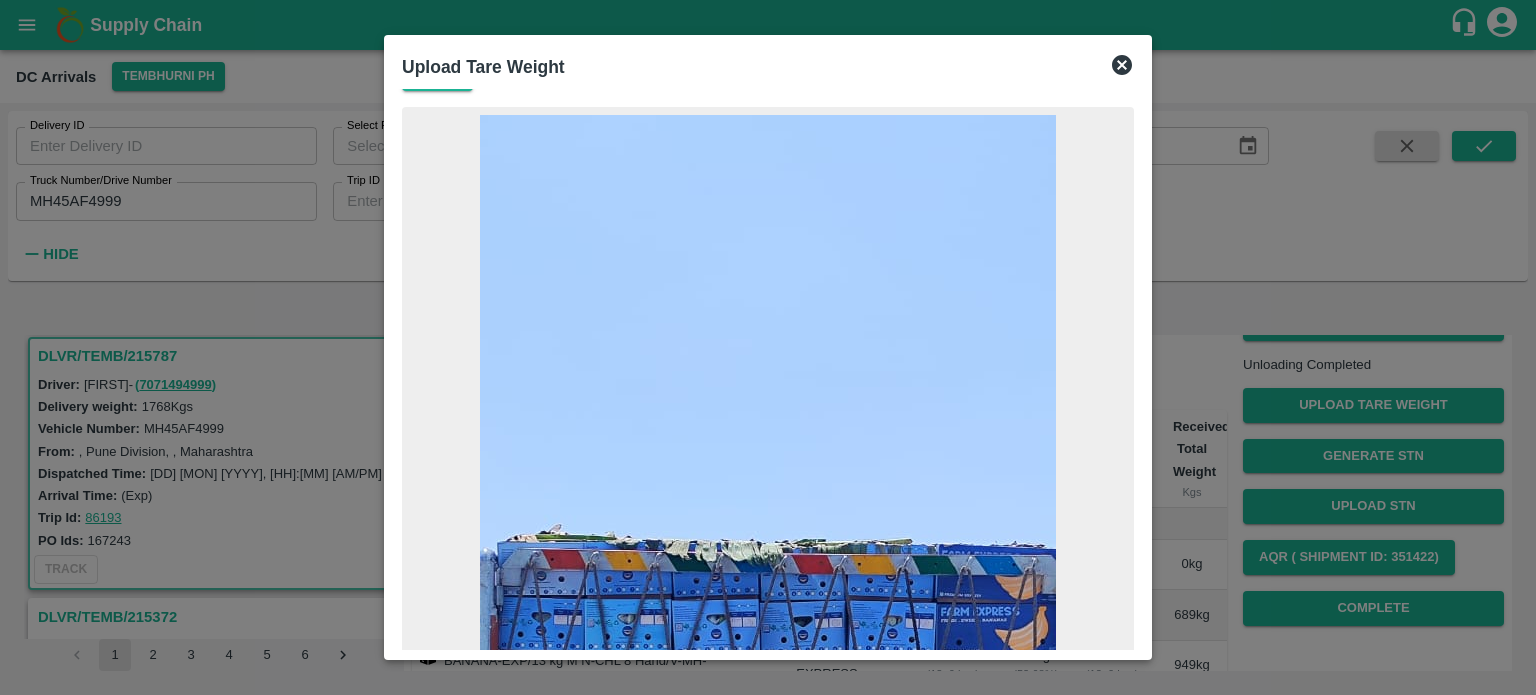 click on "Save Arrival Details" at bounding box center (494, 2898) 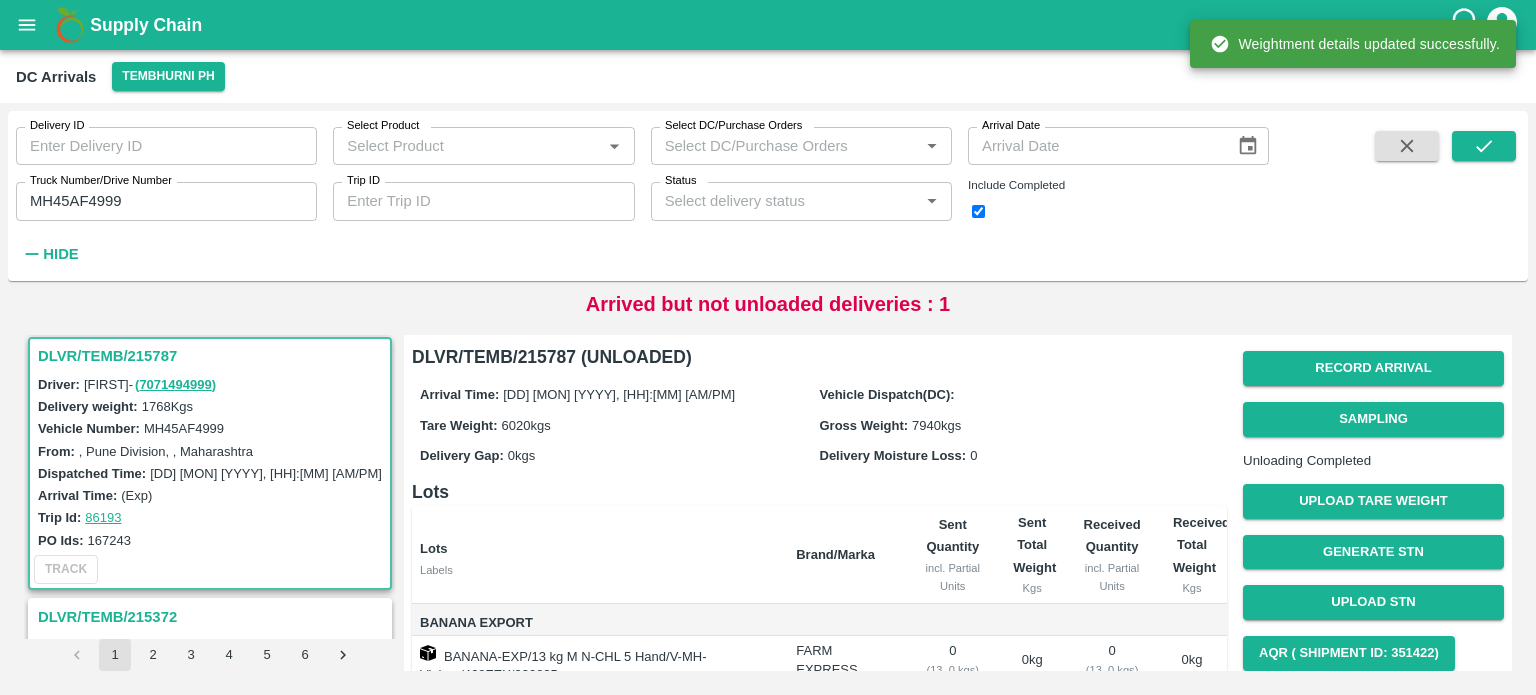 scroll, scrollTop: 190, scrollLeft: 0, axis: vertical 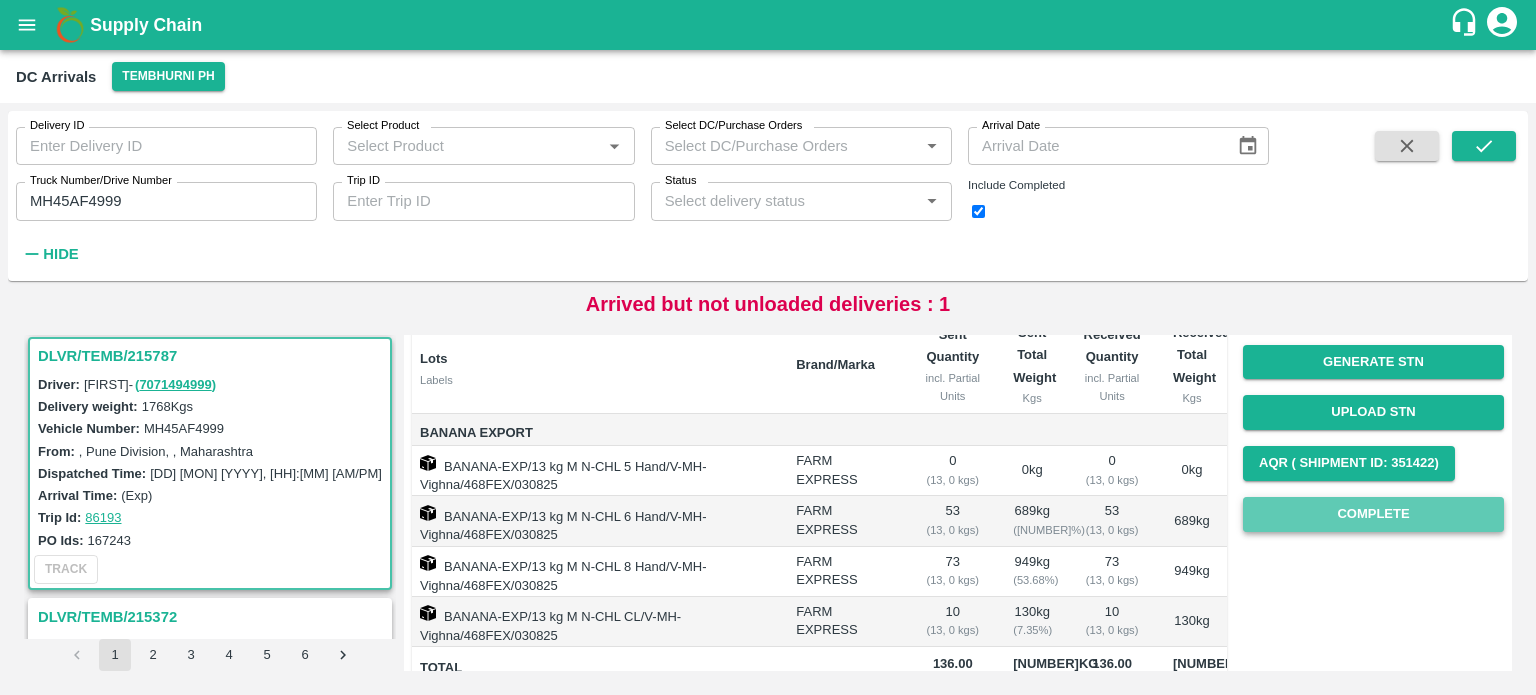 click on "Complete" at bounding box center [1373, 514] 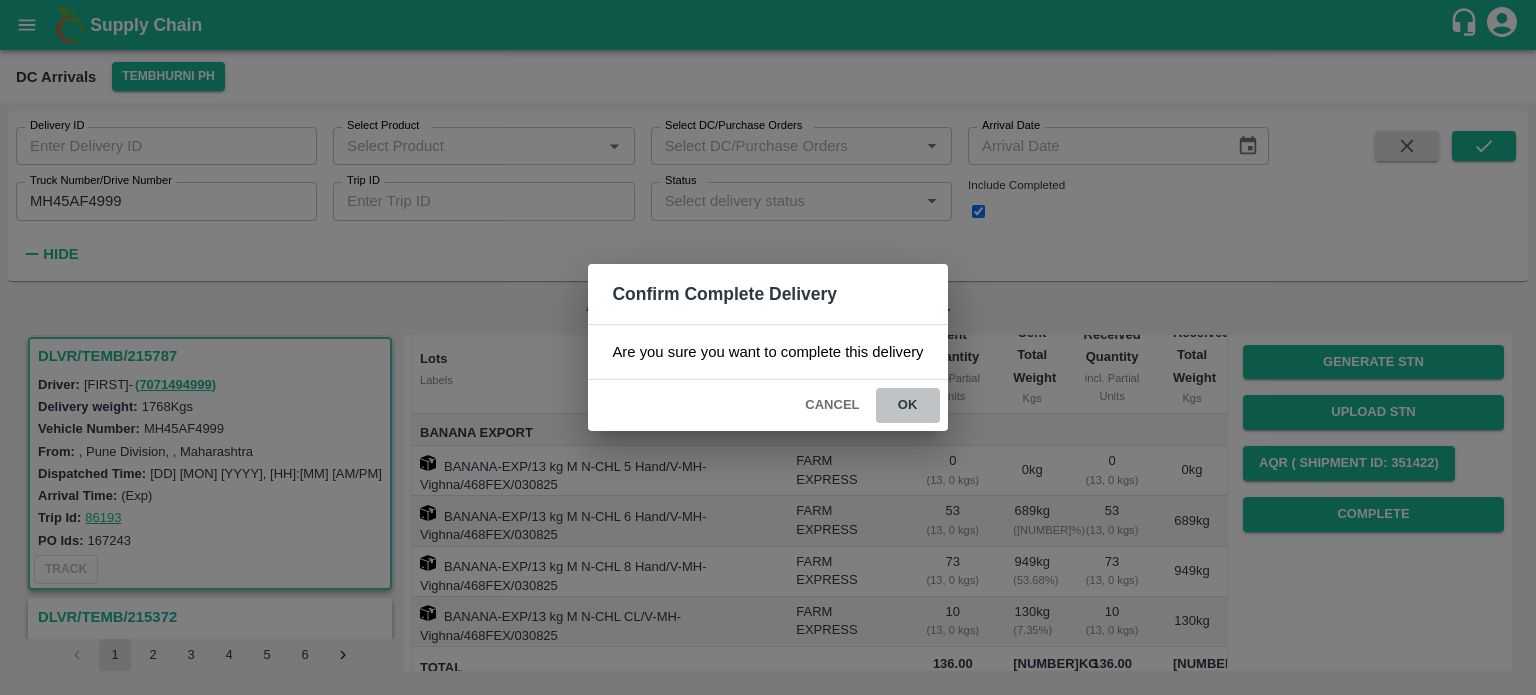 click on "ok" at bounding box center [908, 405] 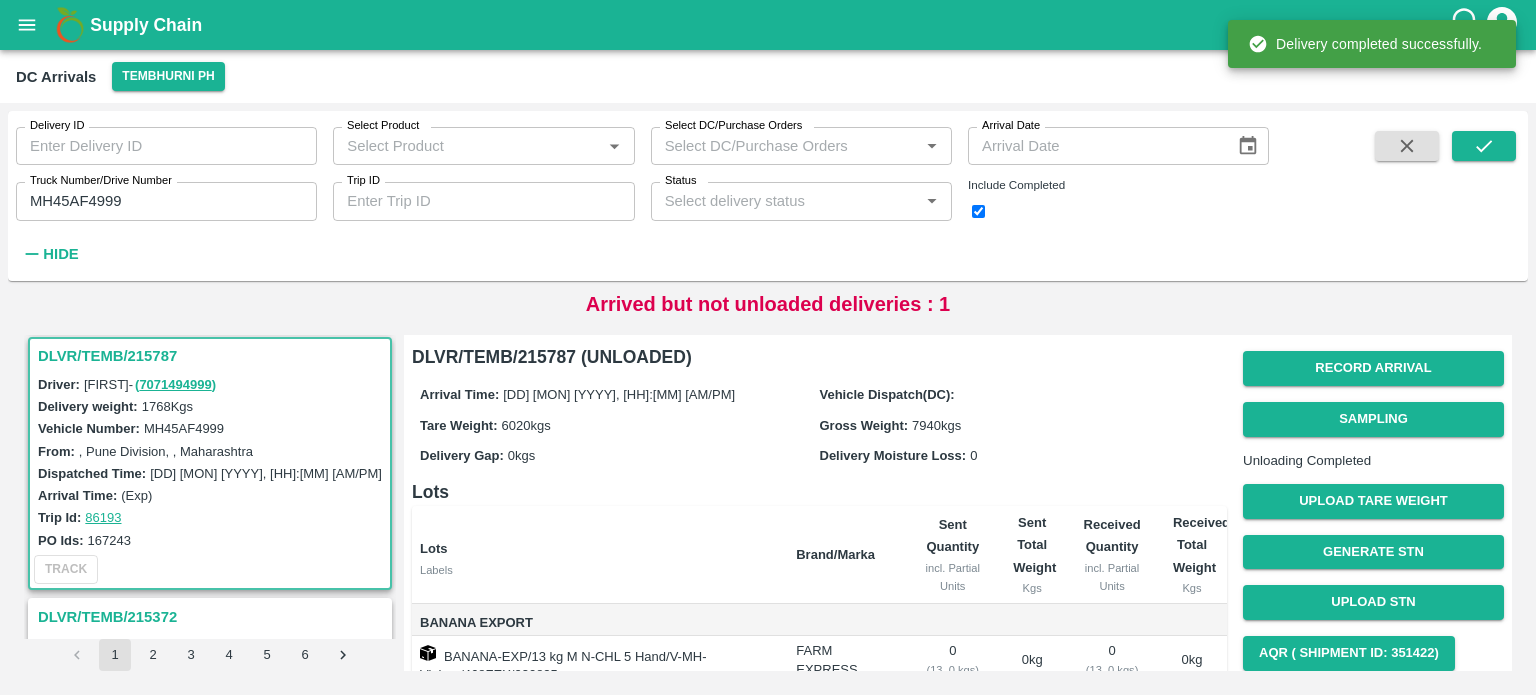 scroll, scrollTop: 296, scrollLeft: 0, axis: vertical 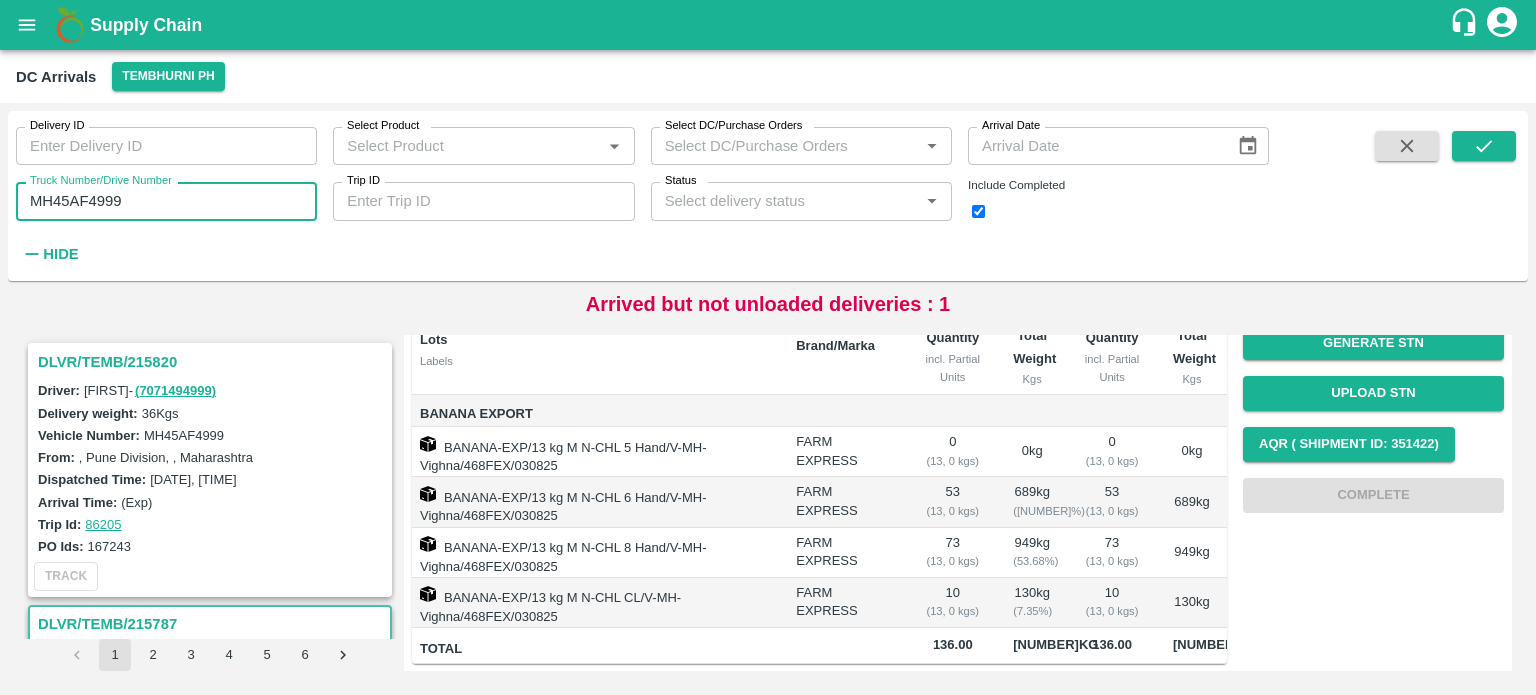 click on "MH45AF4999" at bounding box center (166, 201) 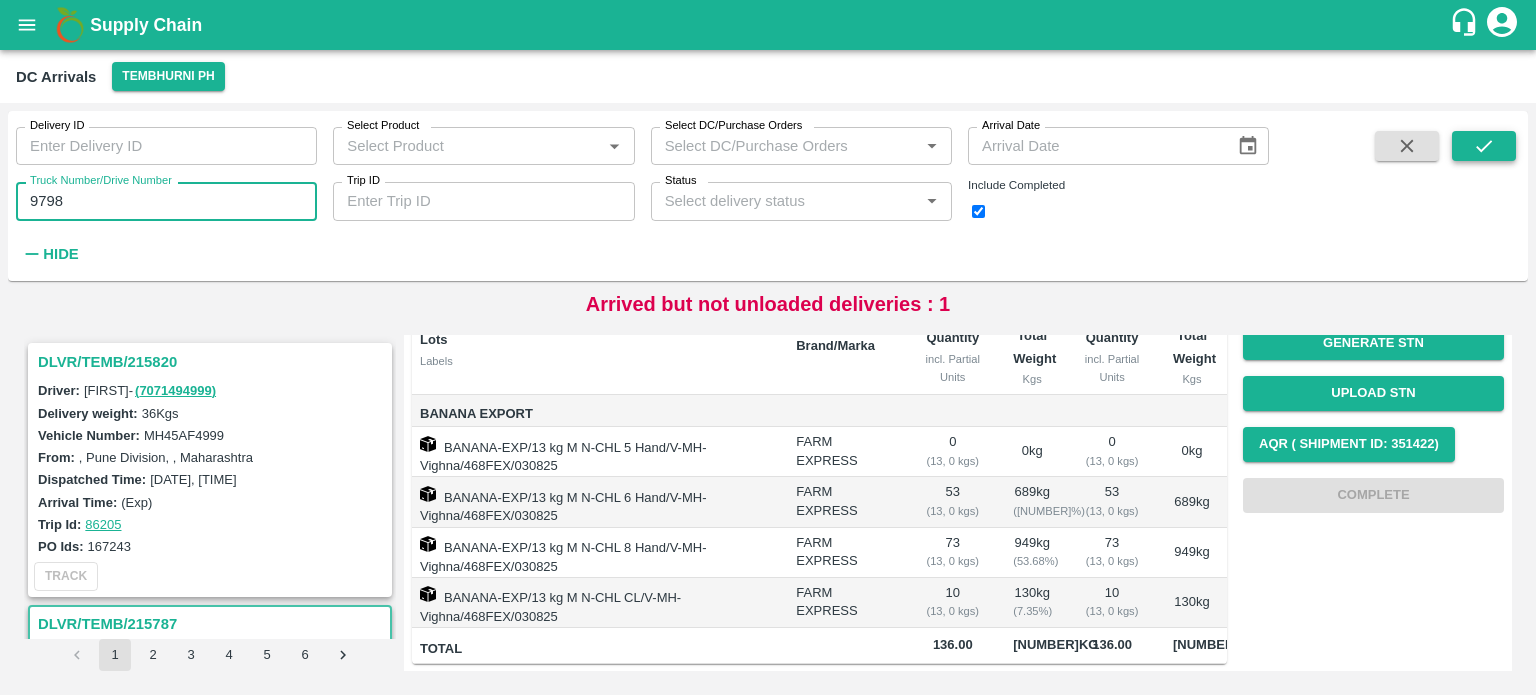 type on "9798" 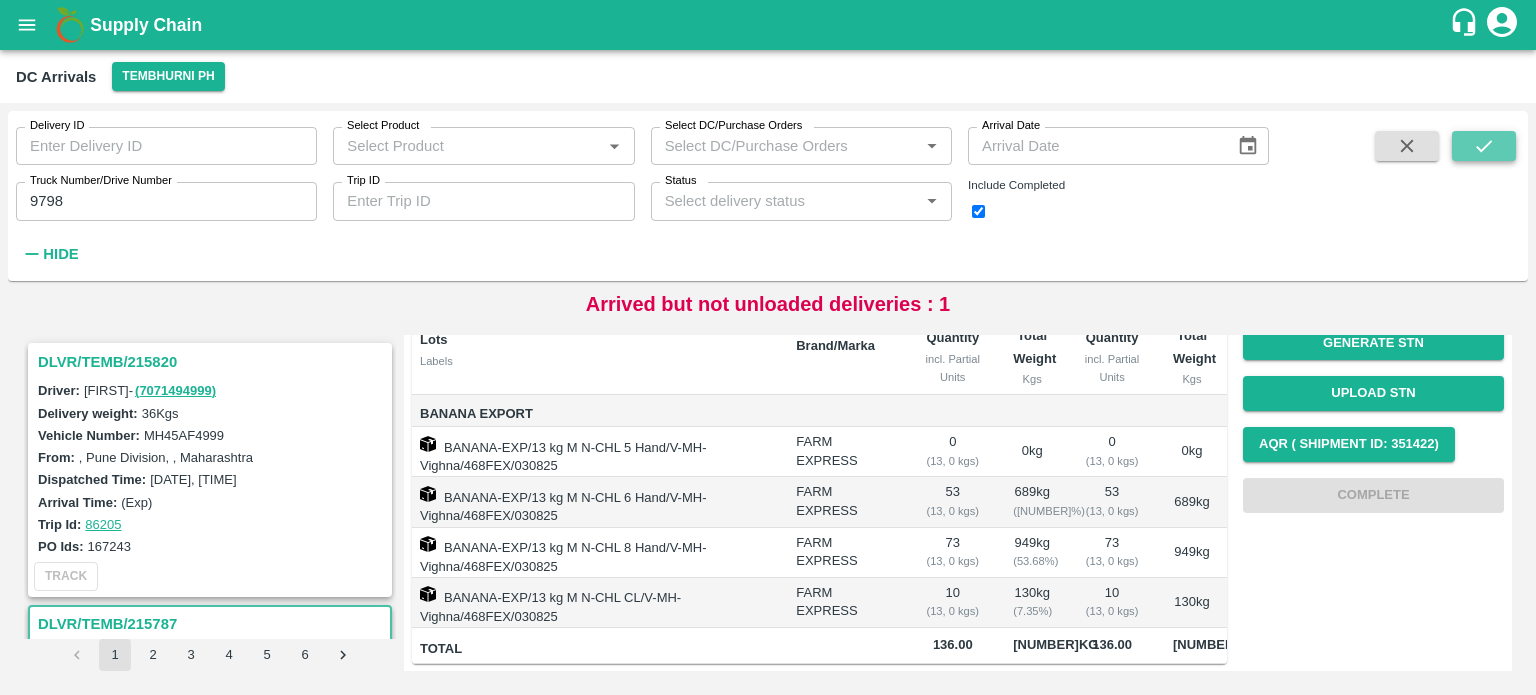 click at bounding box center (1484, 146) 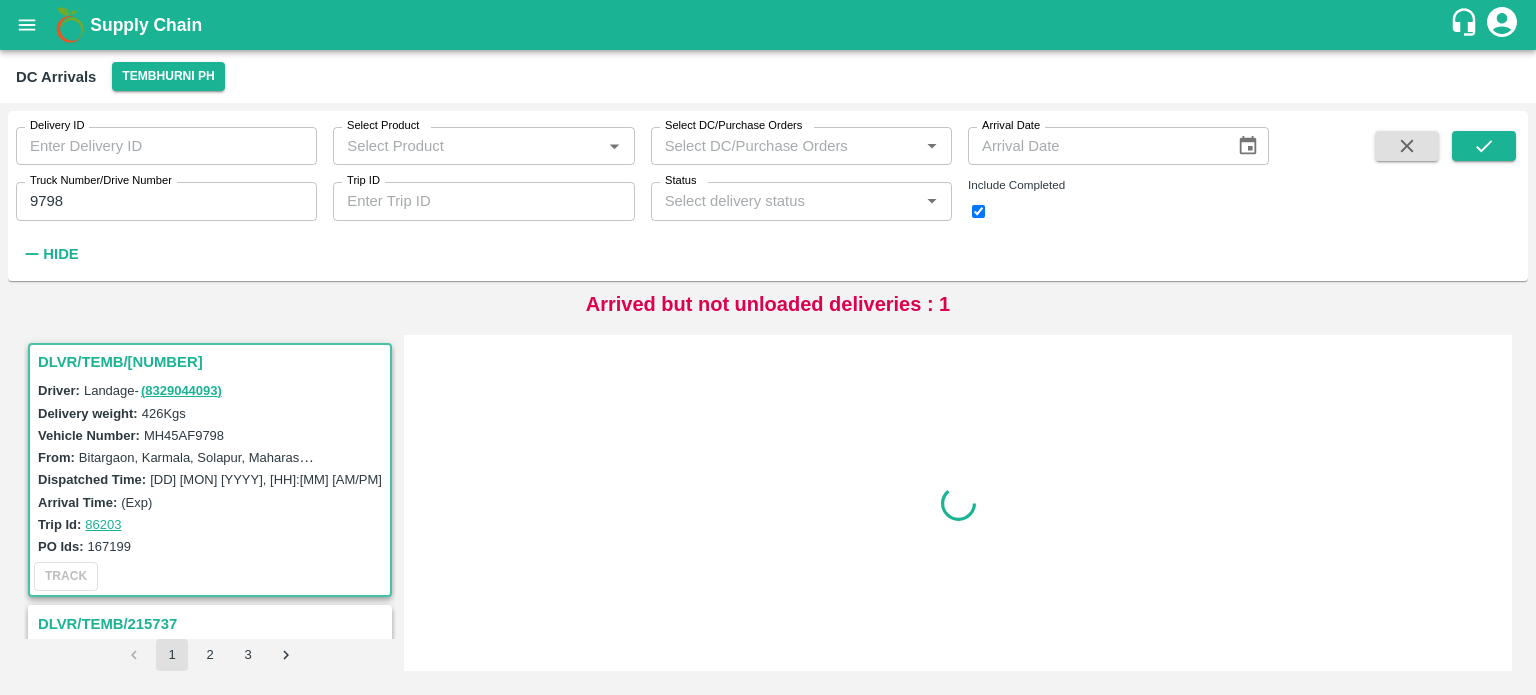 scroll, scrollTop: 0, scrollLeft: 0, axis: both 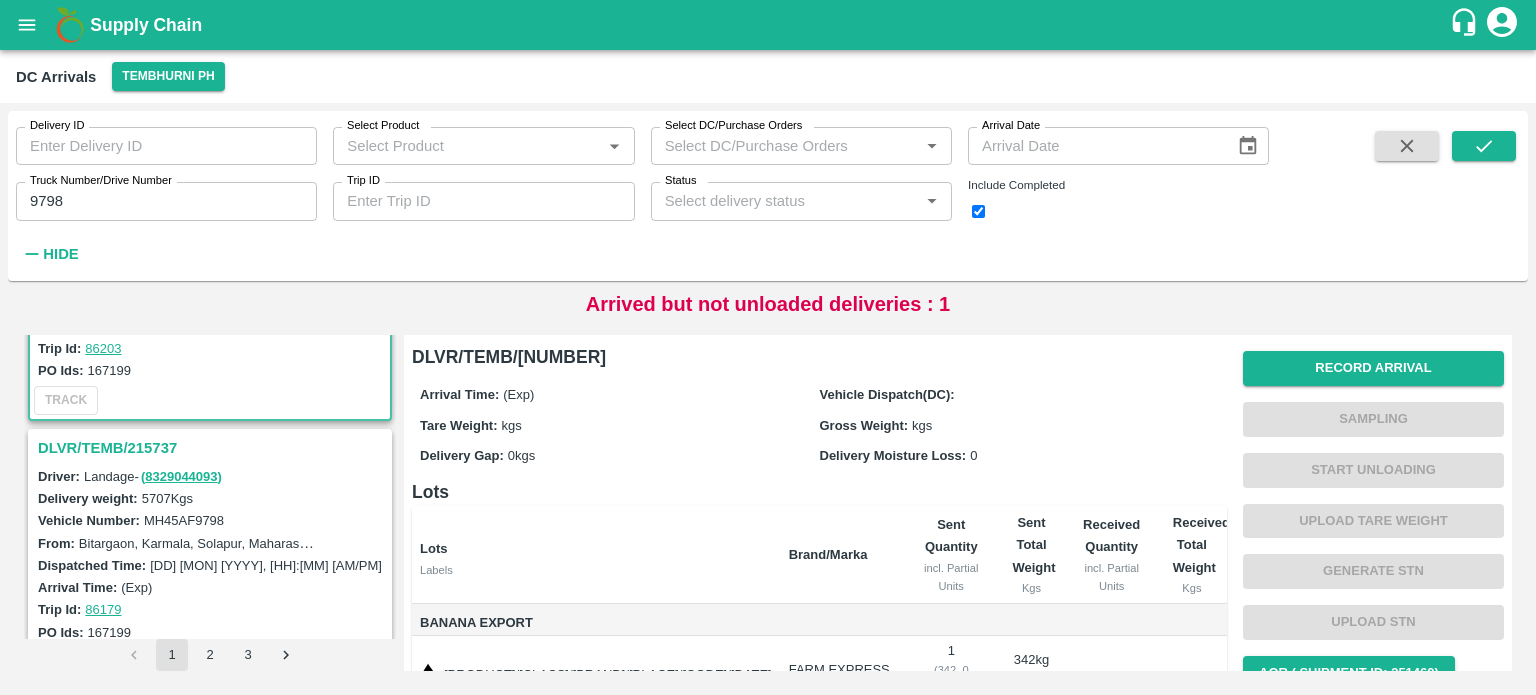 click on "DLVR/TEMB/215737" at bounding box center (213, 448) 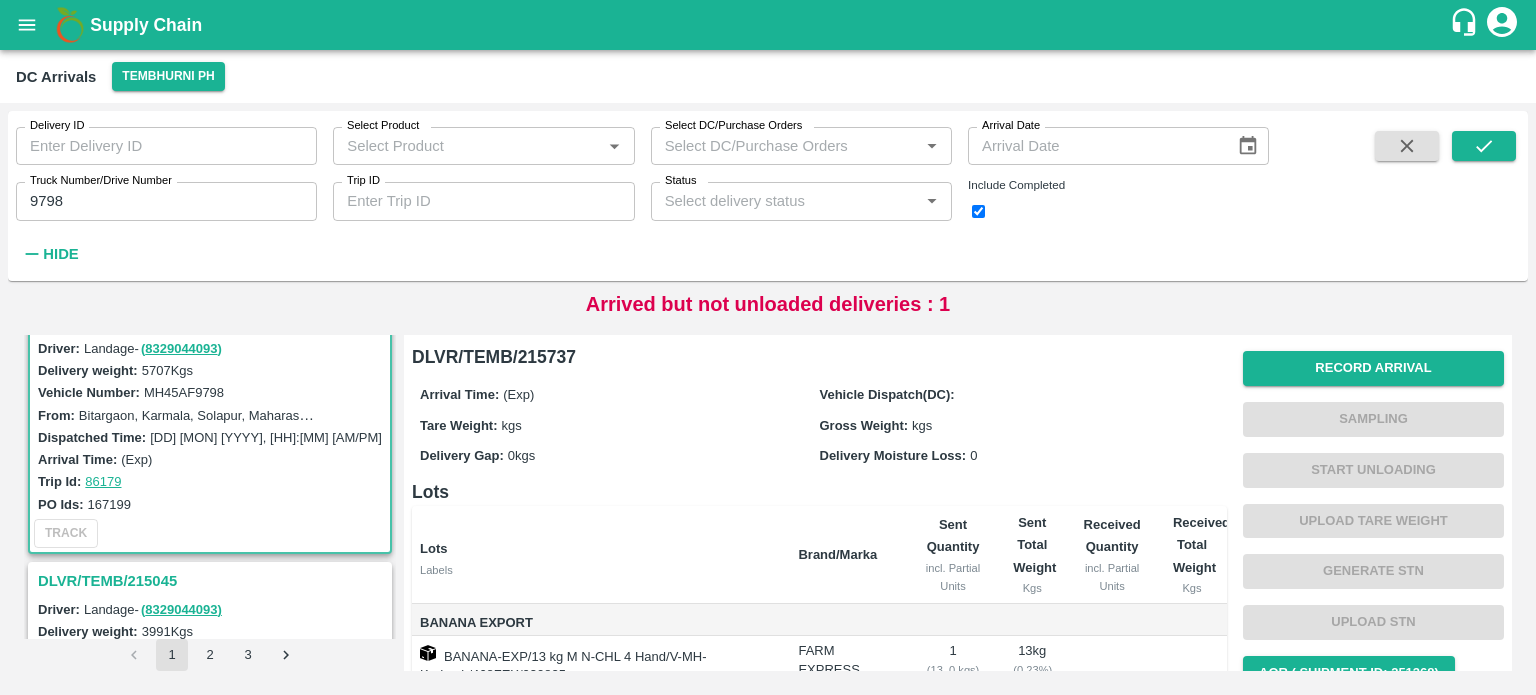 scroll, scrollTop: 304, scrollLeft: 0, axis: vertical 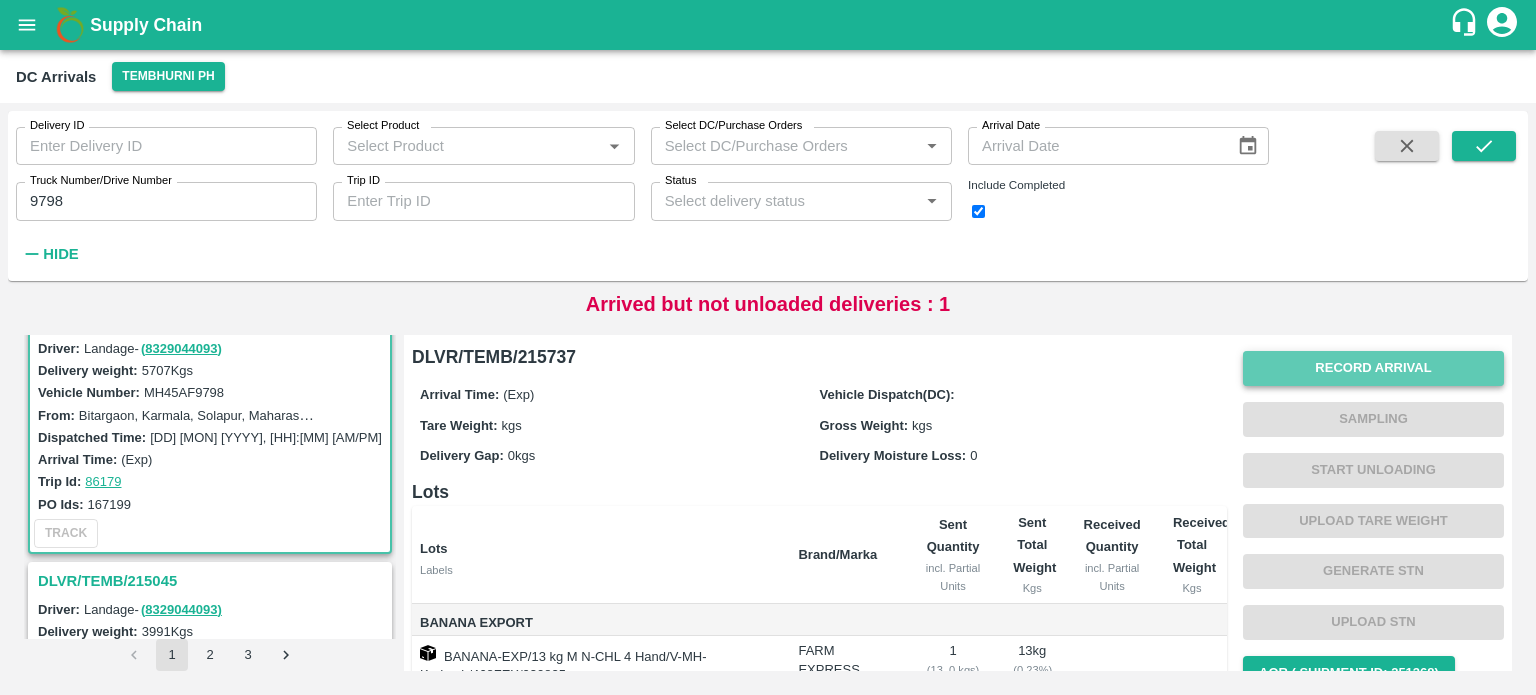 click on "Record Arrival" at bounding box center (1373, 368) 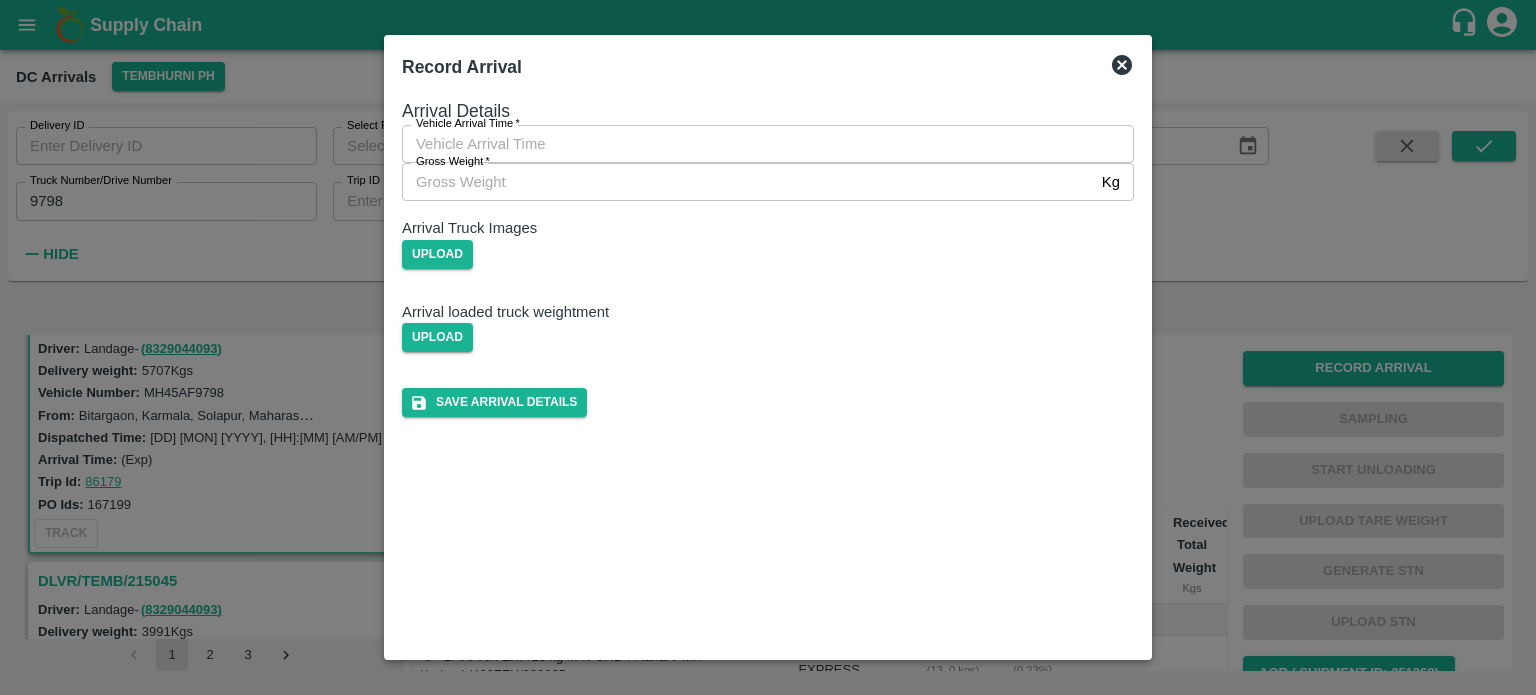type on "DD/MM/YYYY hh:mm aa" 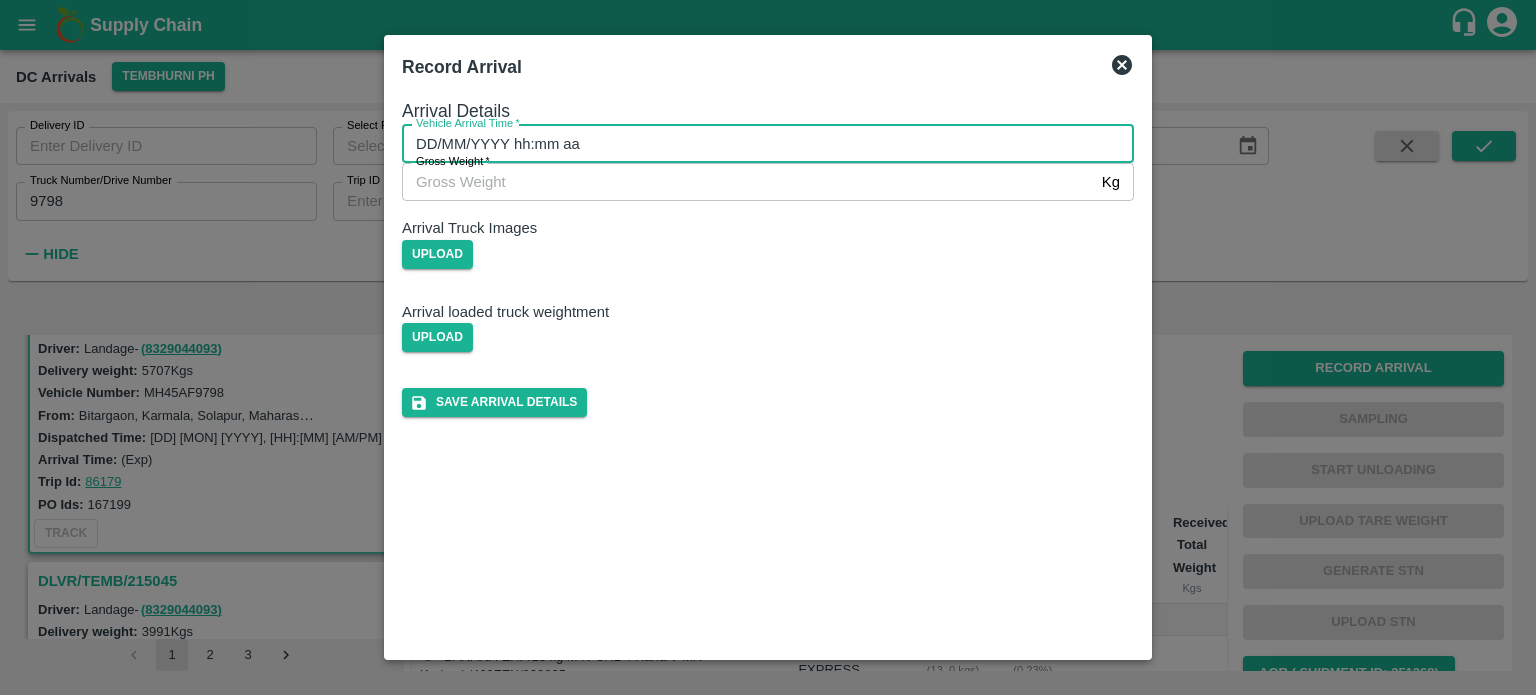 click on "DD/MM/YYYY hh:mm aa" at bounding box center [761, 144] 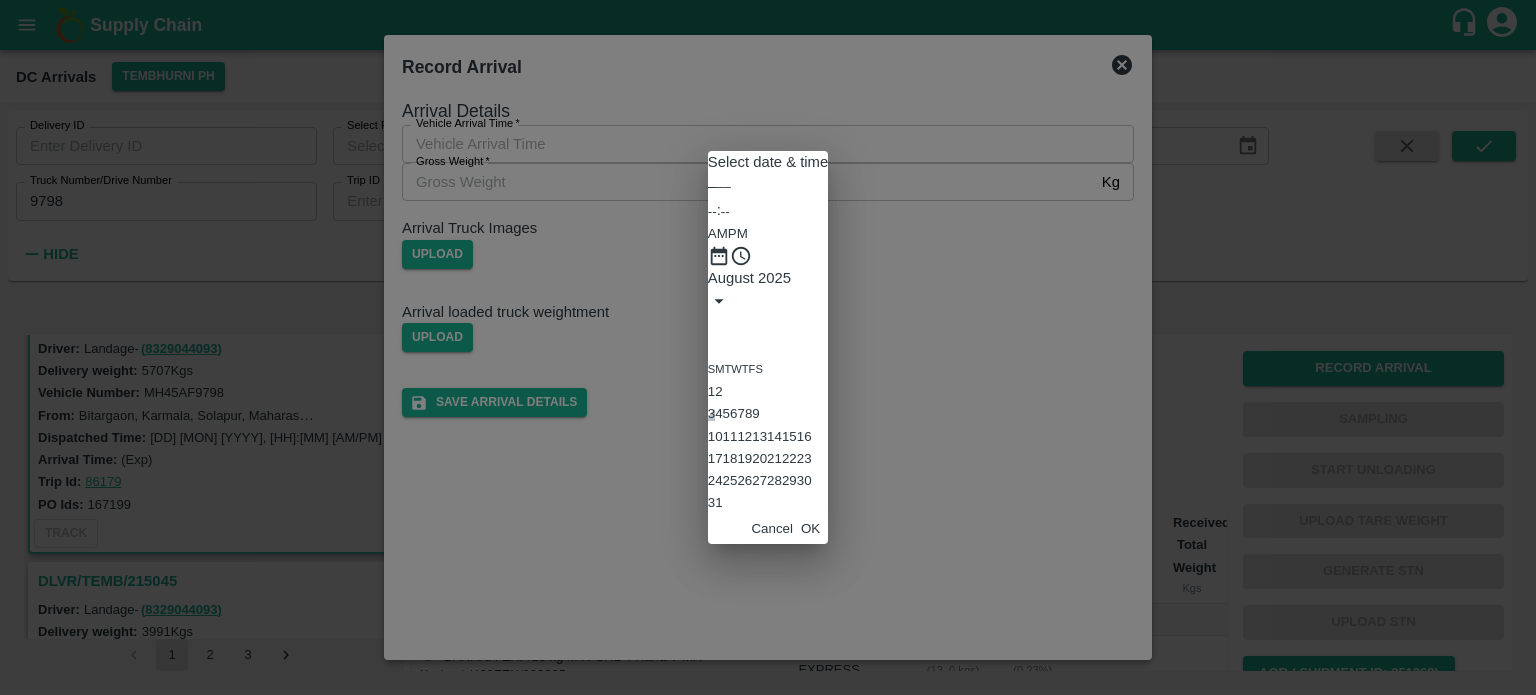 click on "3" at bounding box center [711, 413] 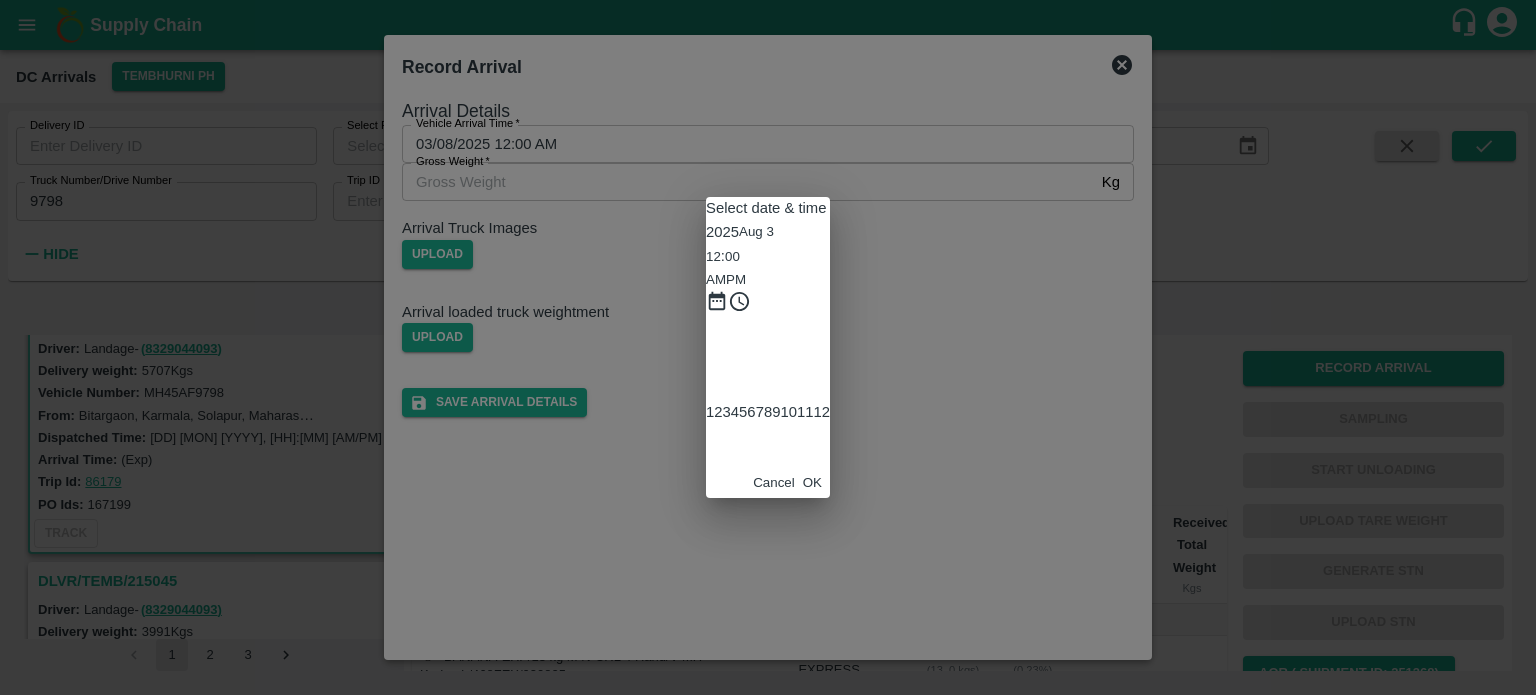 click at bounding box center [768, 313] 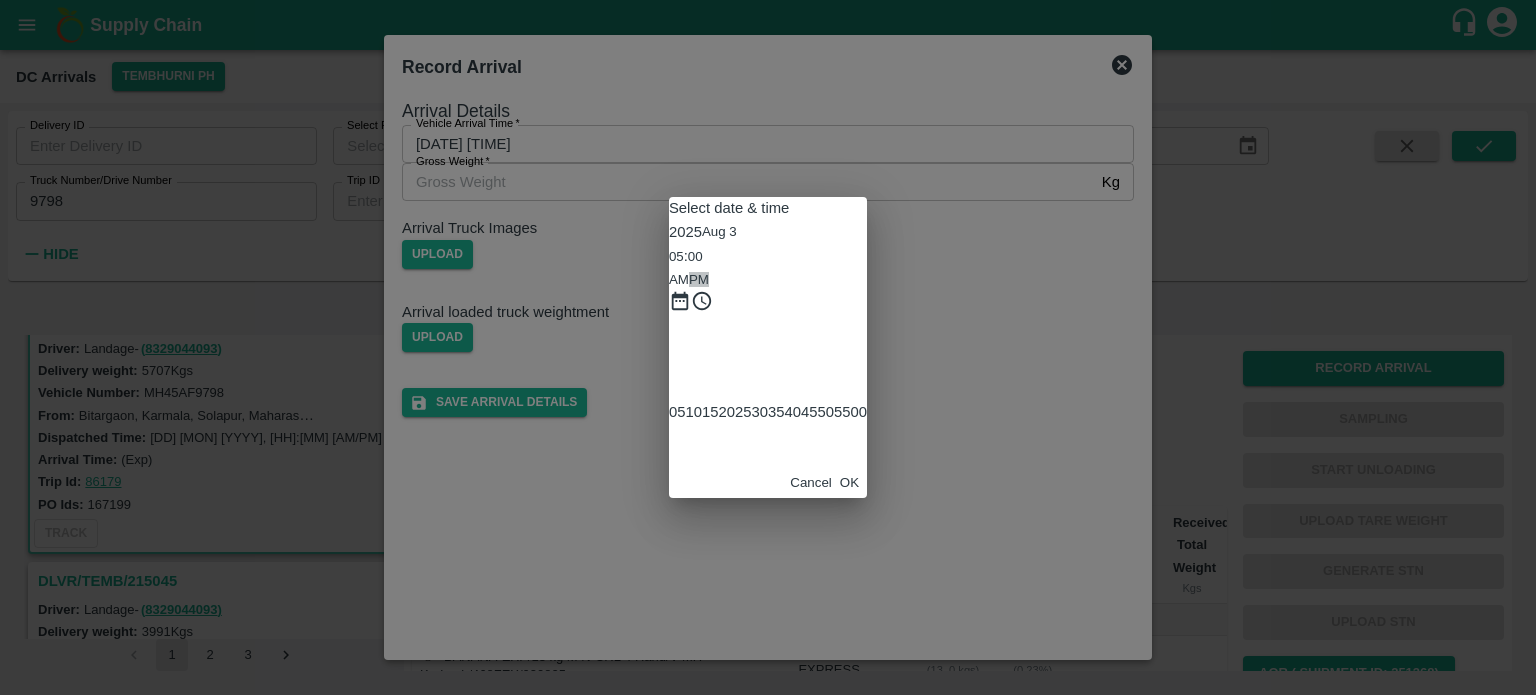 click on "PM" at bounding box center (699, 279) 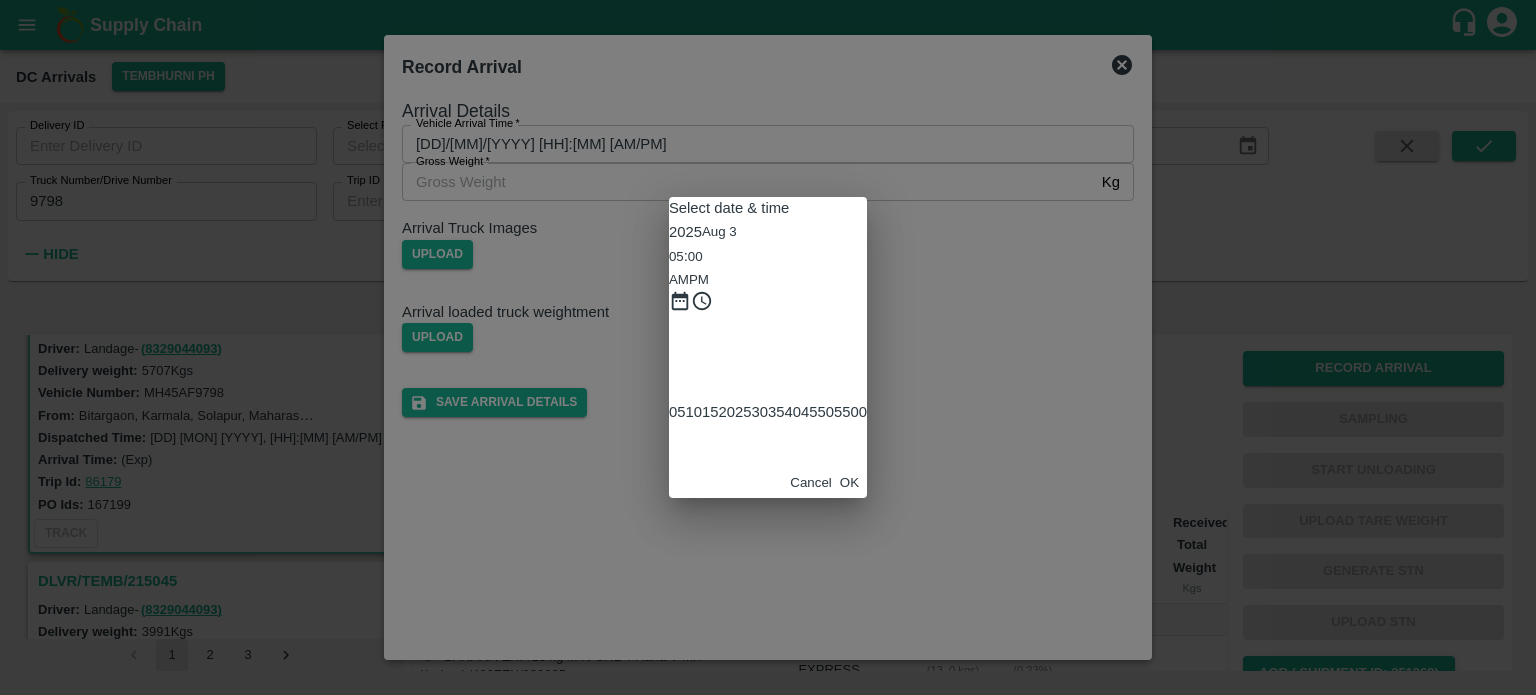click on "Select date & time [YEAR] [MONTH] [DAY] [TIME] [AMPM] [TIME] [TIME] [TIME] [TIME] [TIME] [TIME] [TIME] [TIME] [TIME] [TIME] Cancel OK" at bounding box center [768, 347] 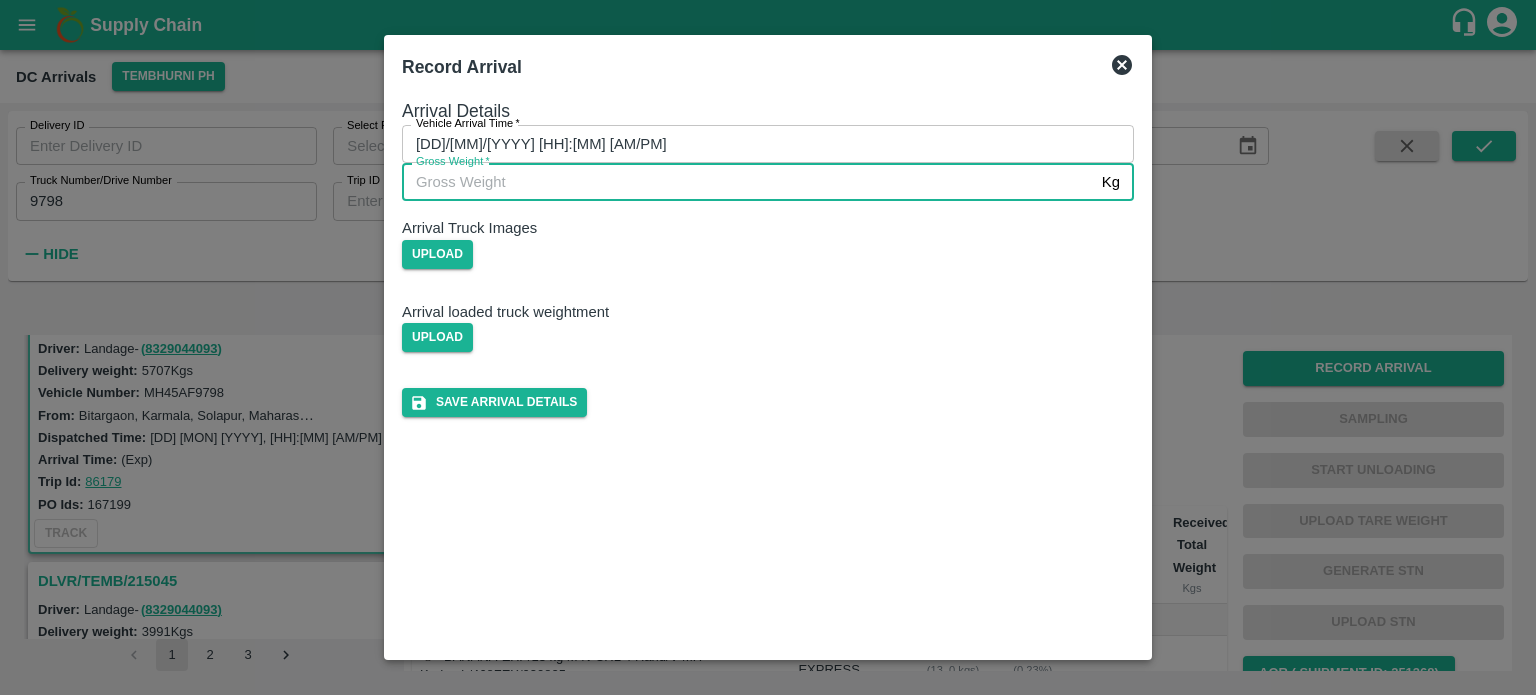 click on "Gross Weight   *" at bounding box center [748, 182] 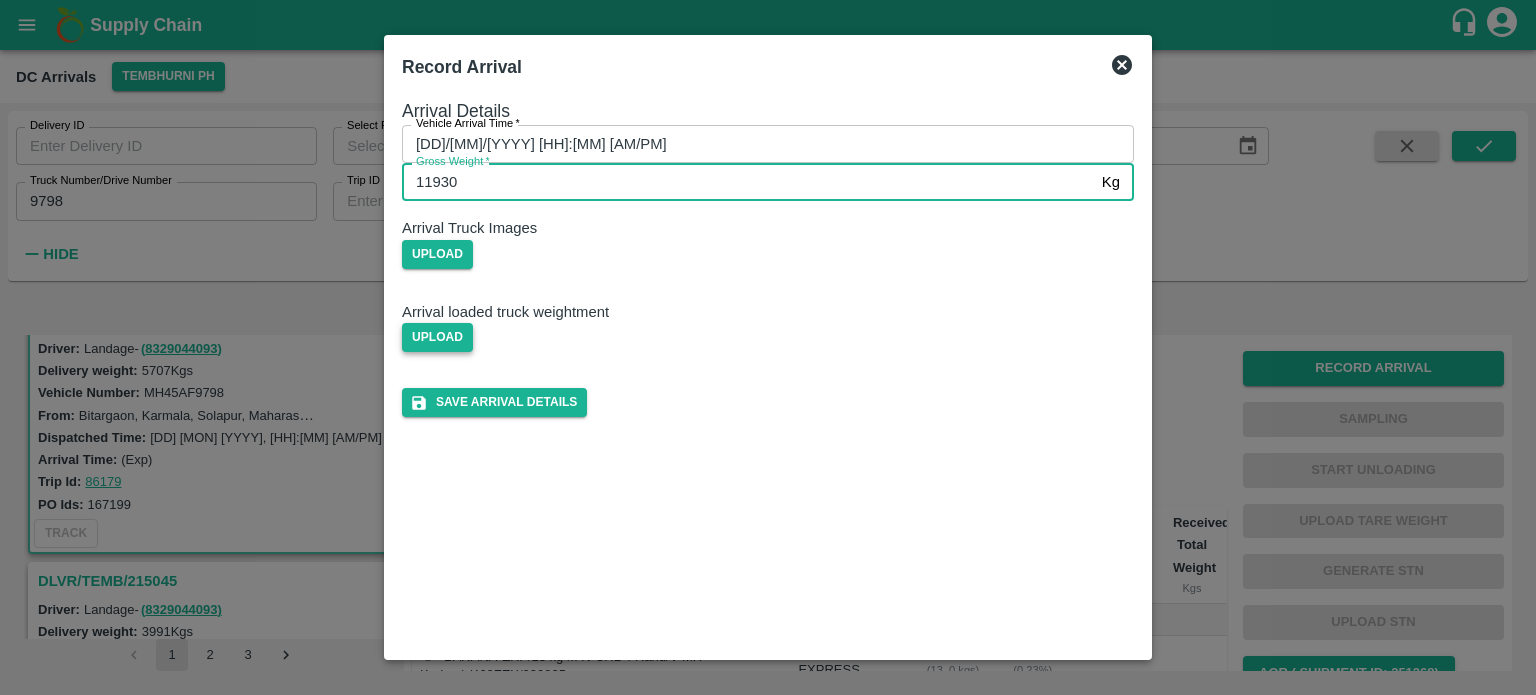 type on "11930" 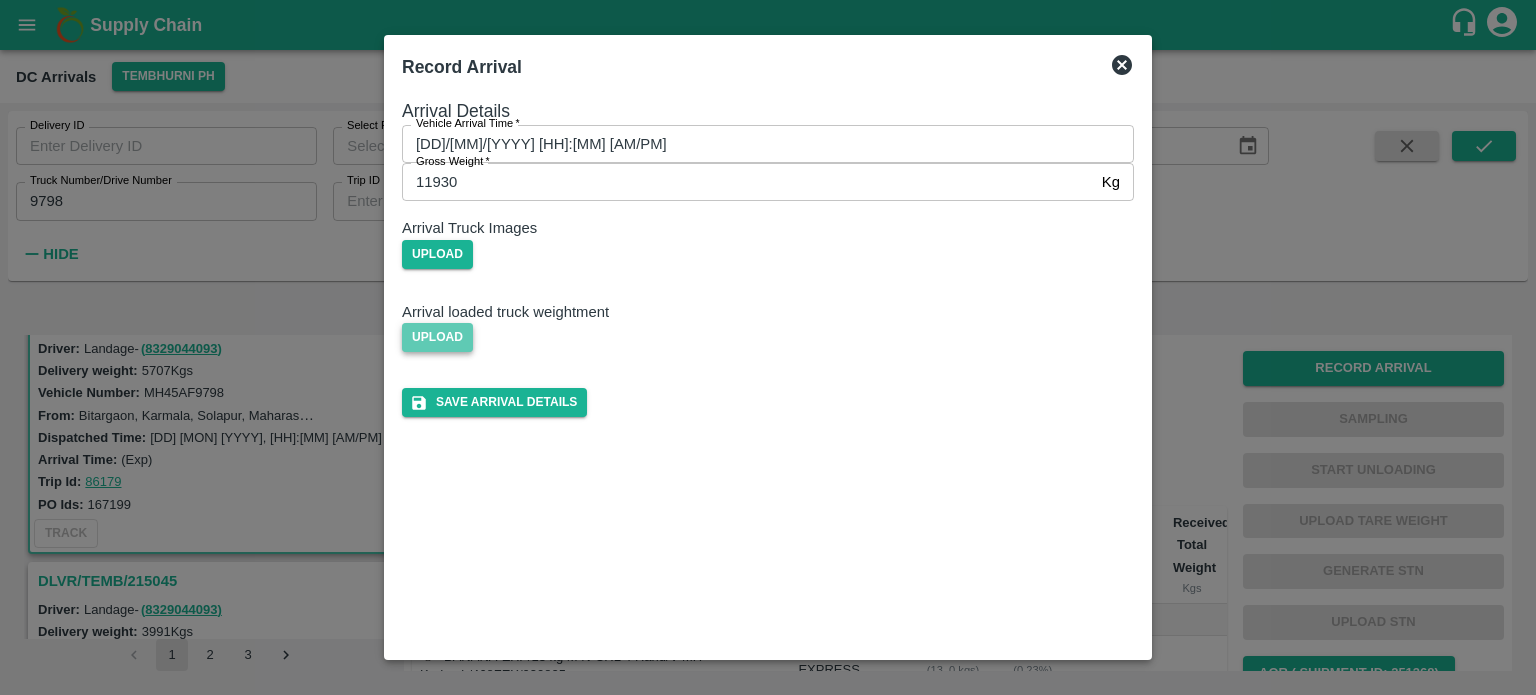 click on "Upload" at bounding box center [437, 337] 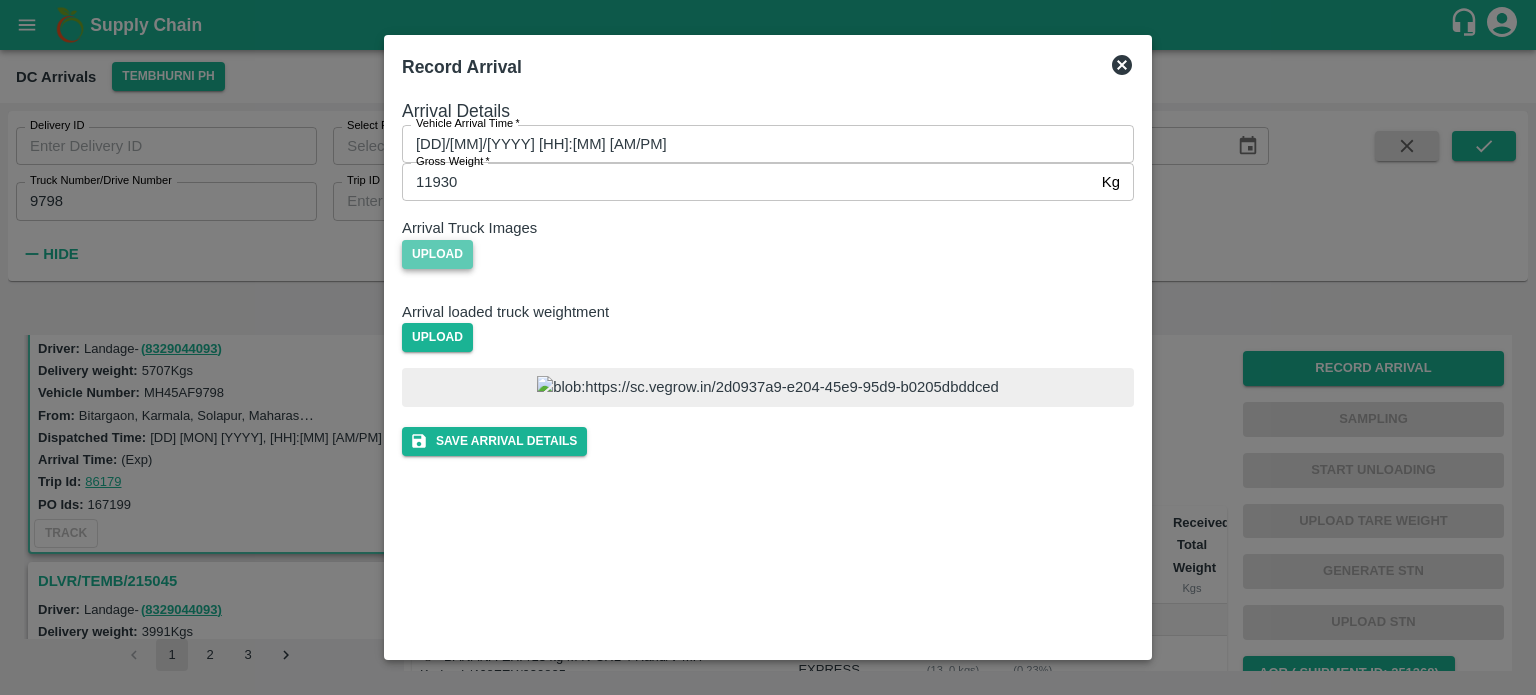 click on "Upload" at bounding box center [437, 254] 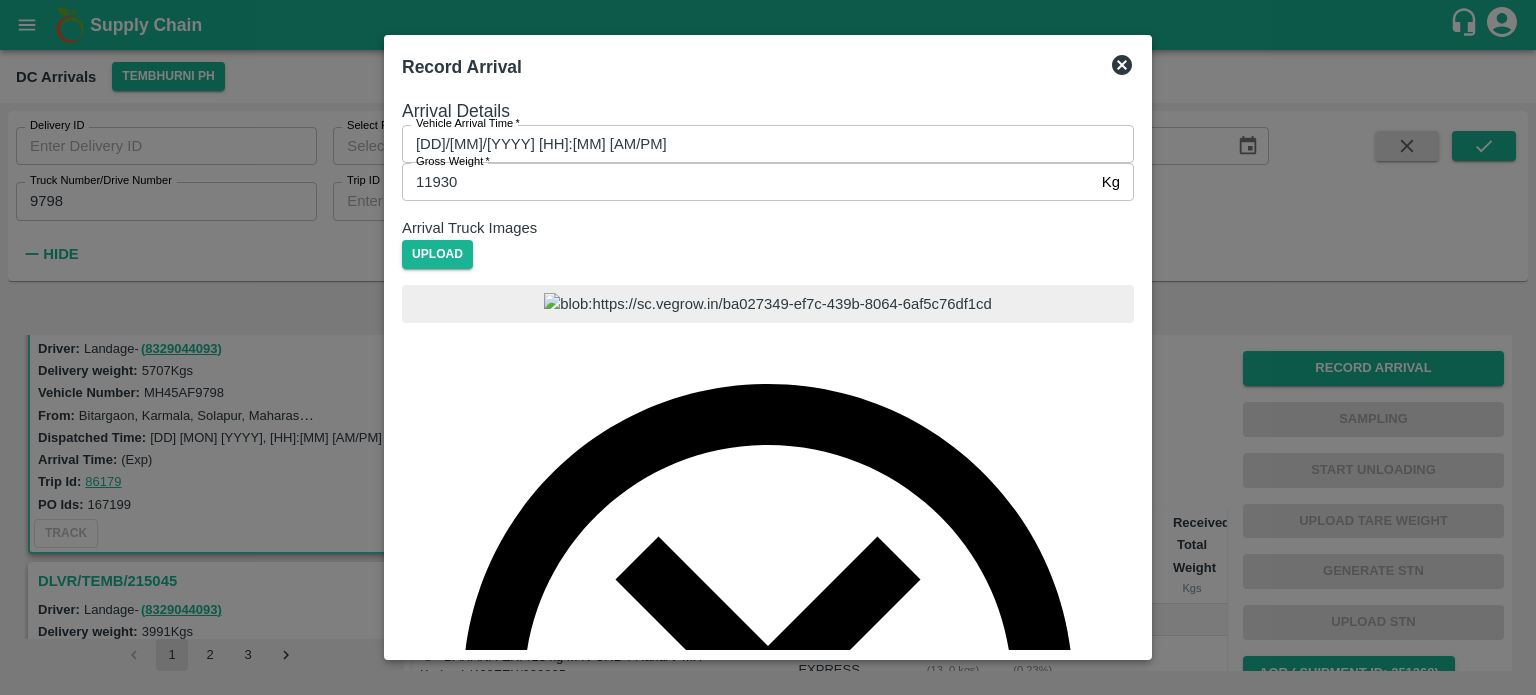 click at bounding box center [768, 673] 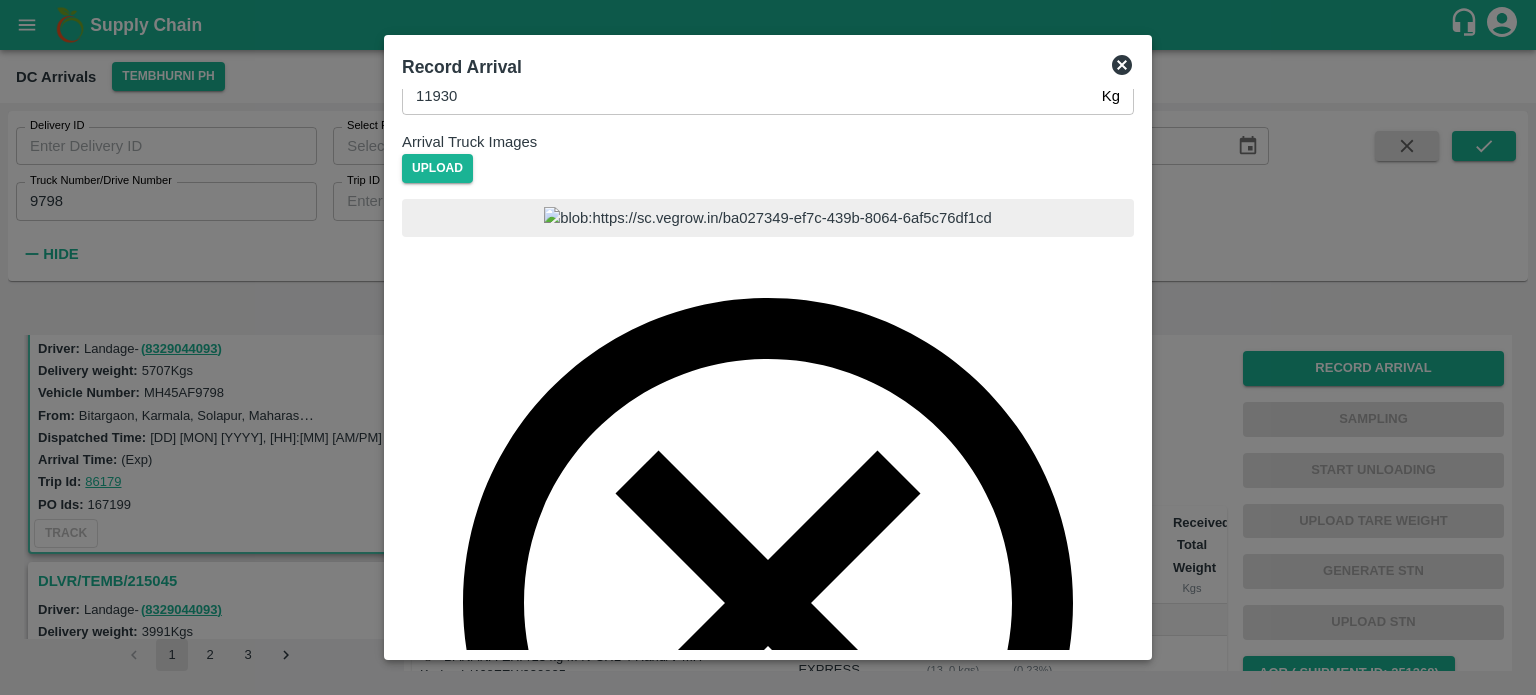 click on "Save Arrival Details" at bounding box center (494, 1147) 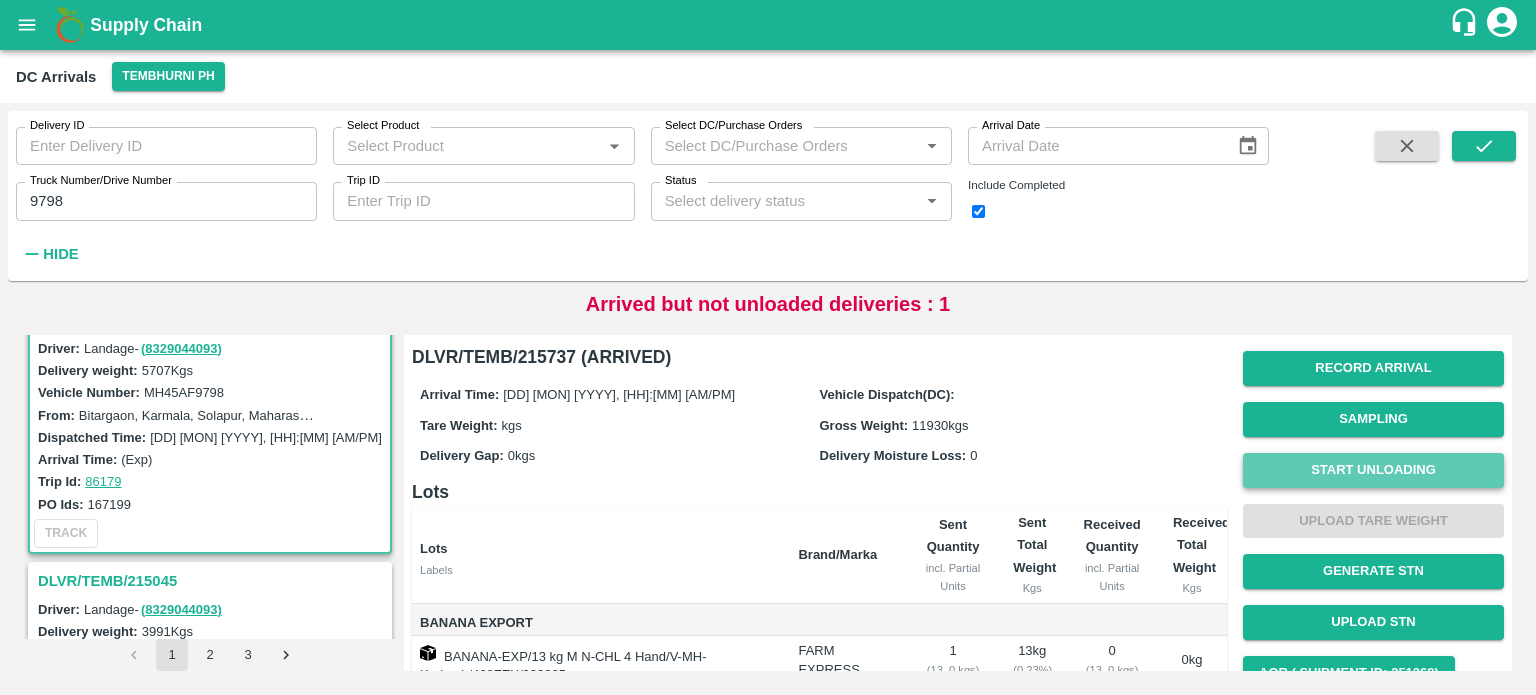 click on "Start Unloading" at bounding box center [1373, 470] 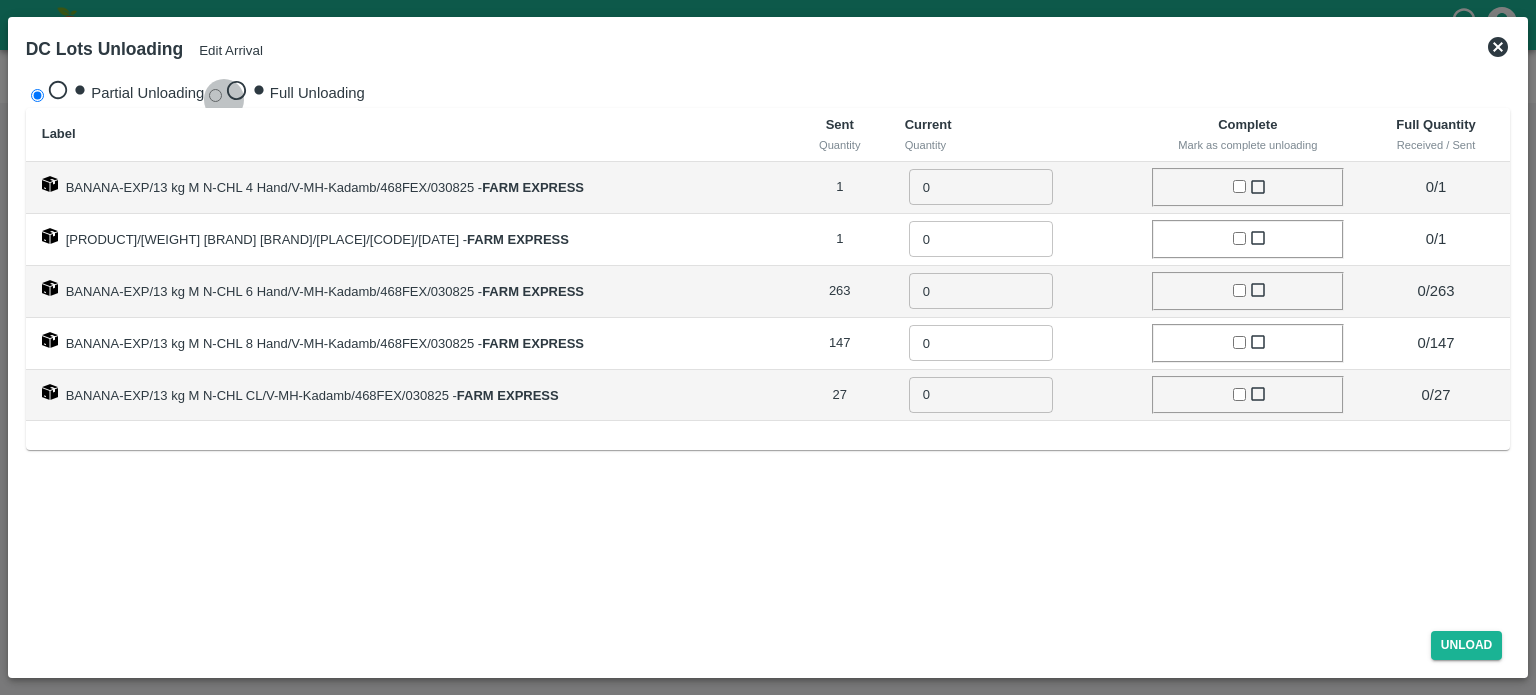 click on "Full Unloading" at bounding box center [215, 95] 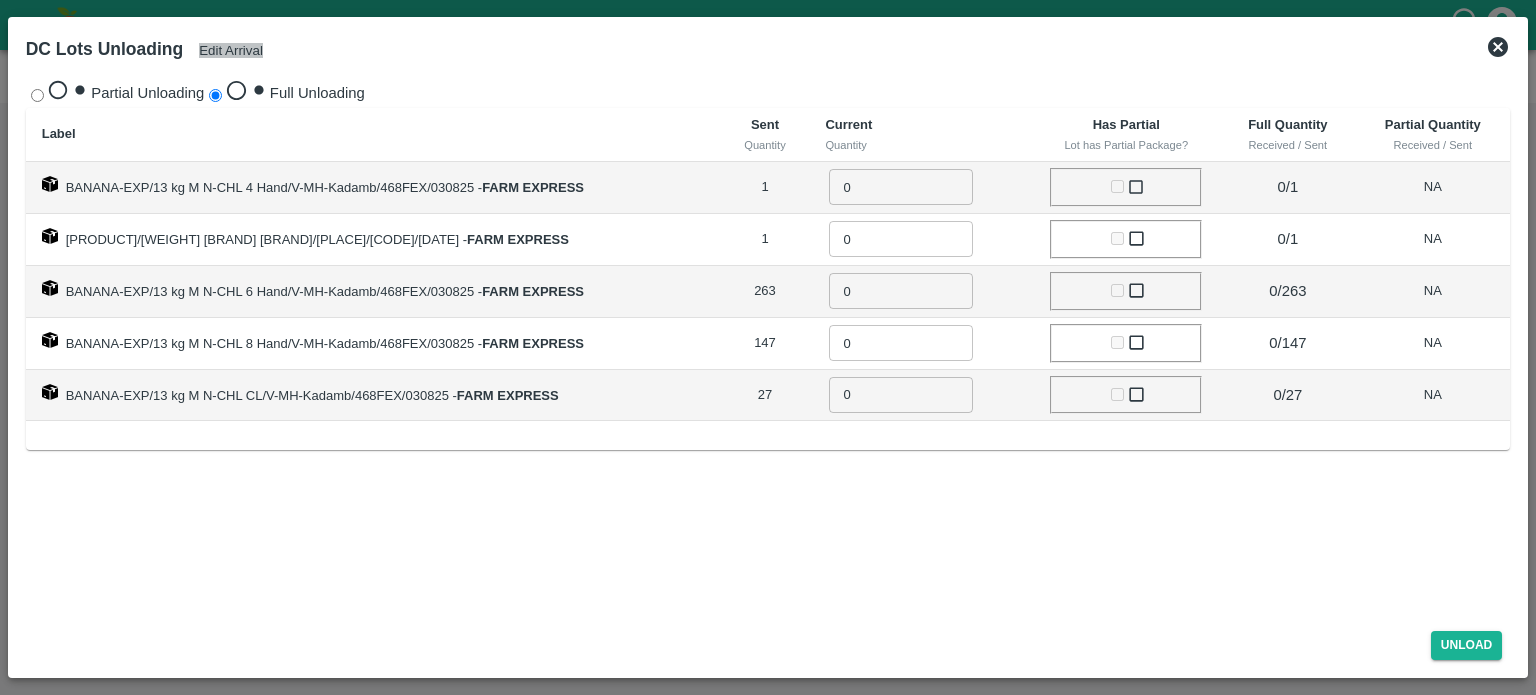 click on "Edit Arrival" at bounding box center [231, 50] 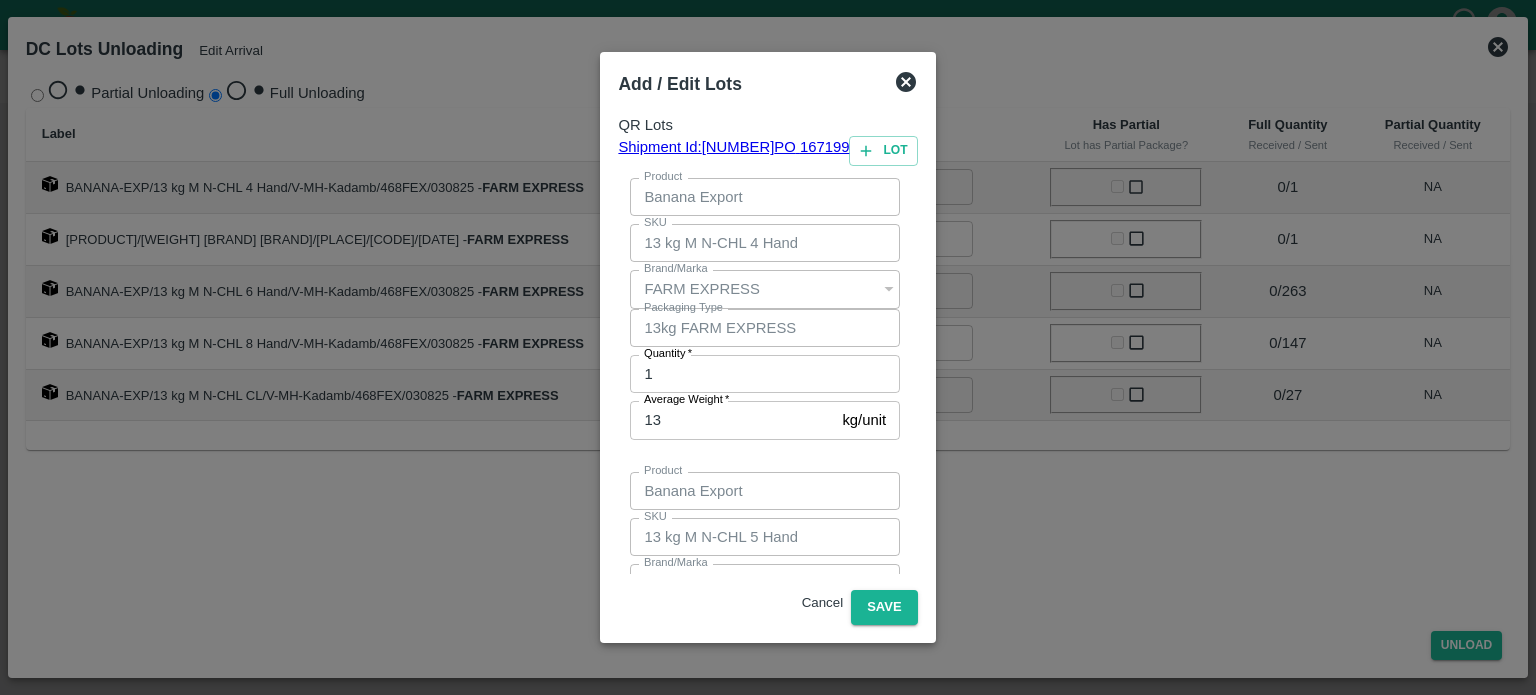 click on "1" at bounding box center (765, 374) 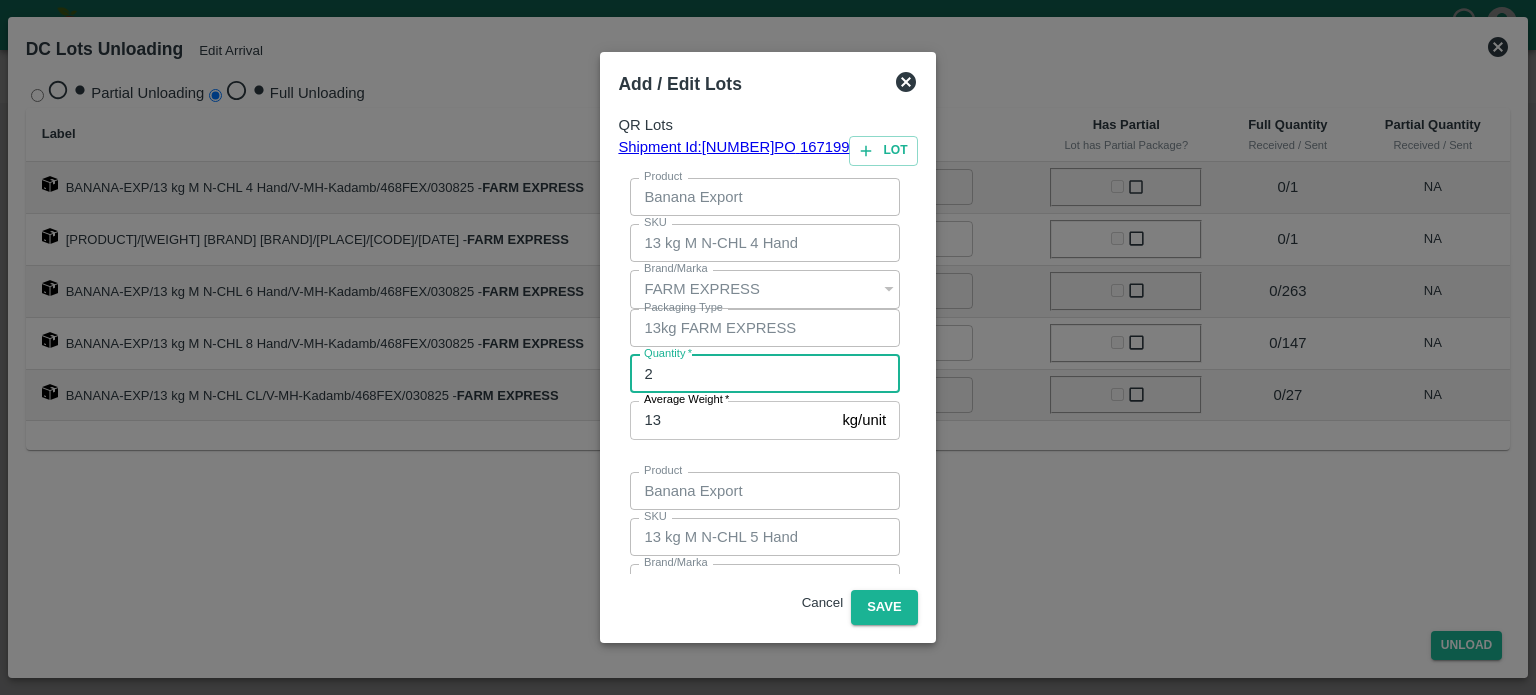 type on "2" 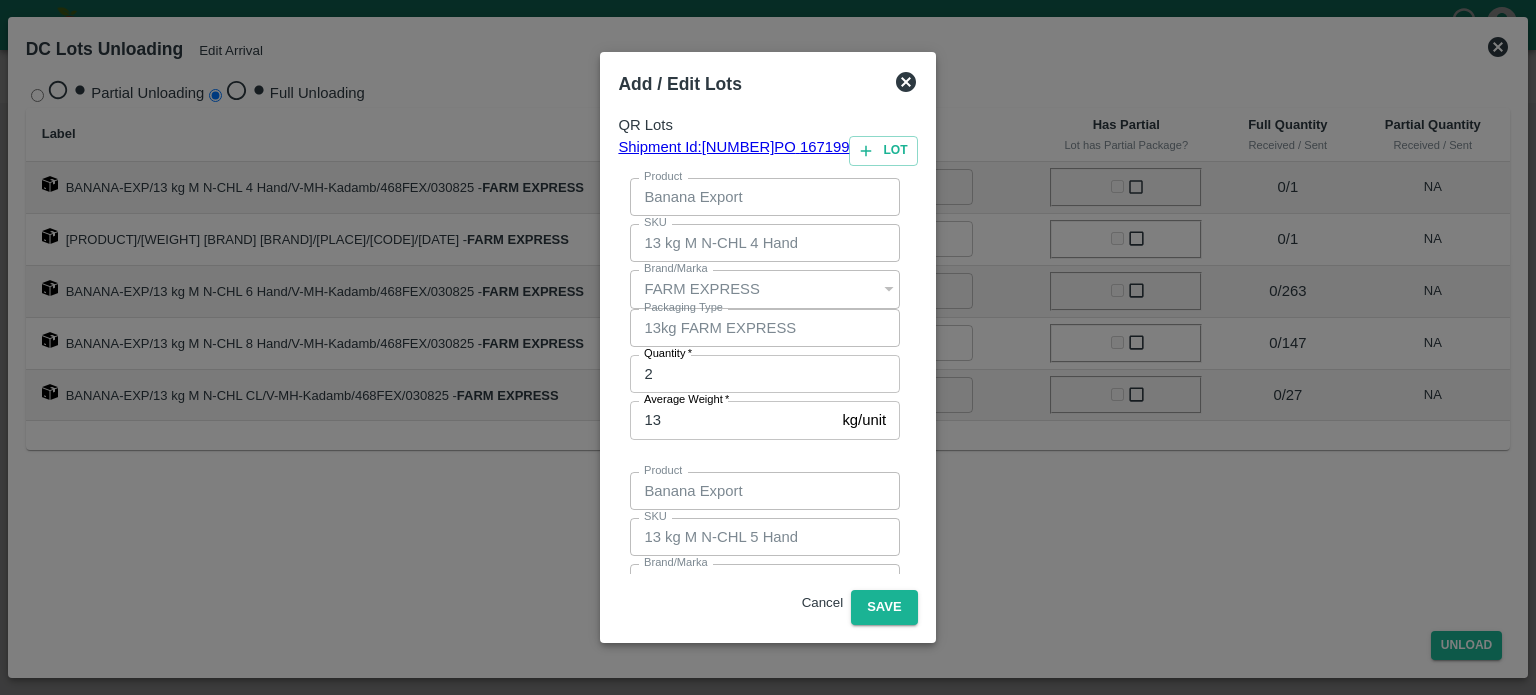 type on "0" 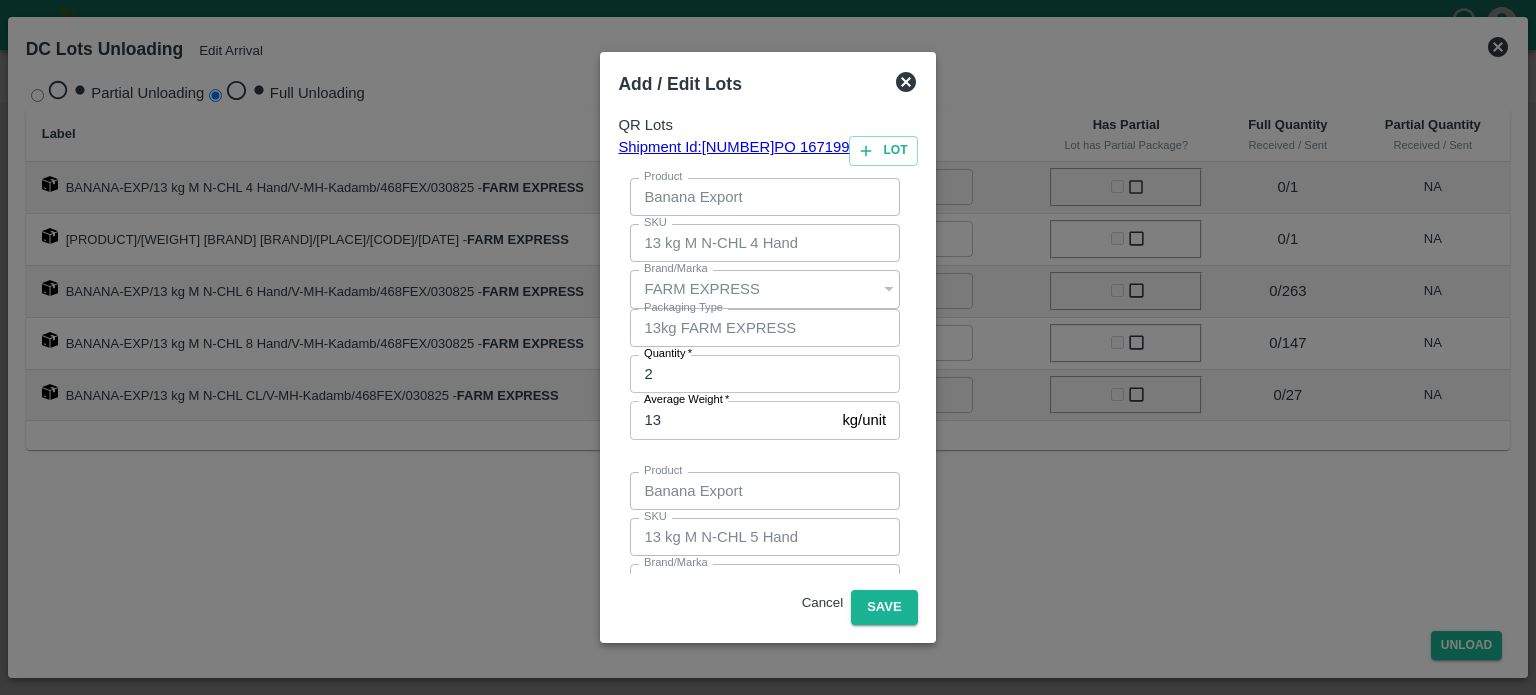 type on "261" 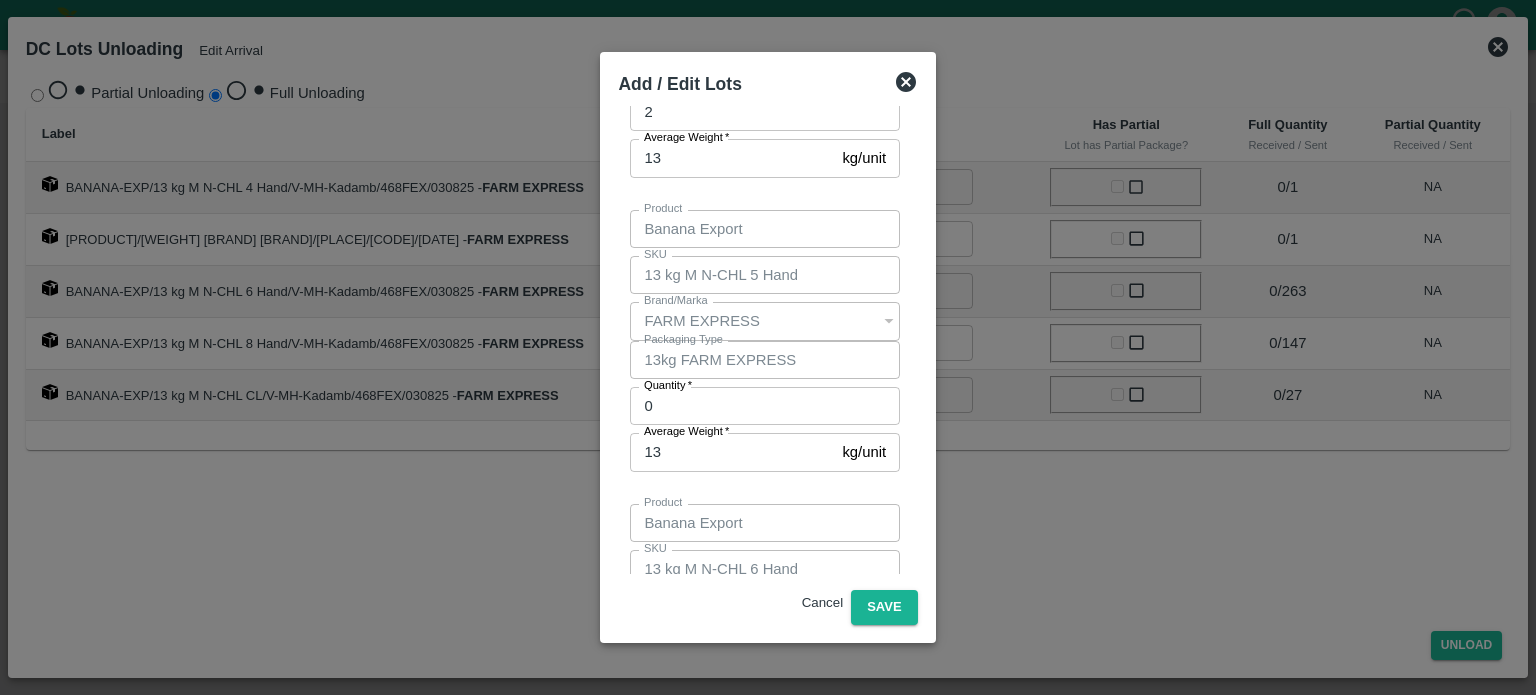 type on "154" 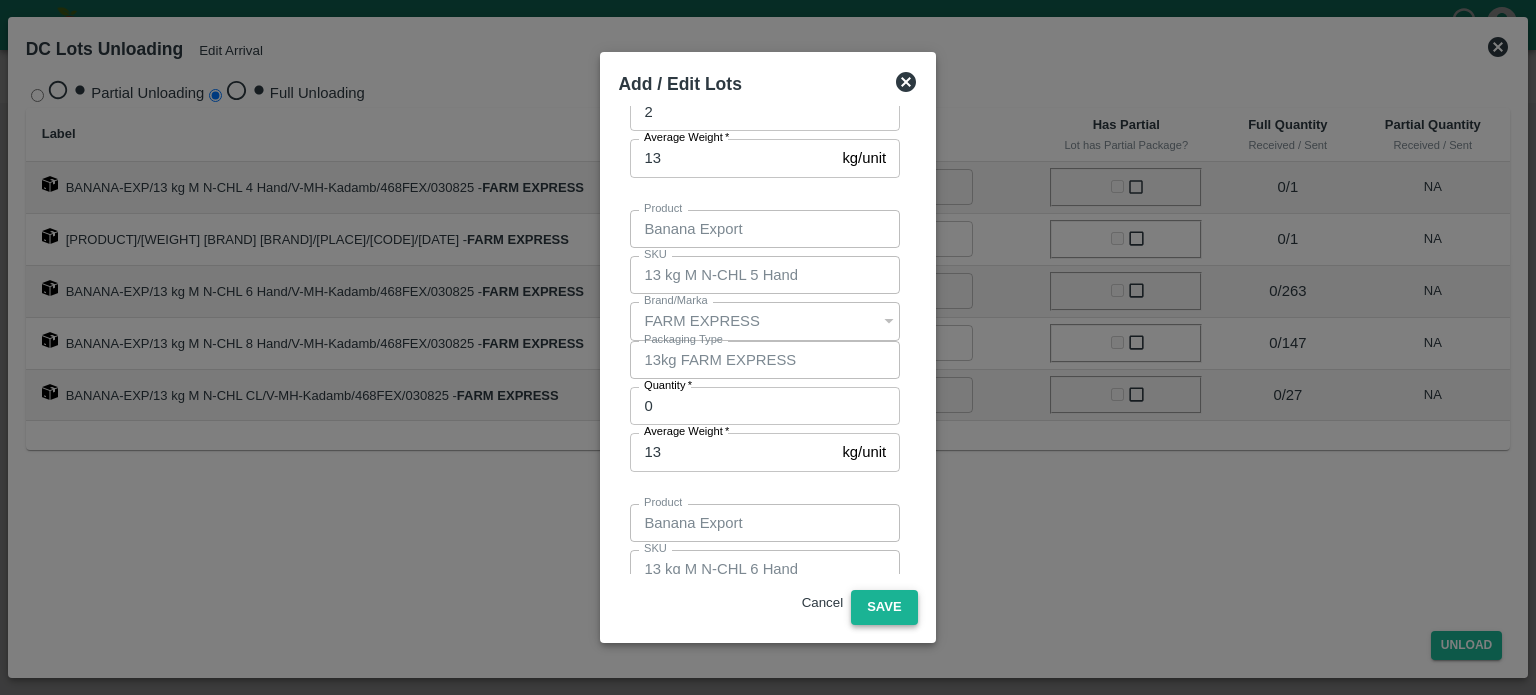type on "22" 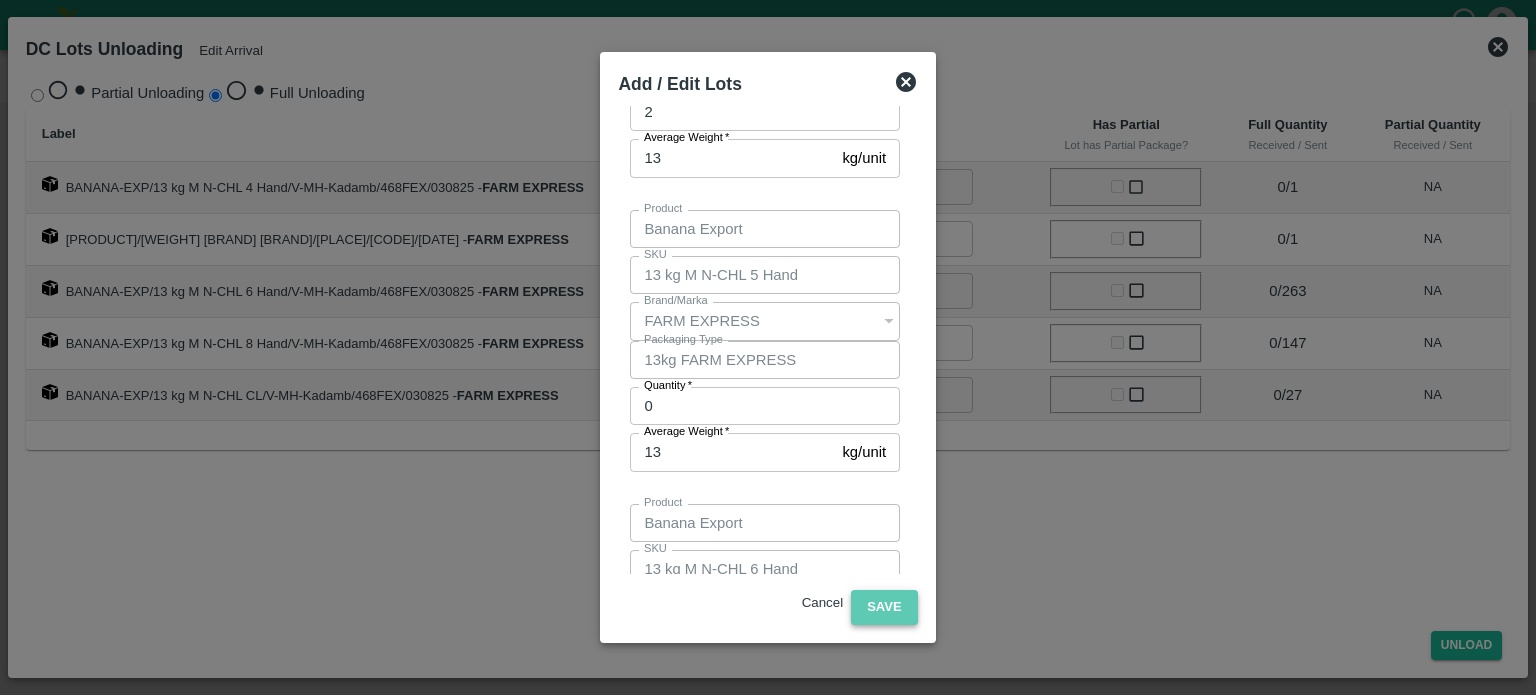 click on "Save" at bounding box center (884, 607) 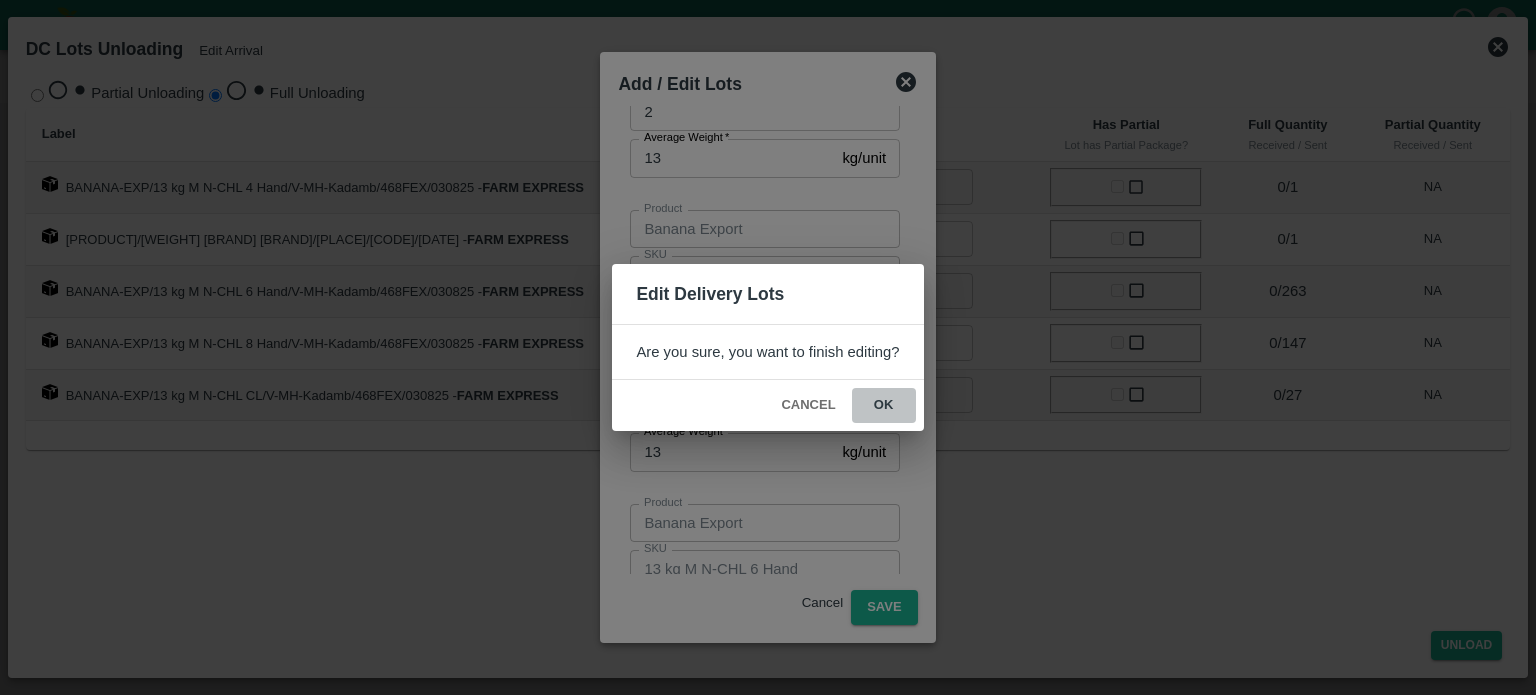 click on "ok" at bounding box center (884, 405) 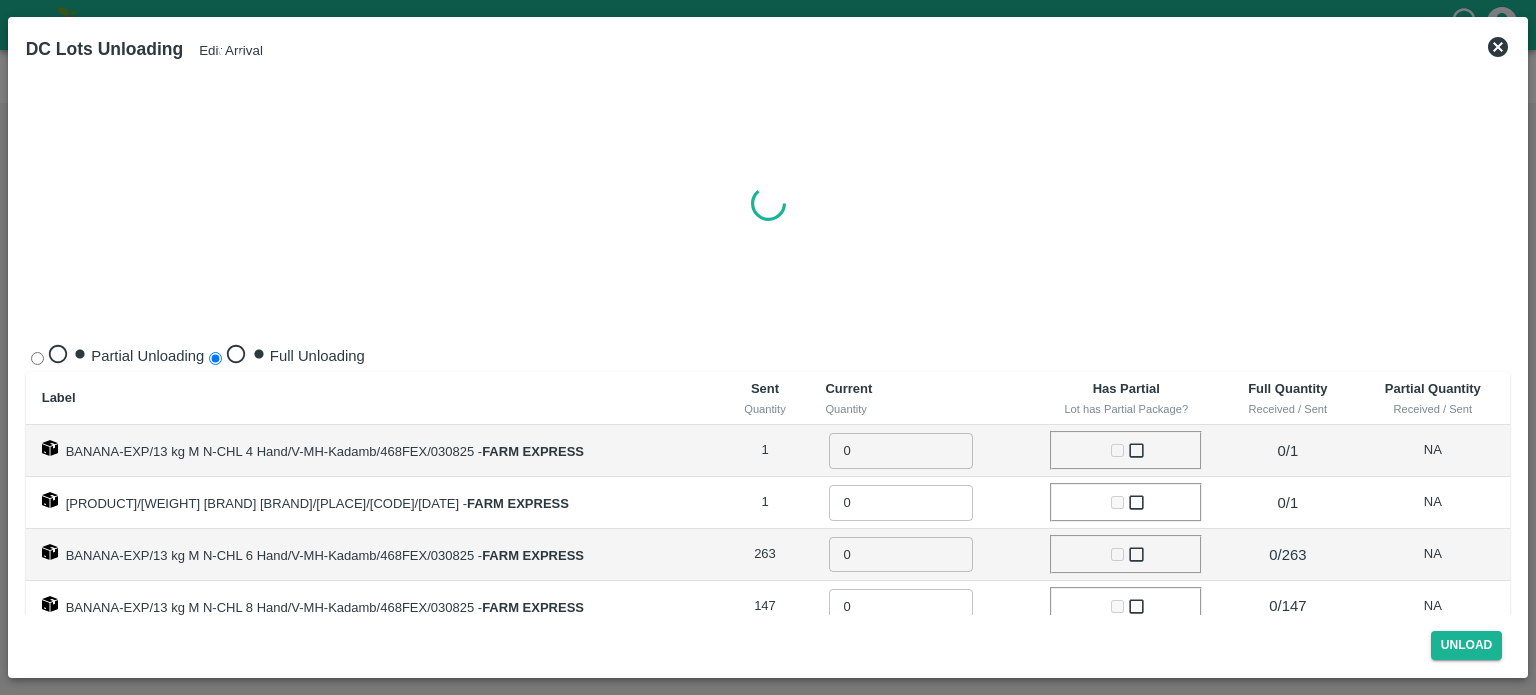 radio on "true" 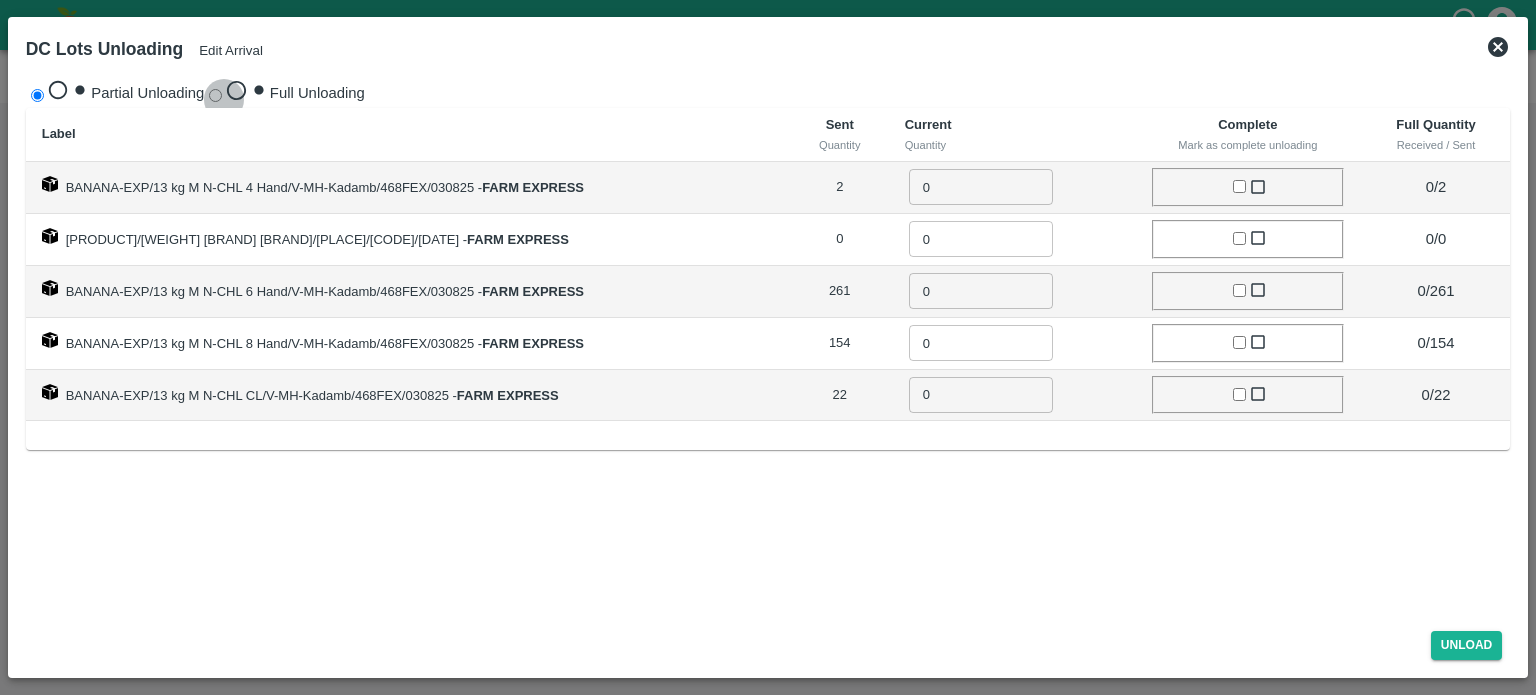 click on "Full Unloading" at bounding box center [215, 95] 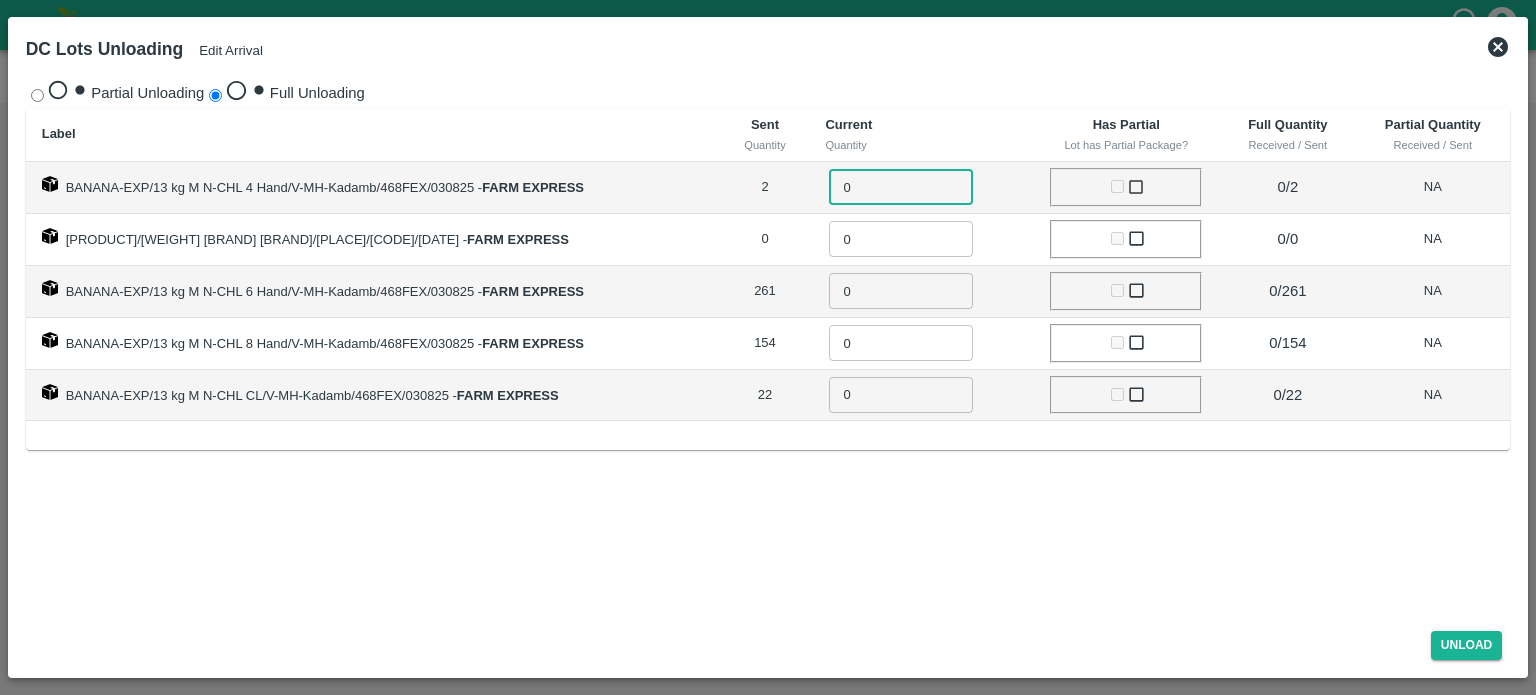 click on "0" at bounding box center [915, 187] 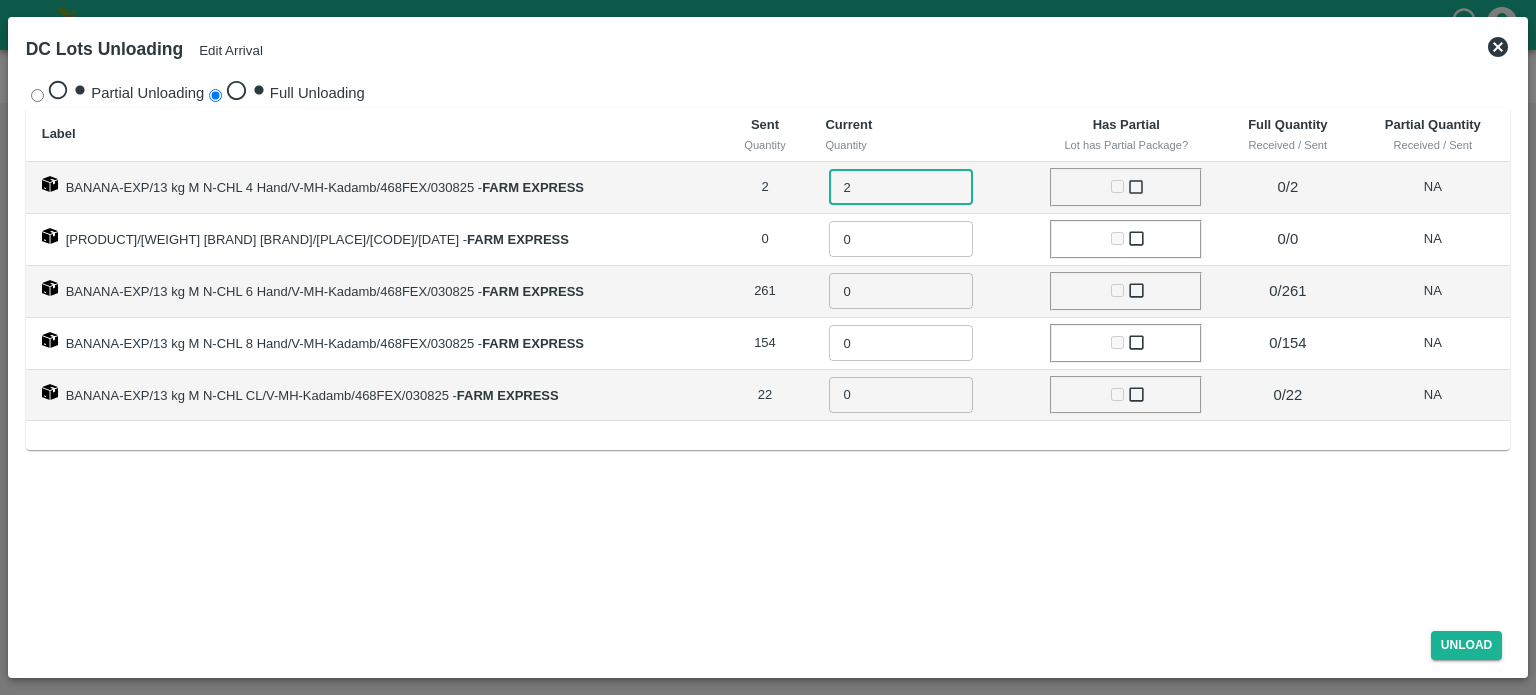 type on "2" 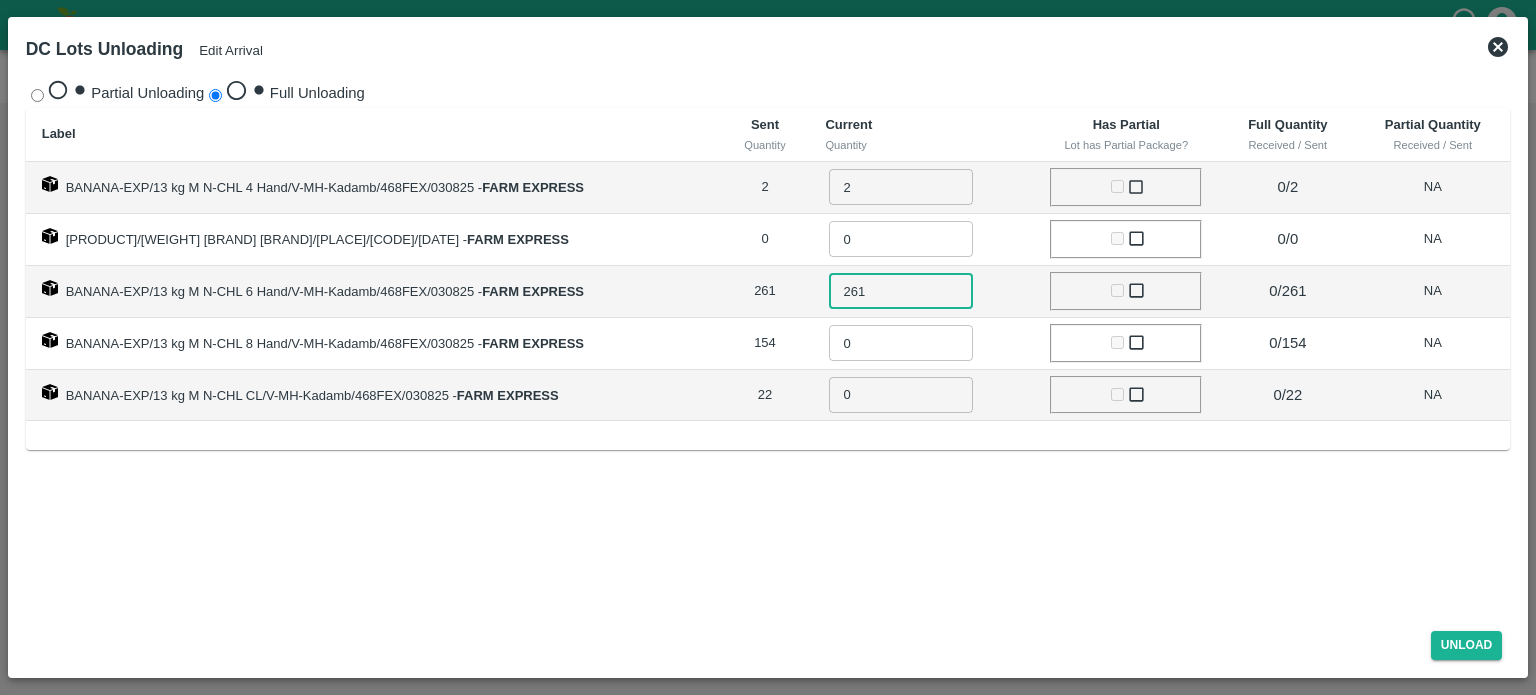 type on "261" 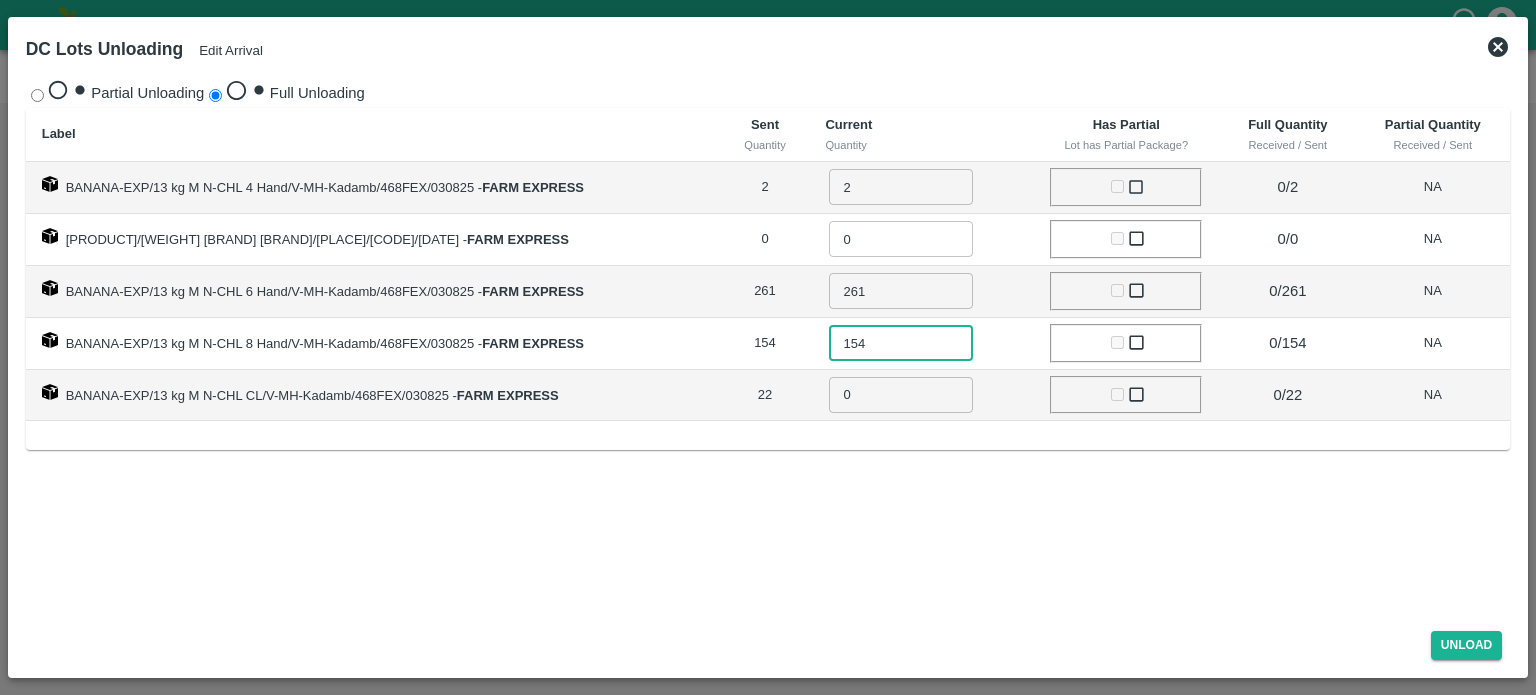 type on "154" 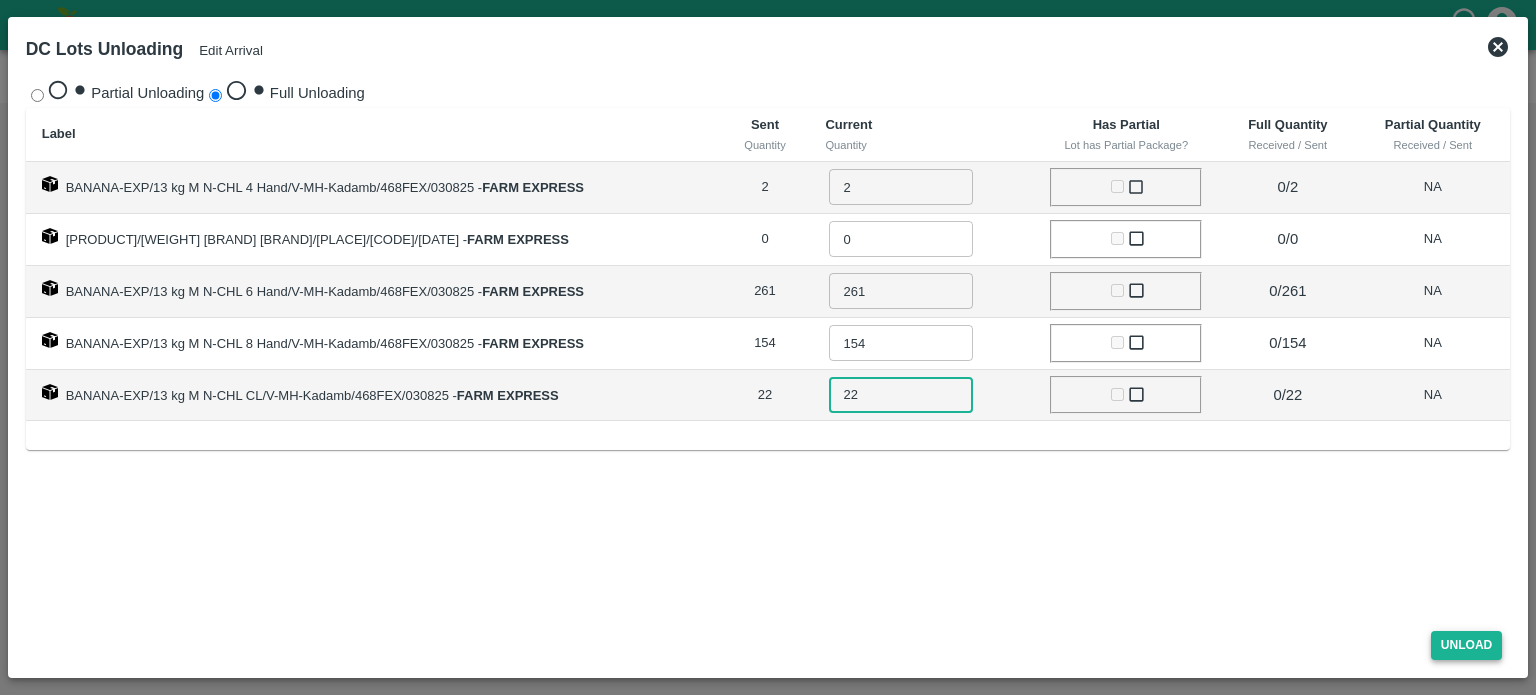 type on "22" 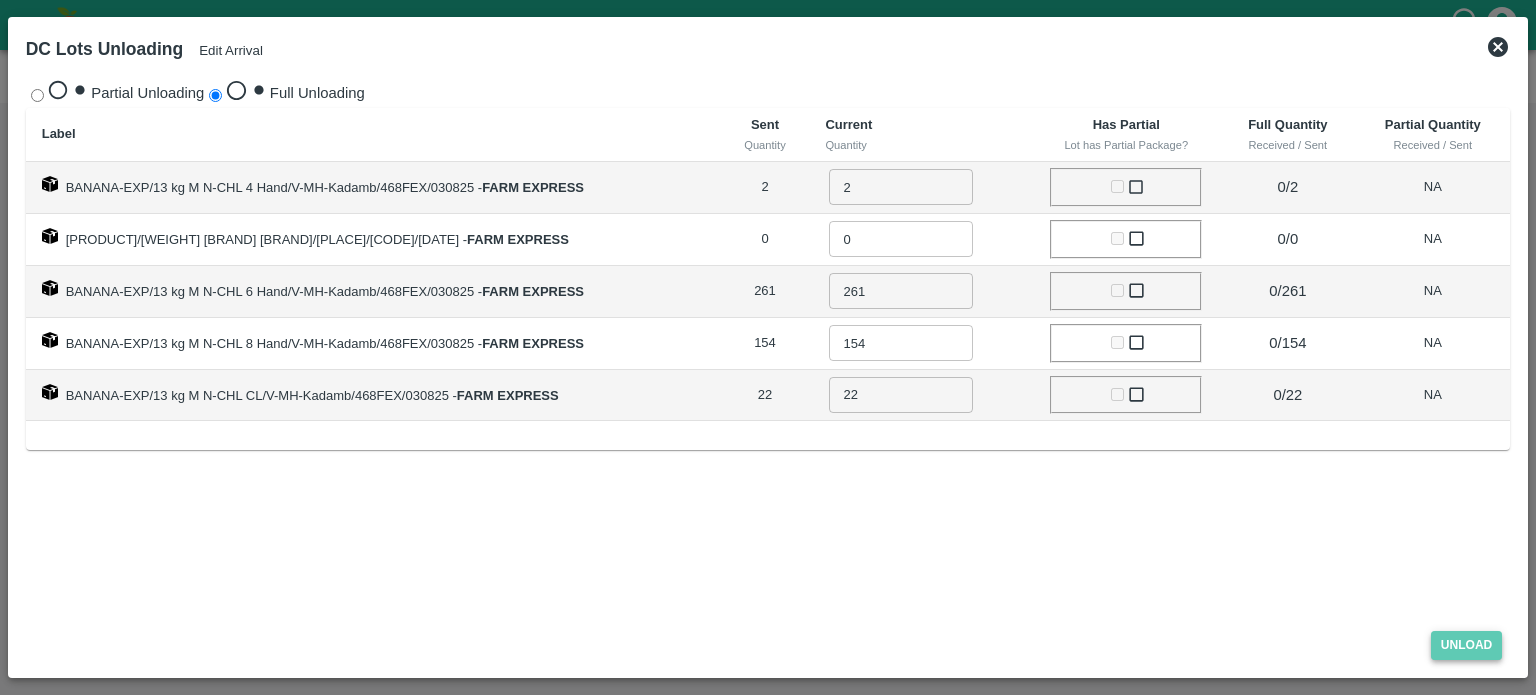 click on "Unload" at bounding box center [1467, 645] 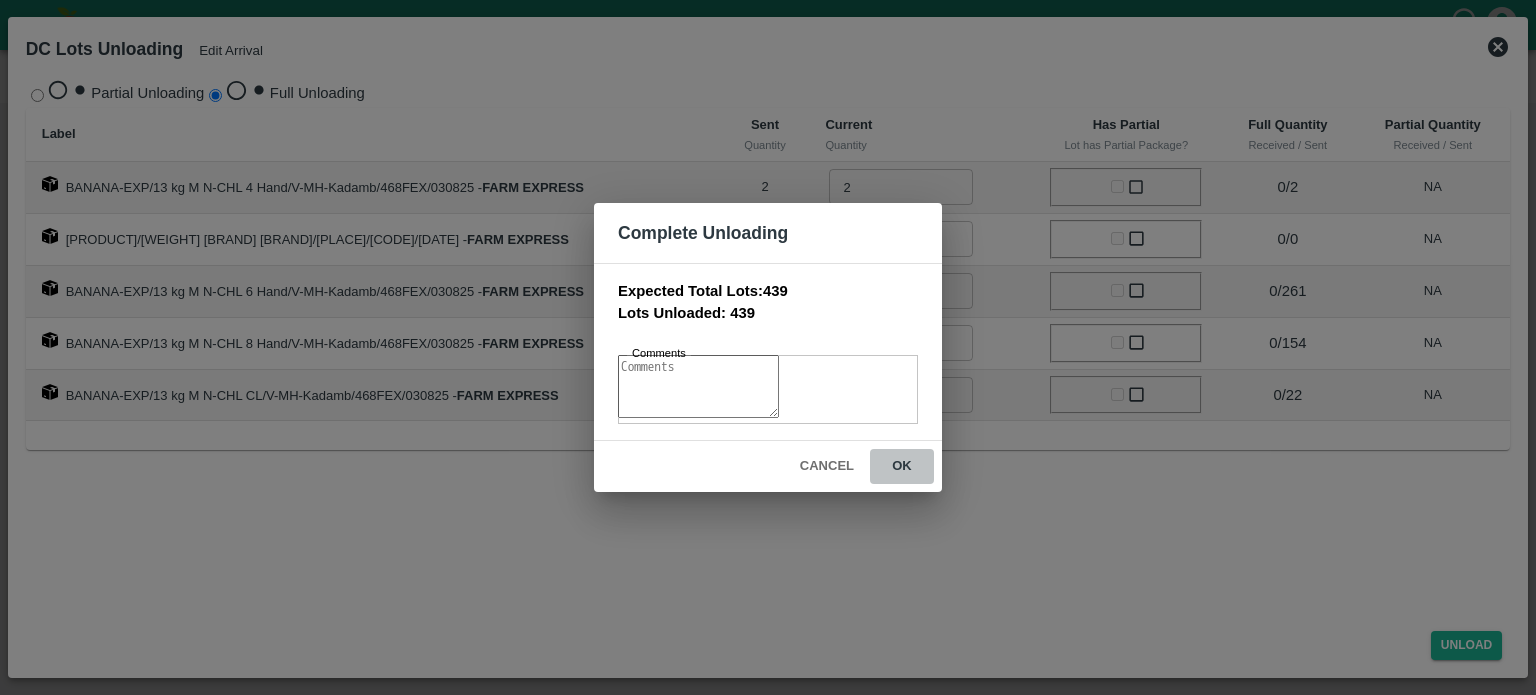 click on "ok" at bounding box center [902, 466] 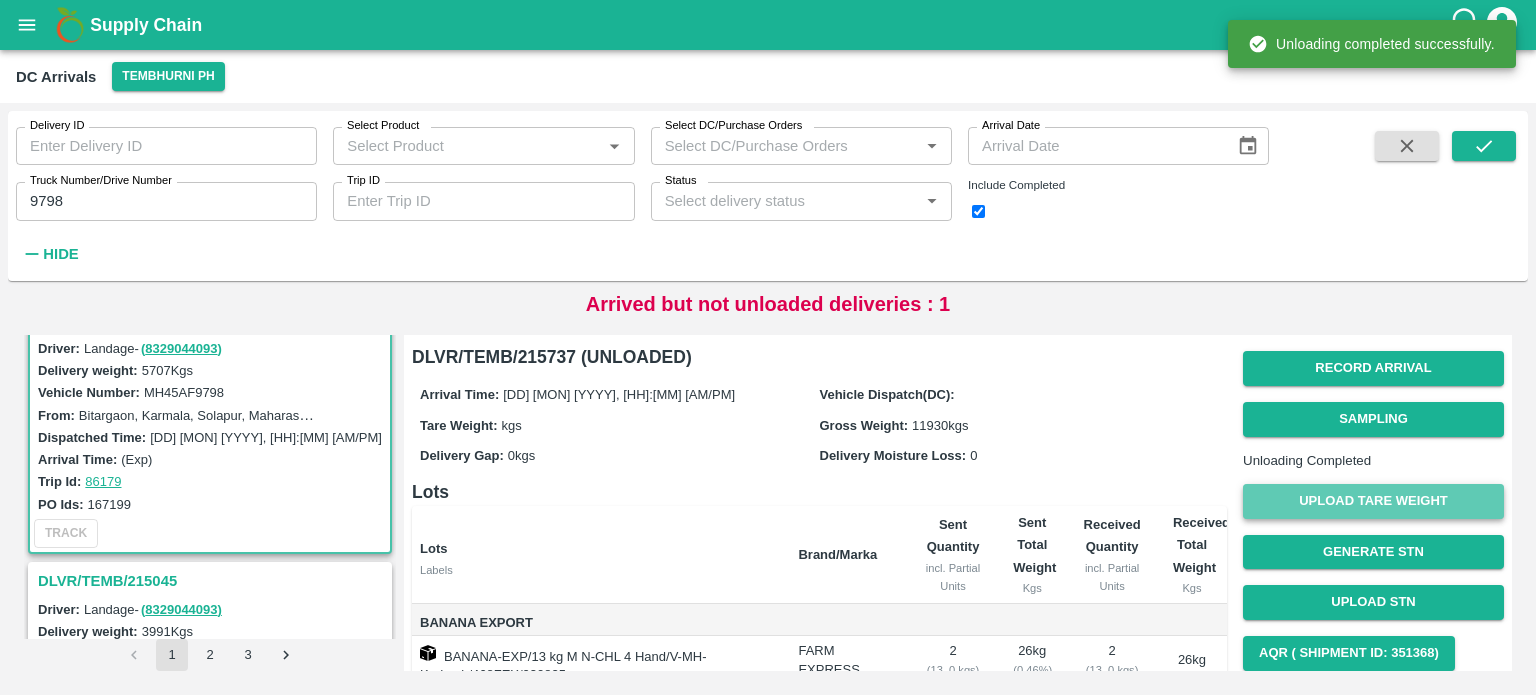 click on "Upload Tare Weight" at bounding box center (1373, 501) 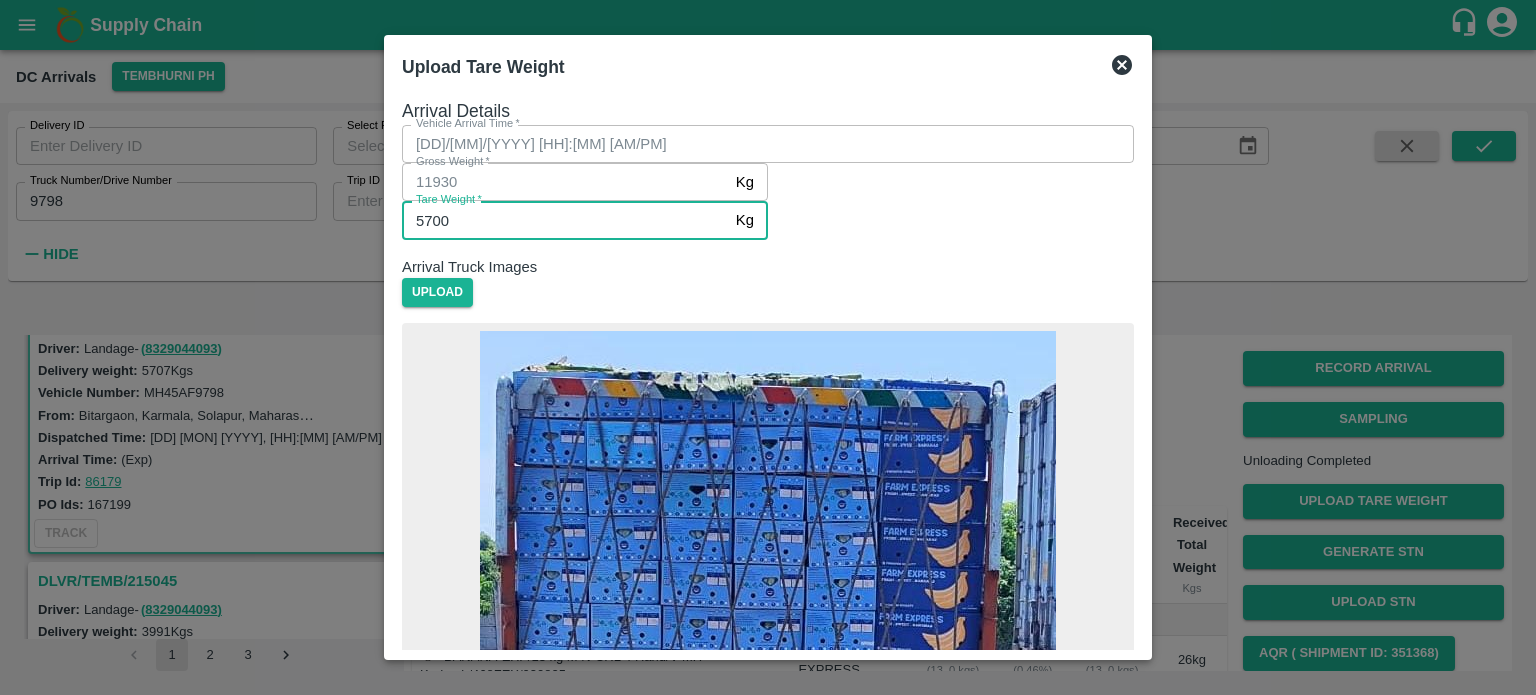type on "5700" 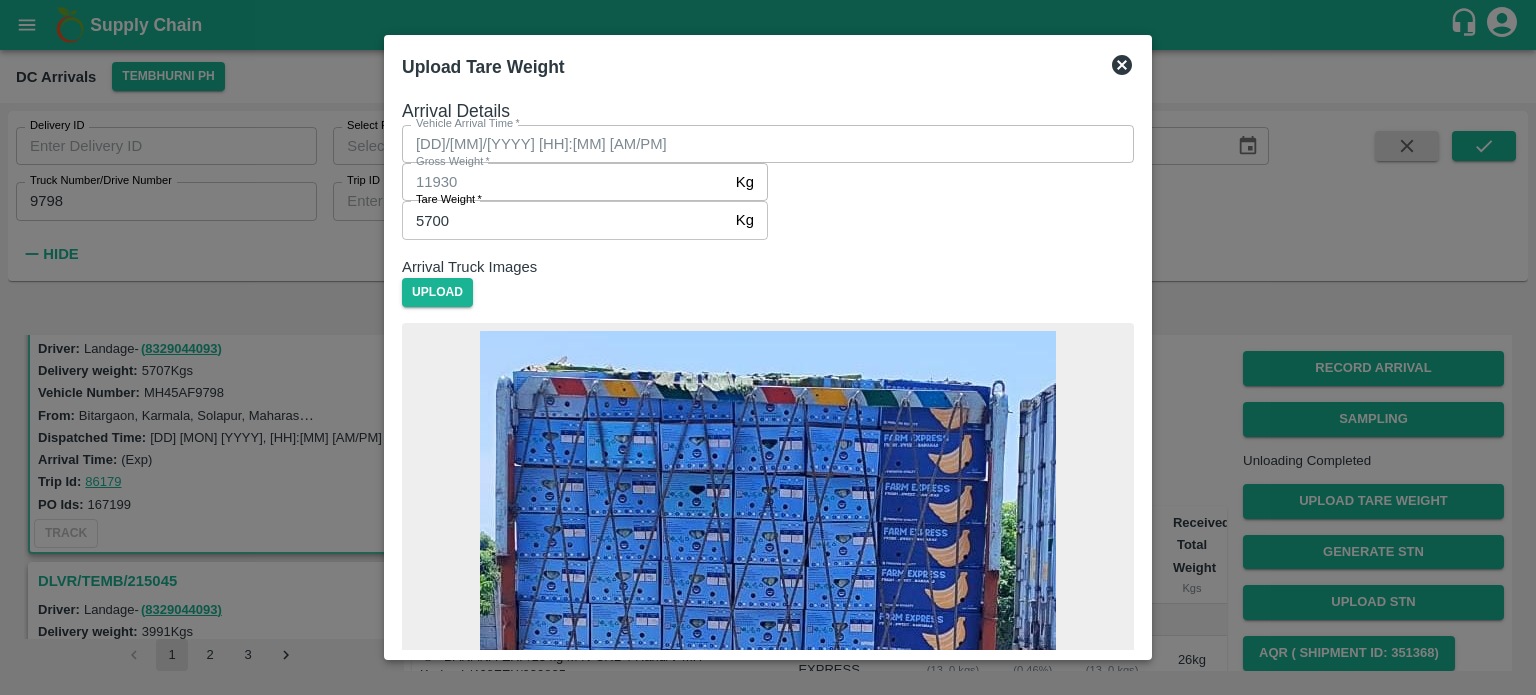 click on "Arrival loaded truck weightment Upload" at bounding box center (768, 2035) 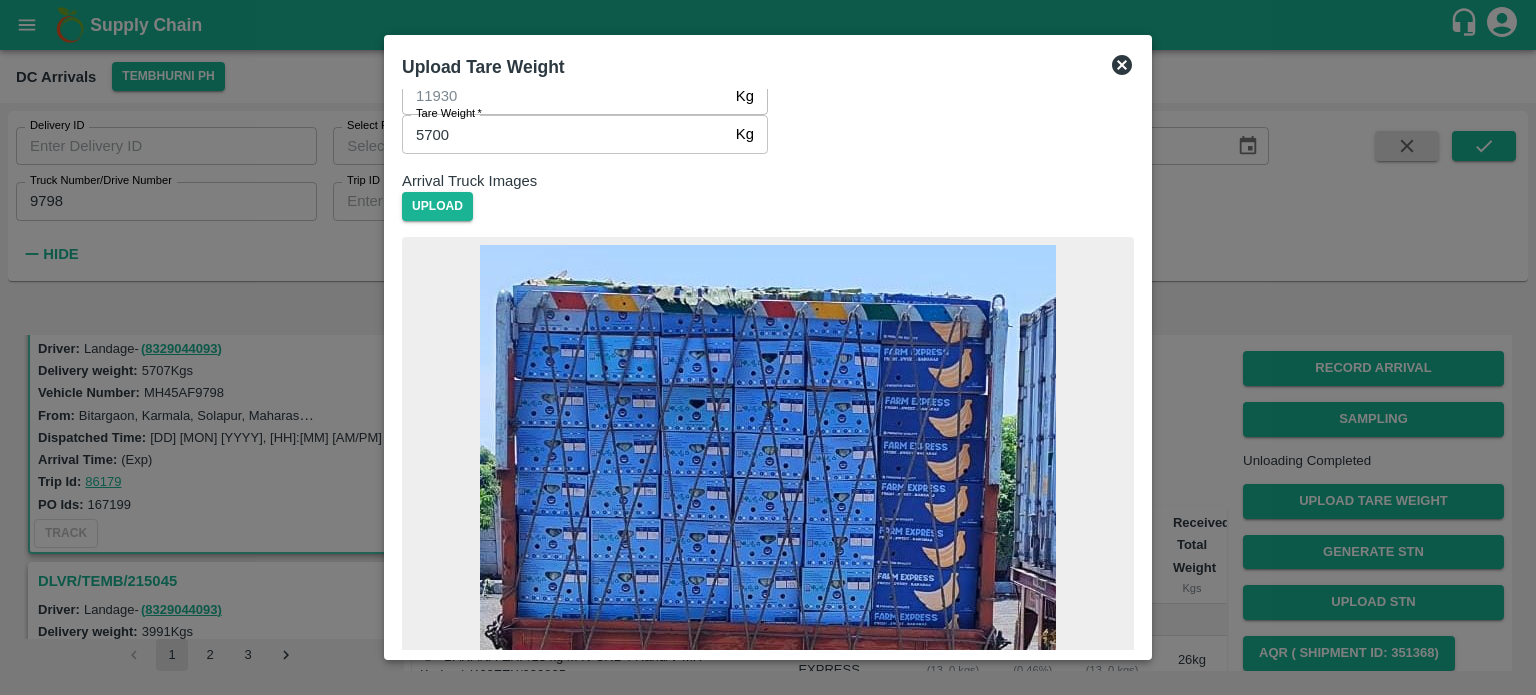 click on "Save Arrival Details" at bounding box center [494, 2345] 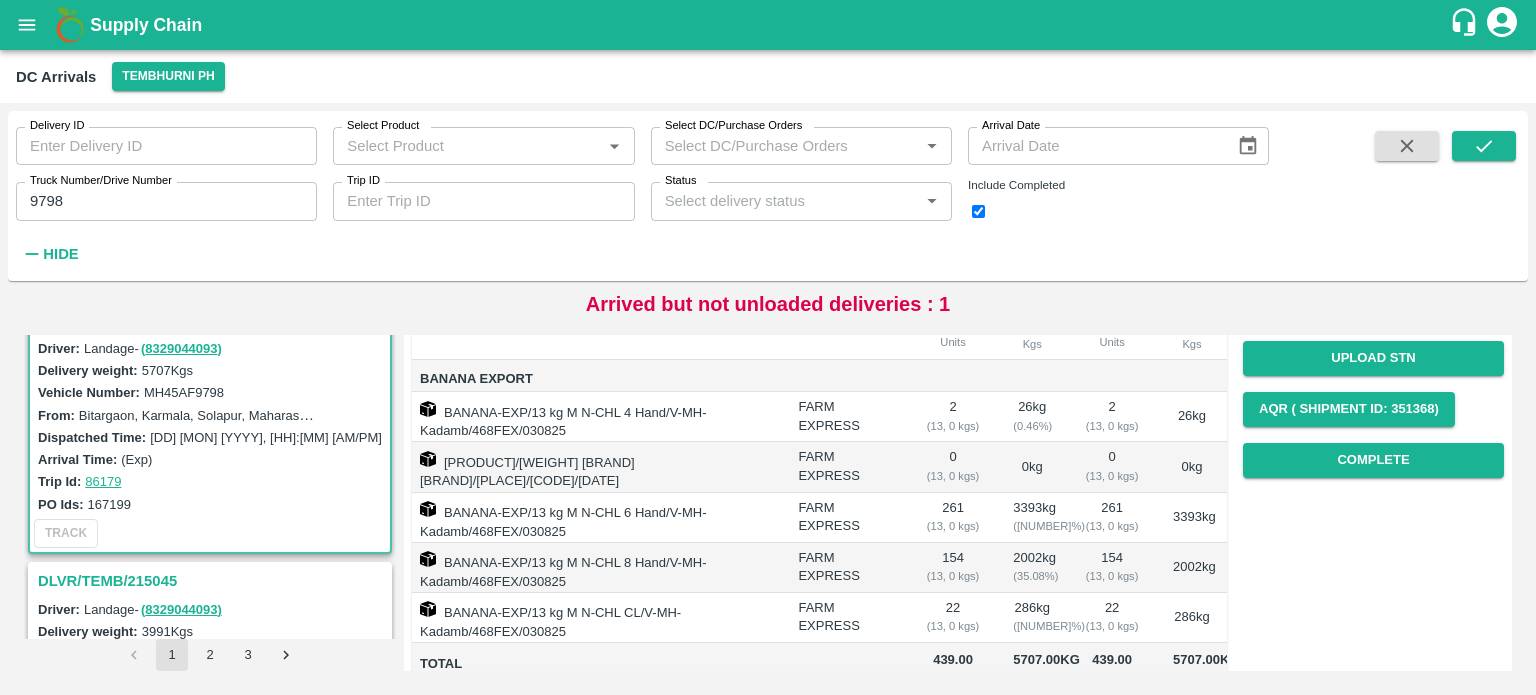 scroll, scrollTop: 252, scrollLeft: 0, axis: vertical 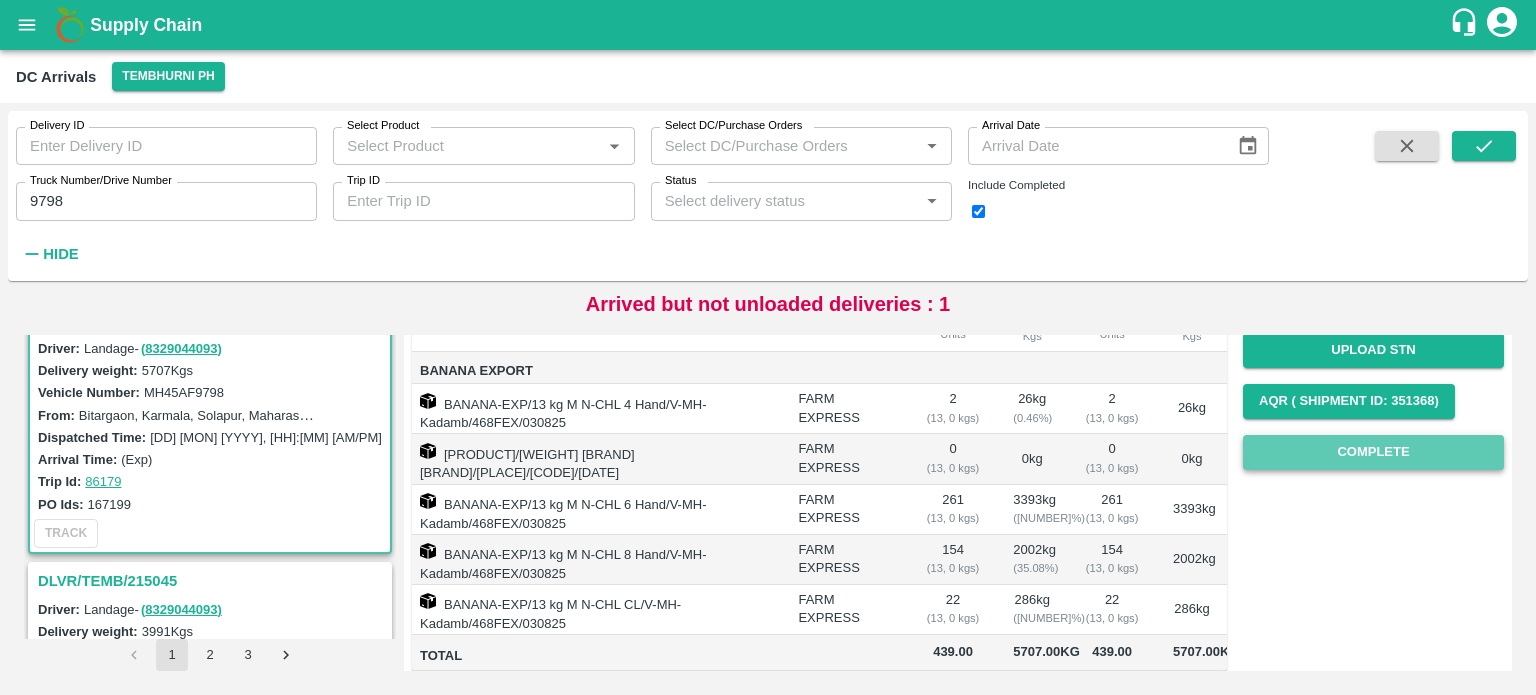 click on "Complete" at bounding box center [1373, 452] 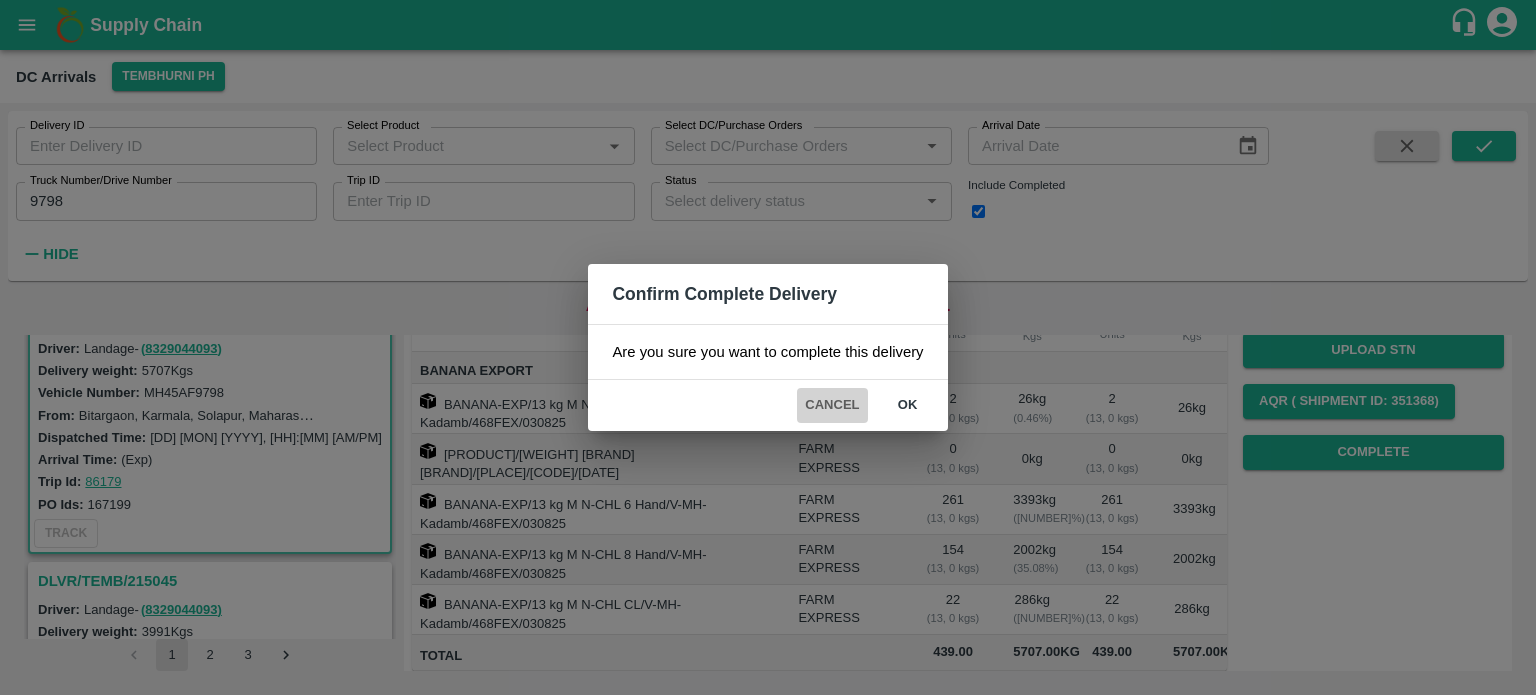 click on "Cancel" at bounding box center (832, 405) 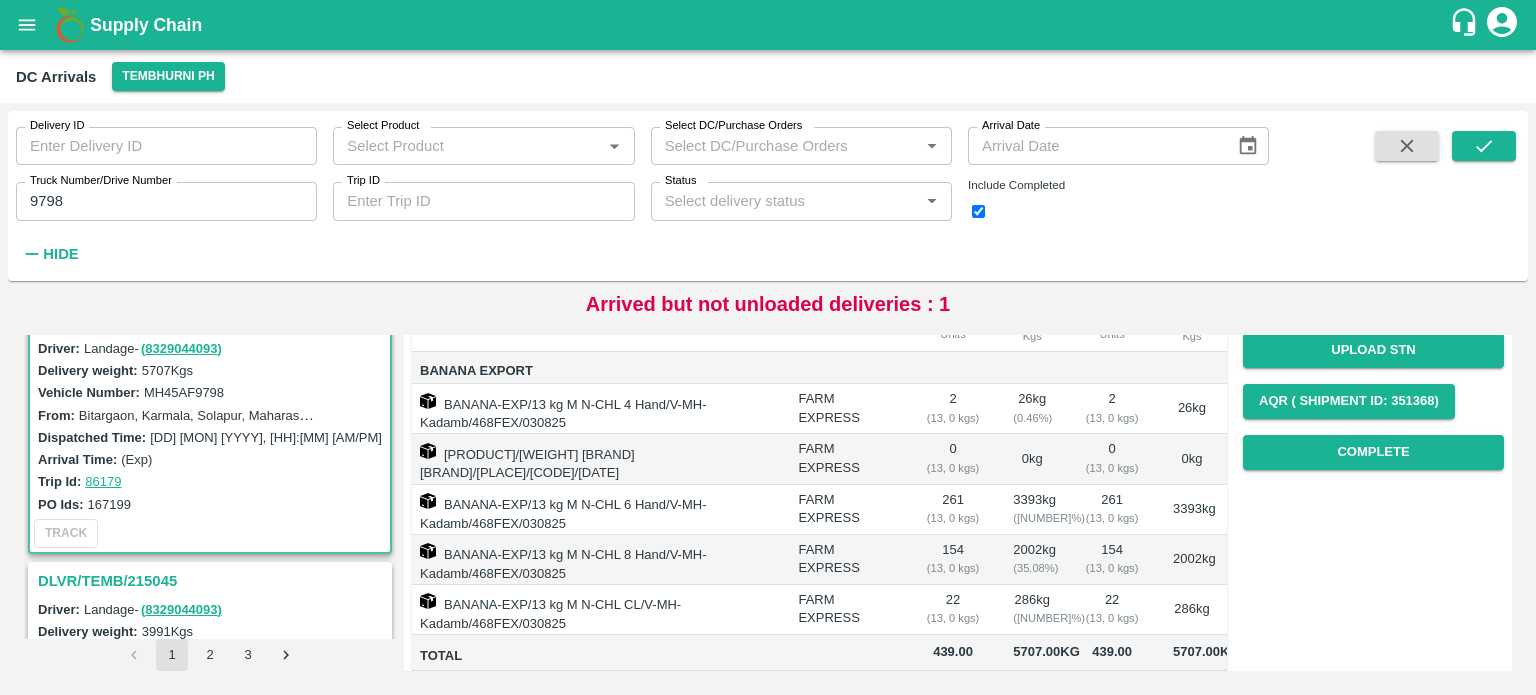 scroll, scrollTop: 345, scrollLeft: 0, axis: vertical 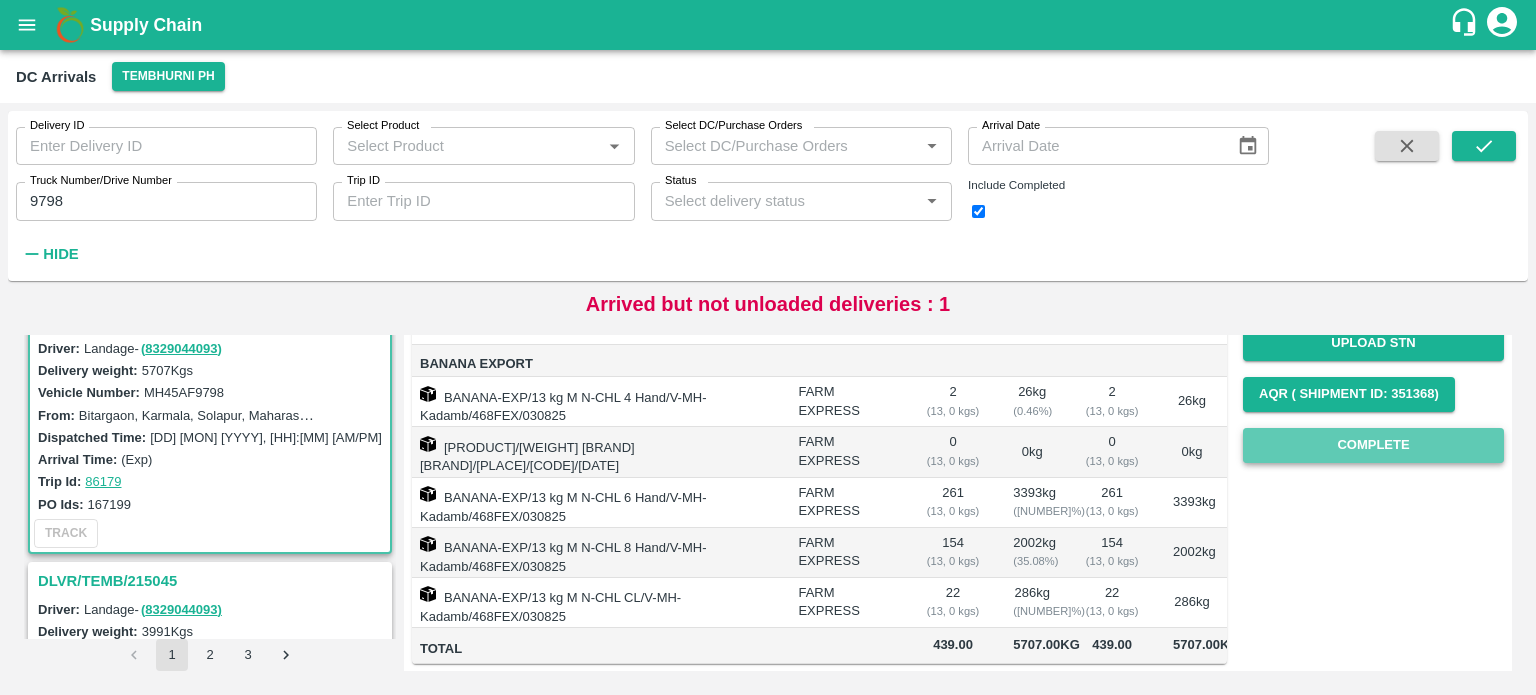 click on "Complete" at bounding box center [1373, 445] 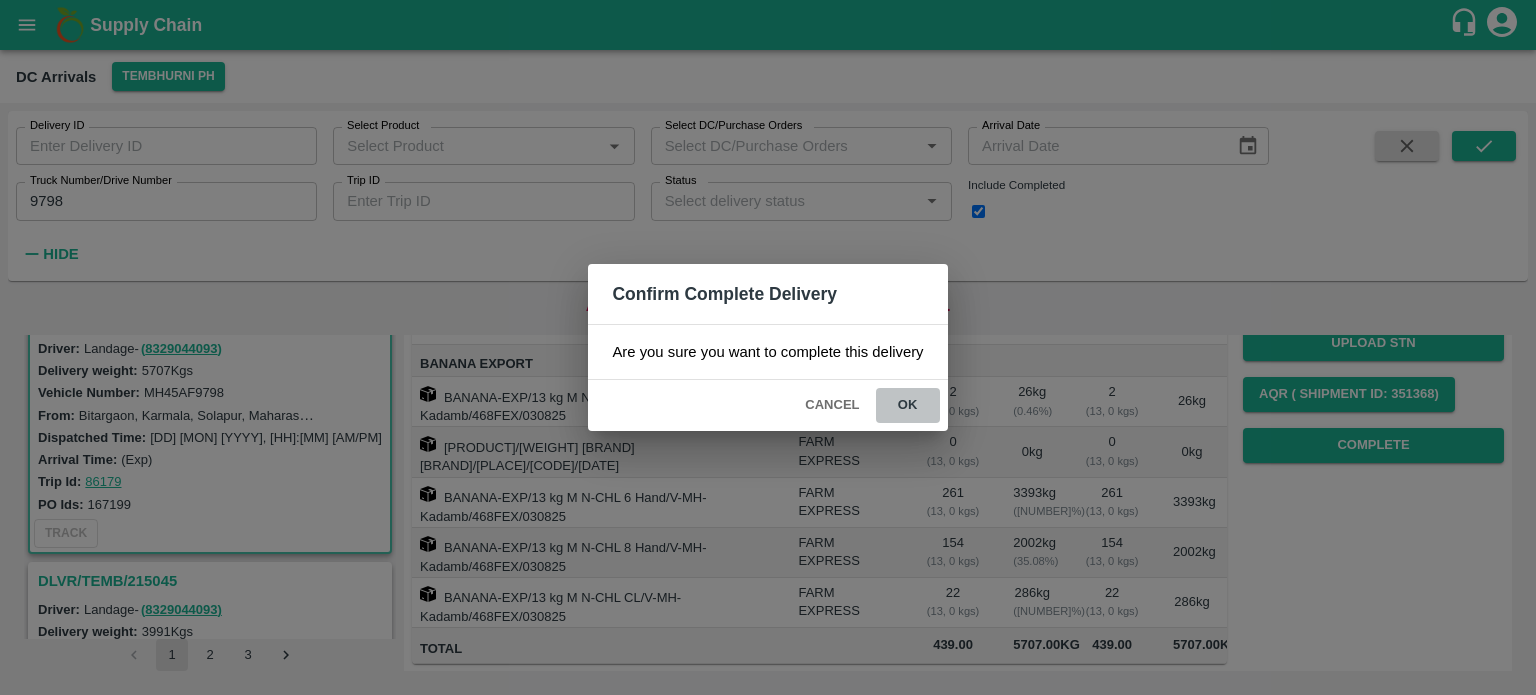 click on "ok" at bounding box center [908, 405] 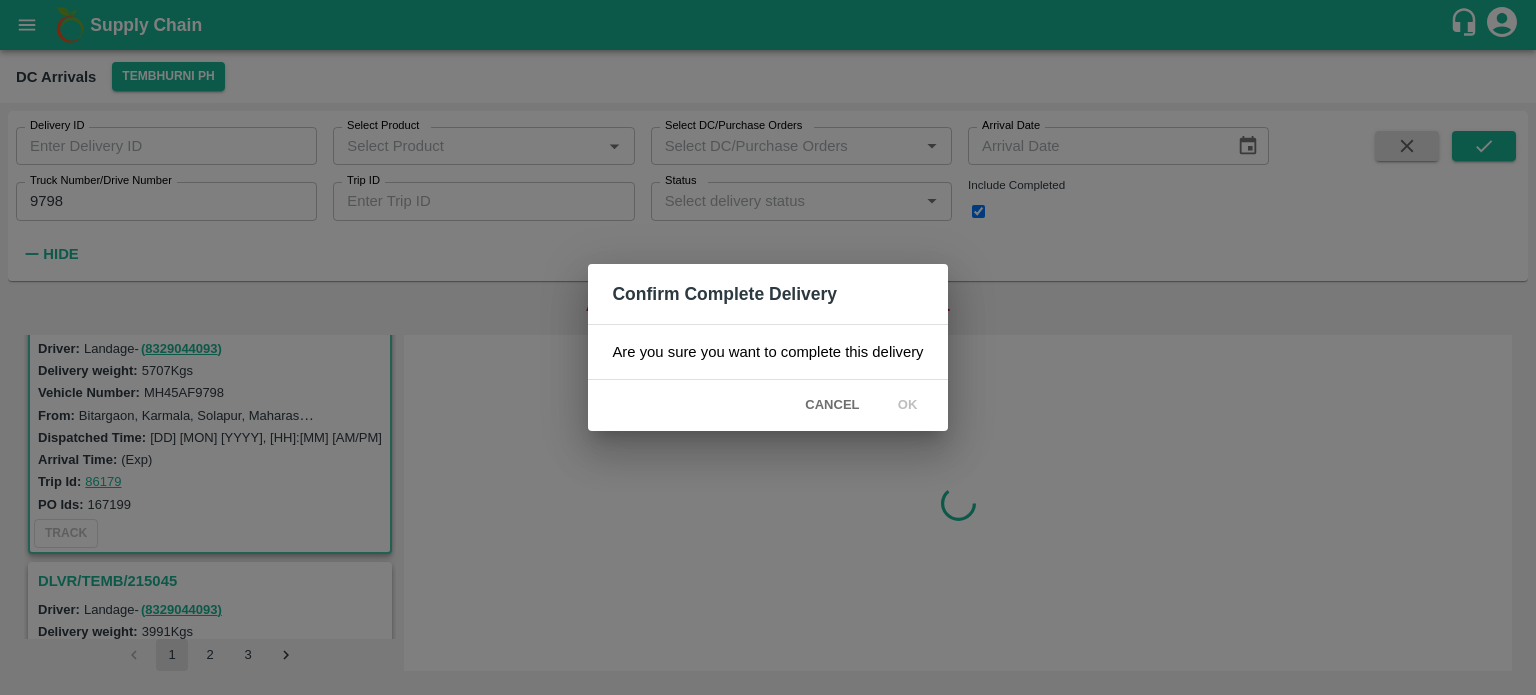 scroll, scrollTop: 0, scrollLeft: 0, axis: both 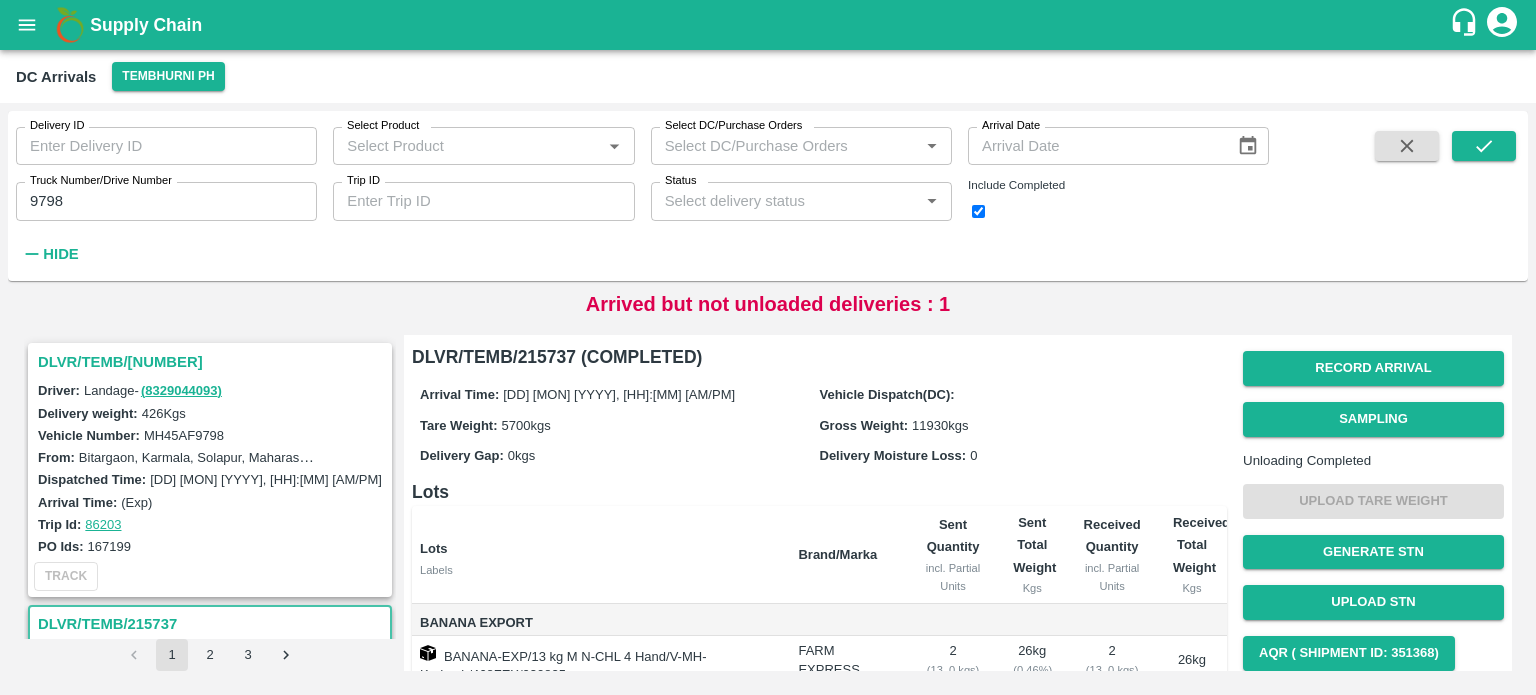 click on "9798" at bounding box center [166, 201] 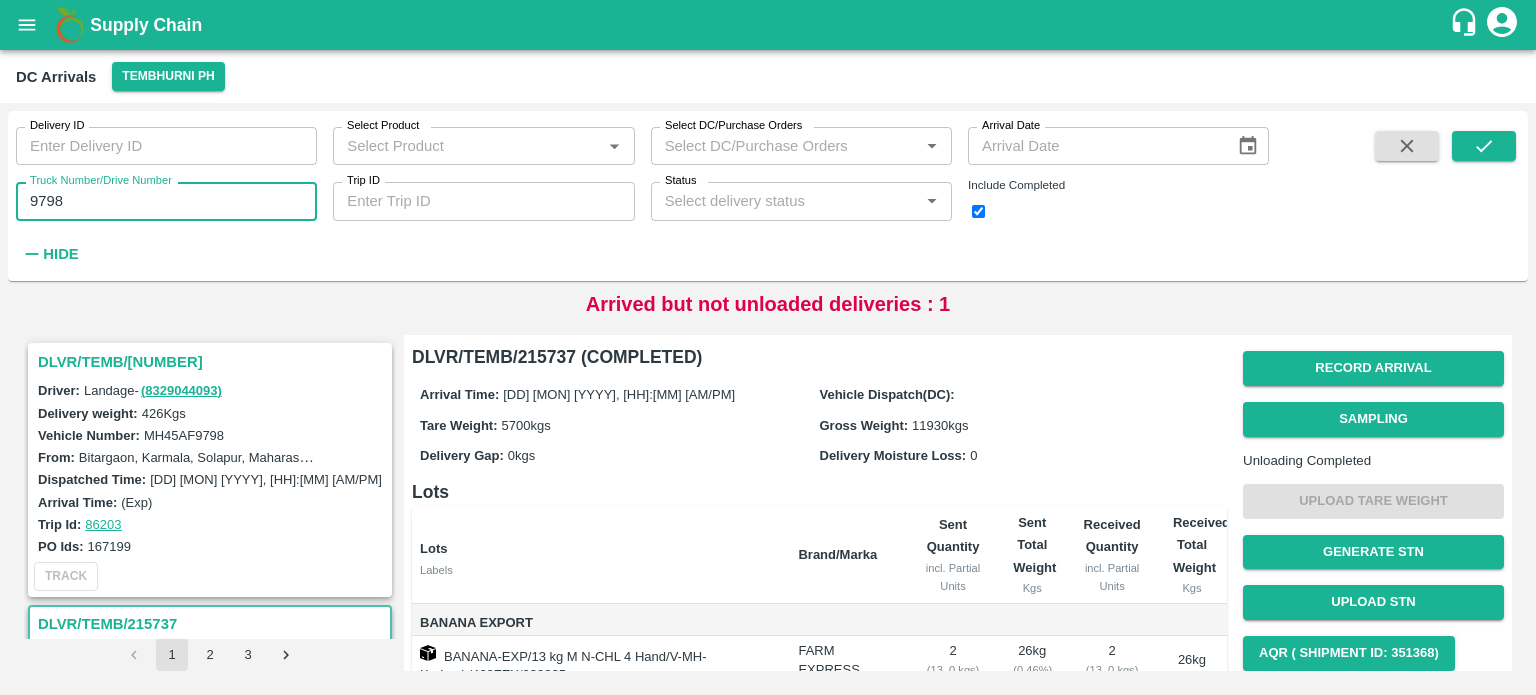 click on "9798" at bounding box center [166, 201] 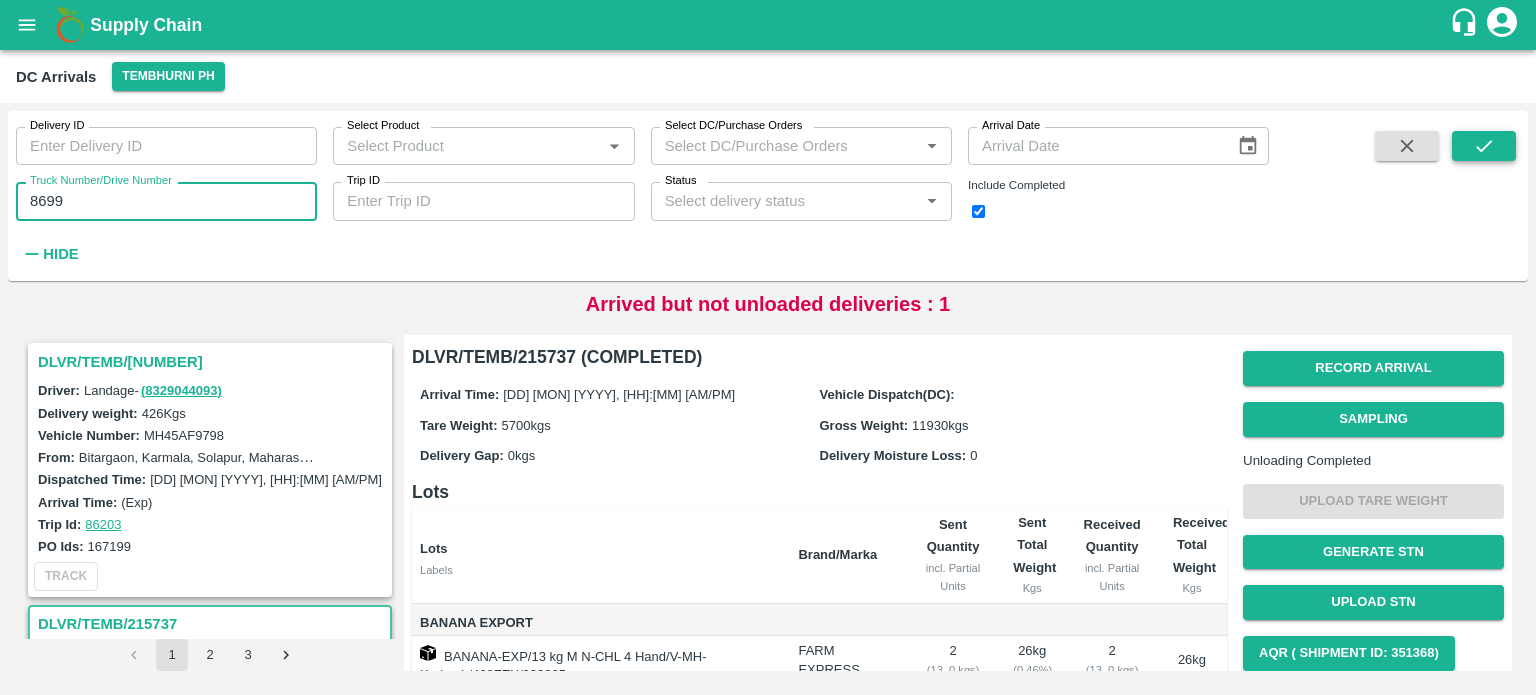 type on "8699" 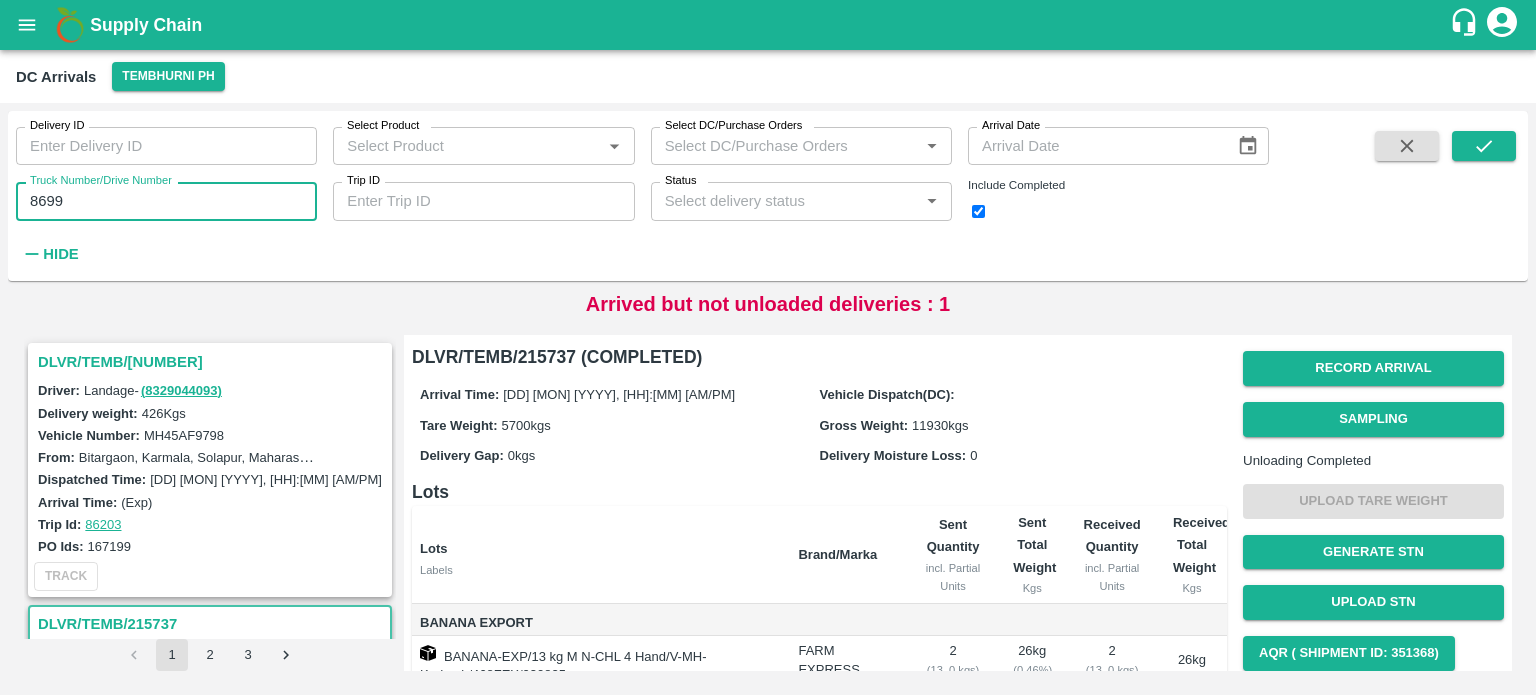 drag, startPoint x: 1473, startPoint y: 149, endPoint x: 1008, endPoint y: 275, distance: 481.76862 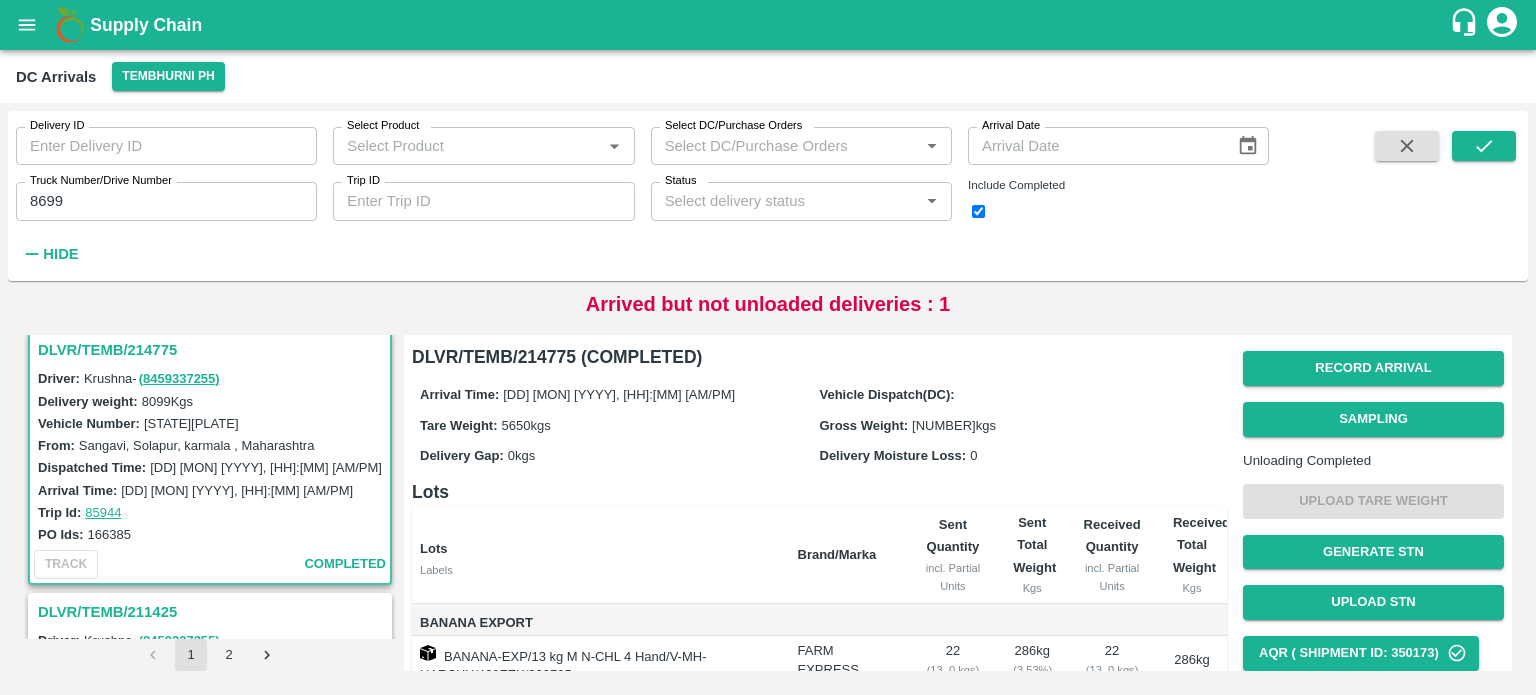 scroll, scrollTop: 0, scrollLeft: 0, axis: both 